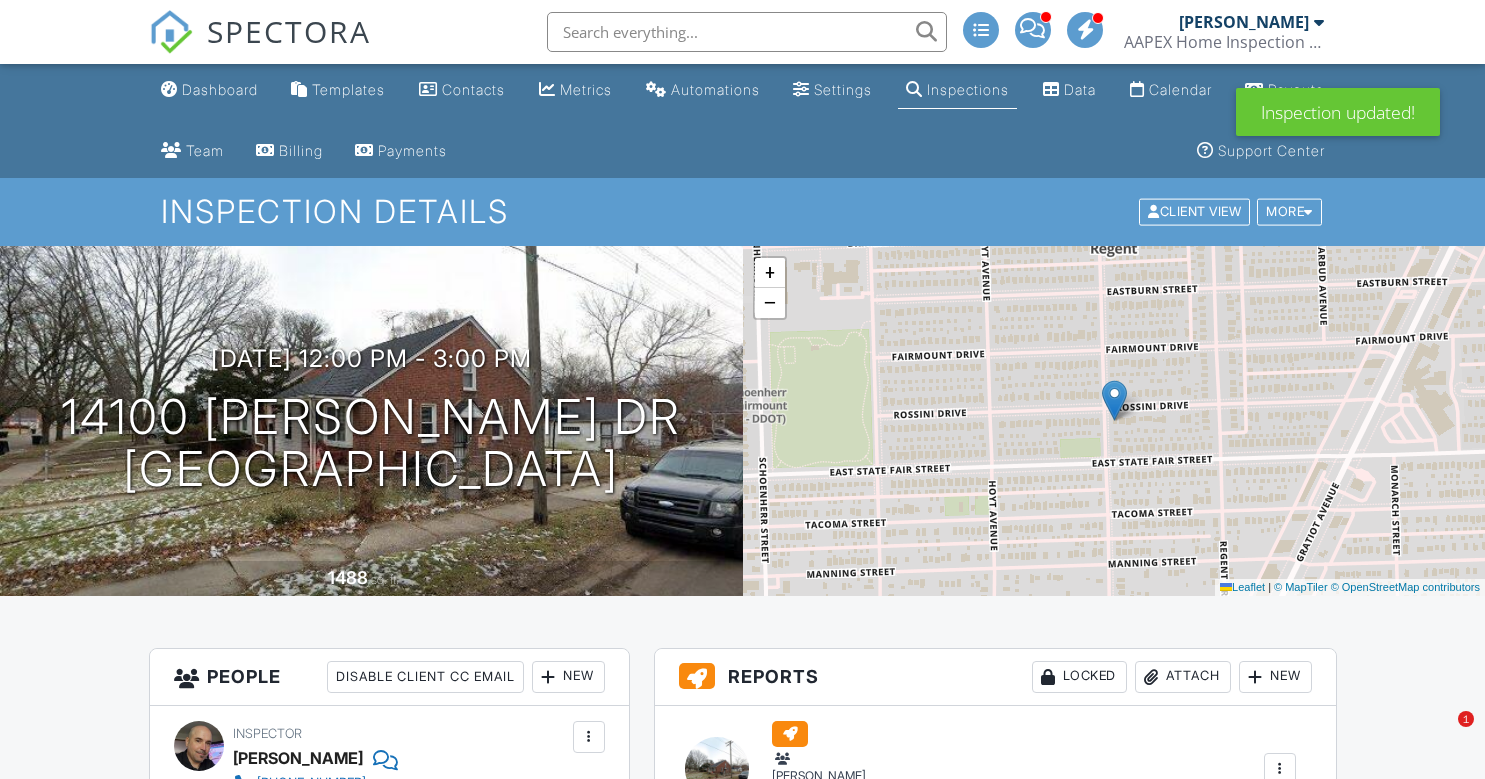 scroll, scrollTop: 0, scrollLeft: 0, axis: both 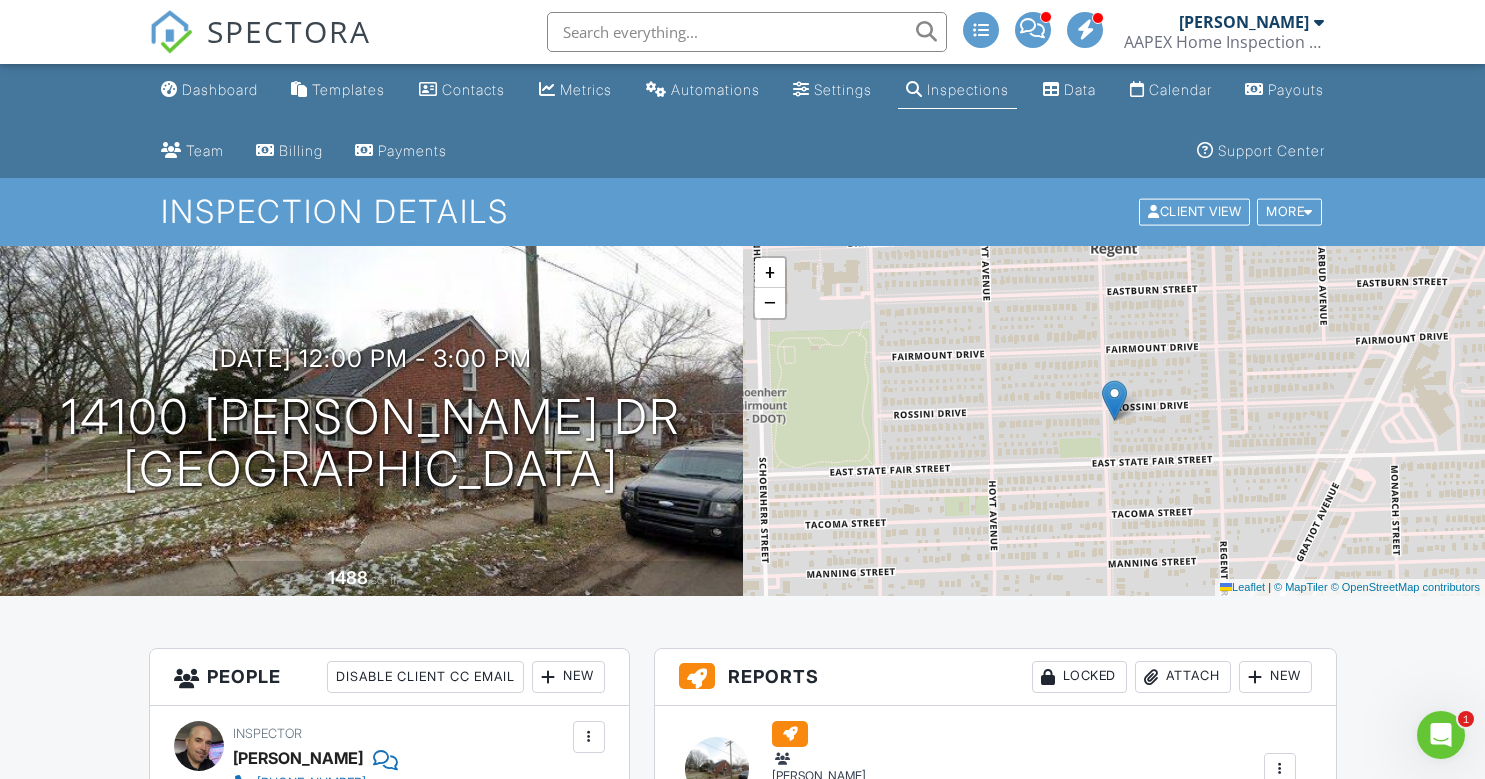 click at bounding box center [171, 32] 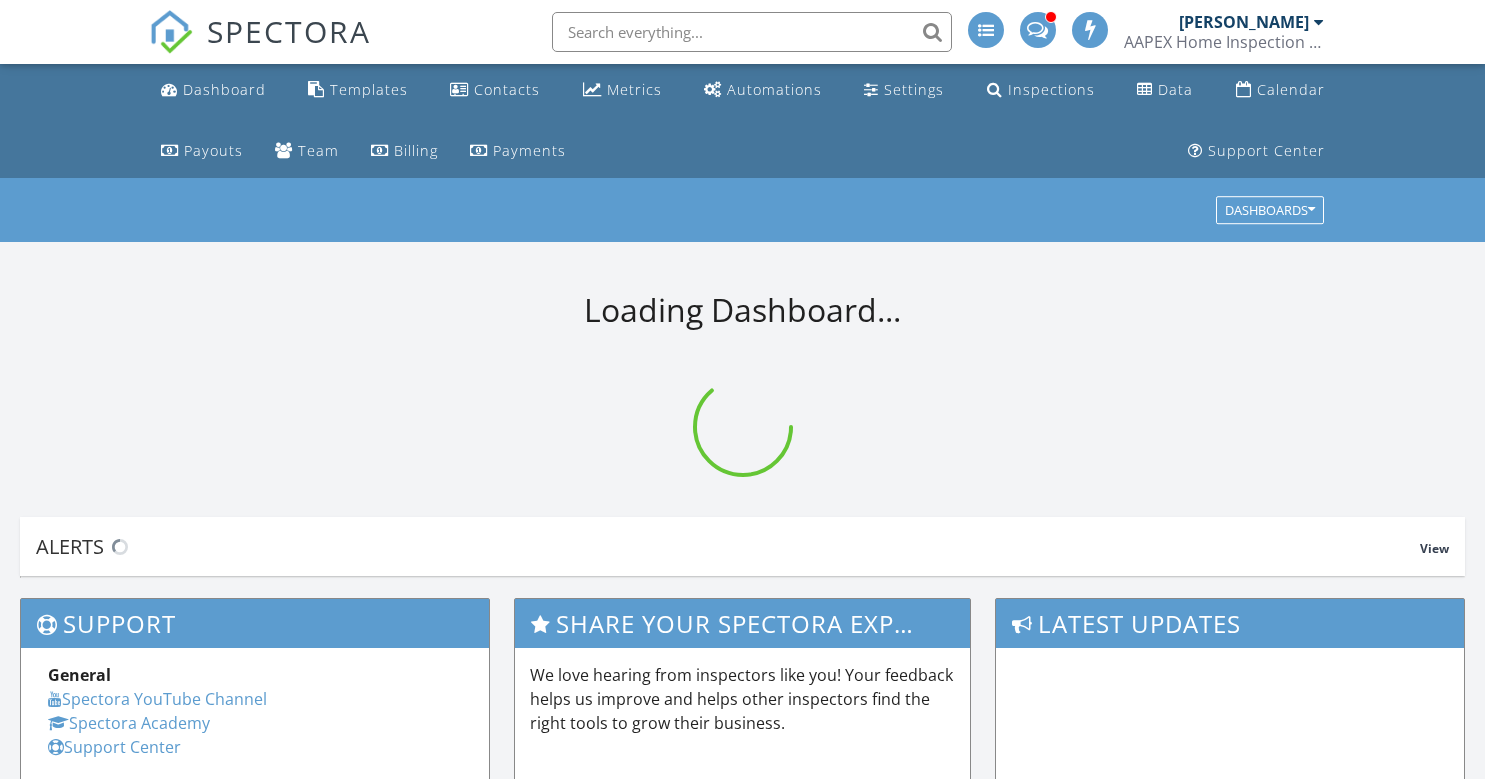 scroll, scrollTop: 0, scrollLeft: 0, axis: both 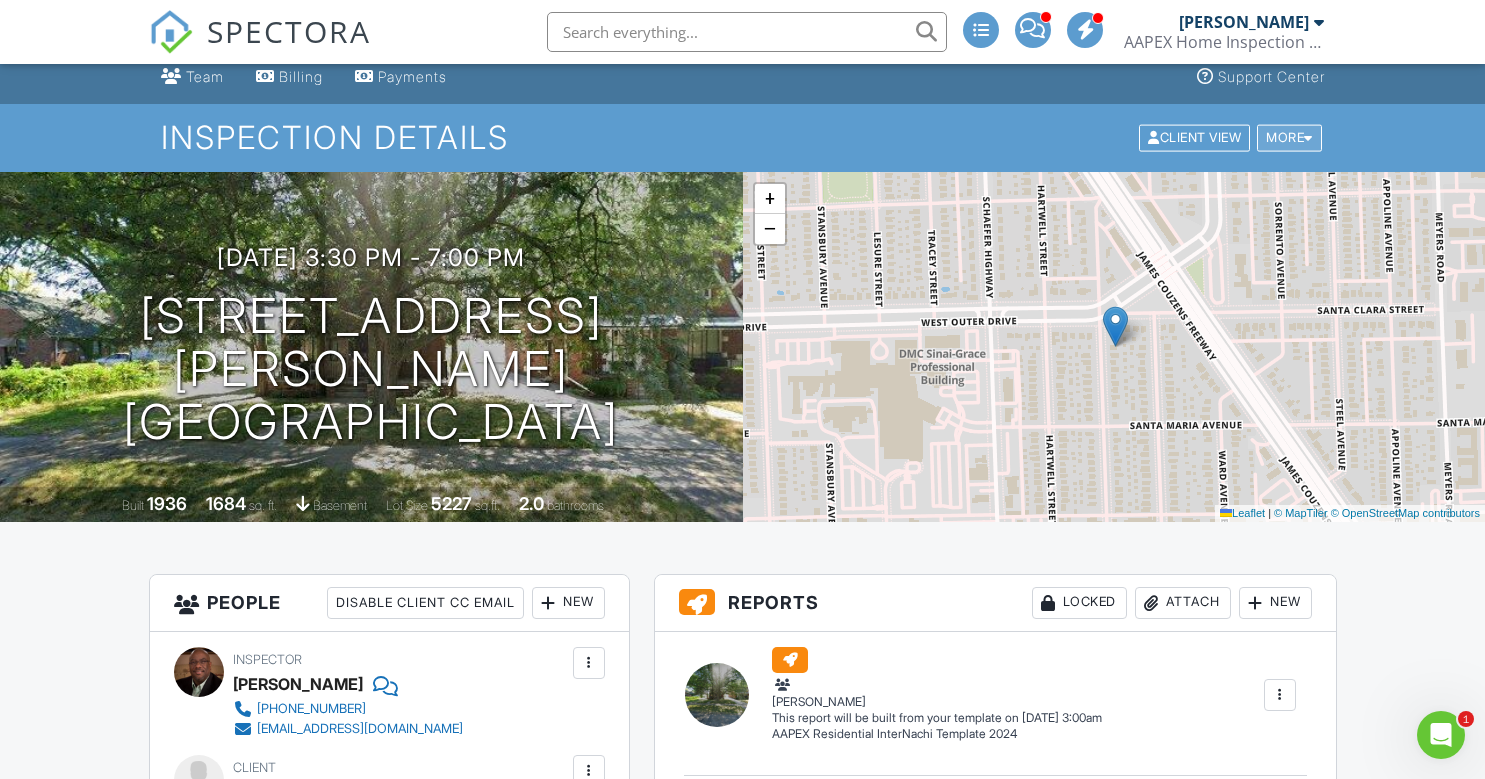 click on "More" at bounding box center (1289, 138) 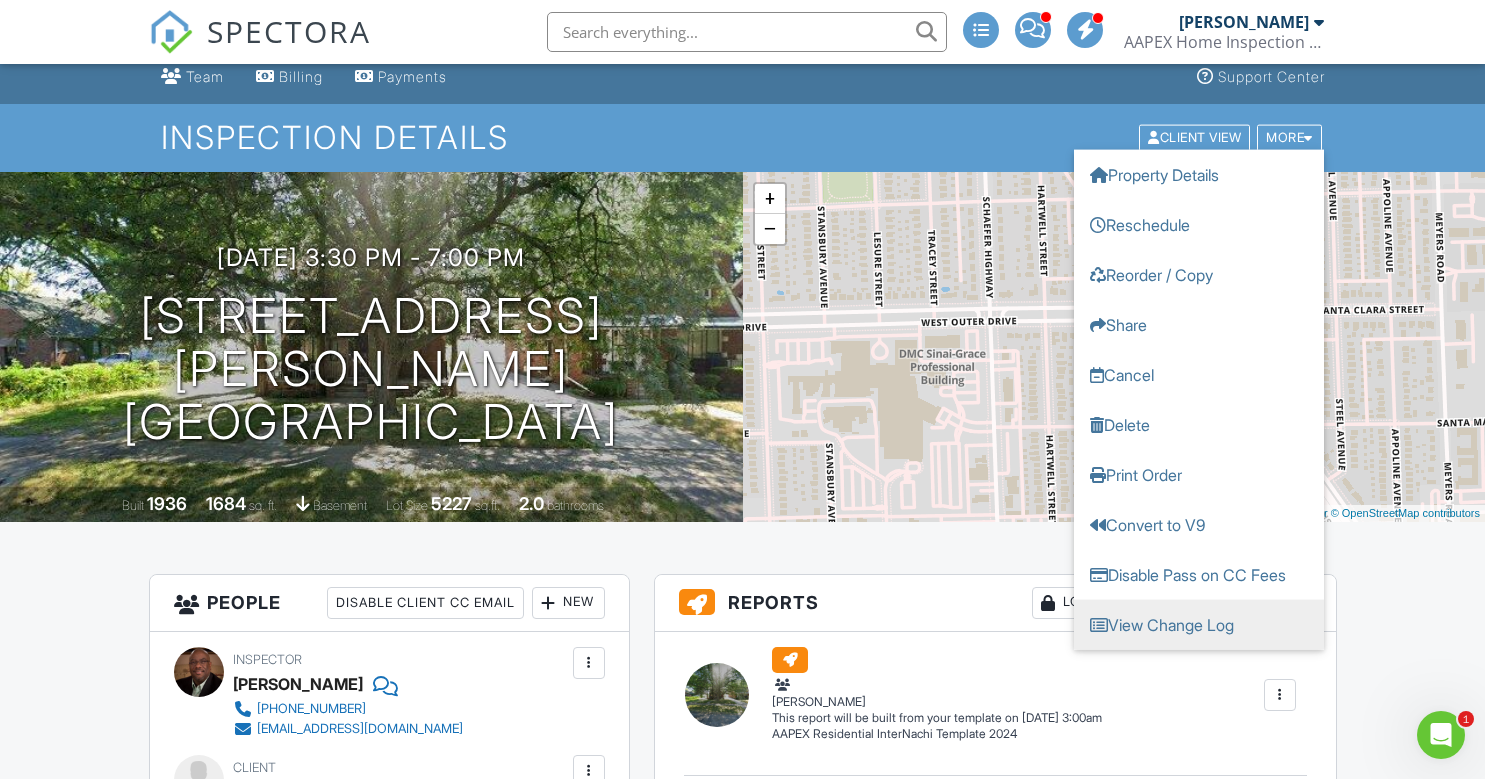 click on "View Change Log" at bounding box center (1199, 625) 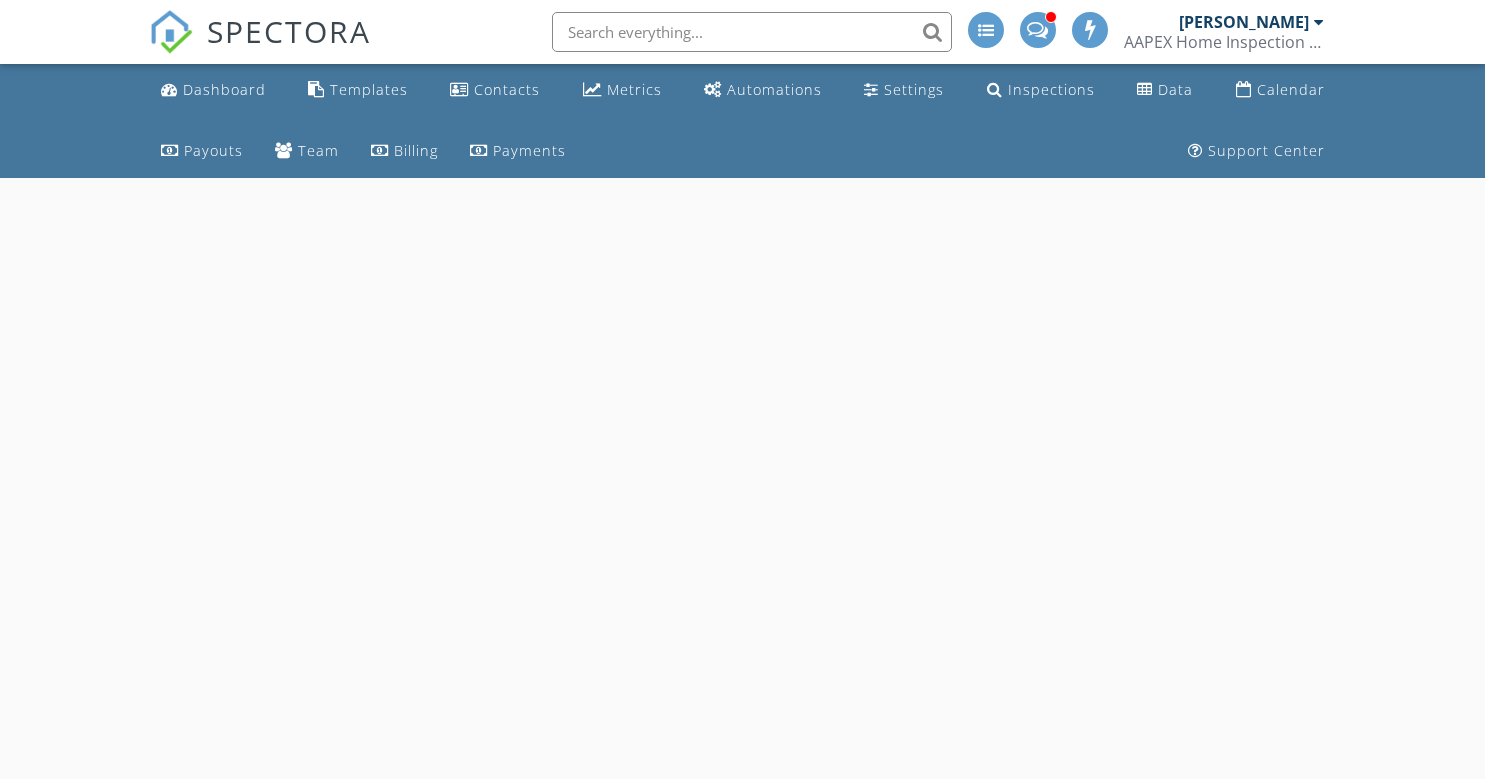 scroll, scrollTop: 0, scrollLeft: 0, axis: both 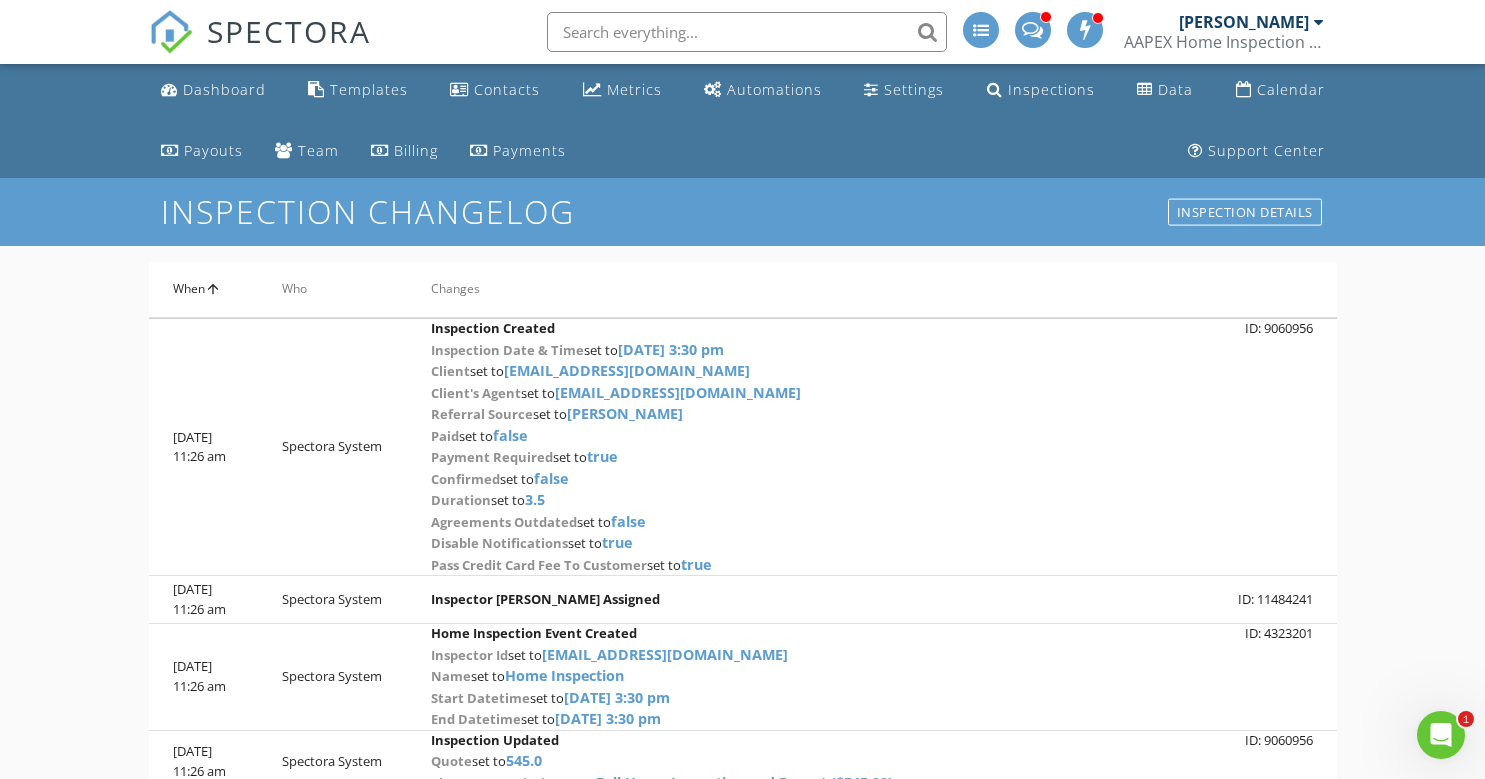 click at bounding box center [171, 32] 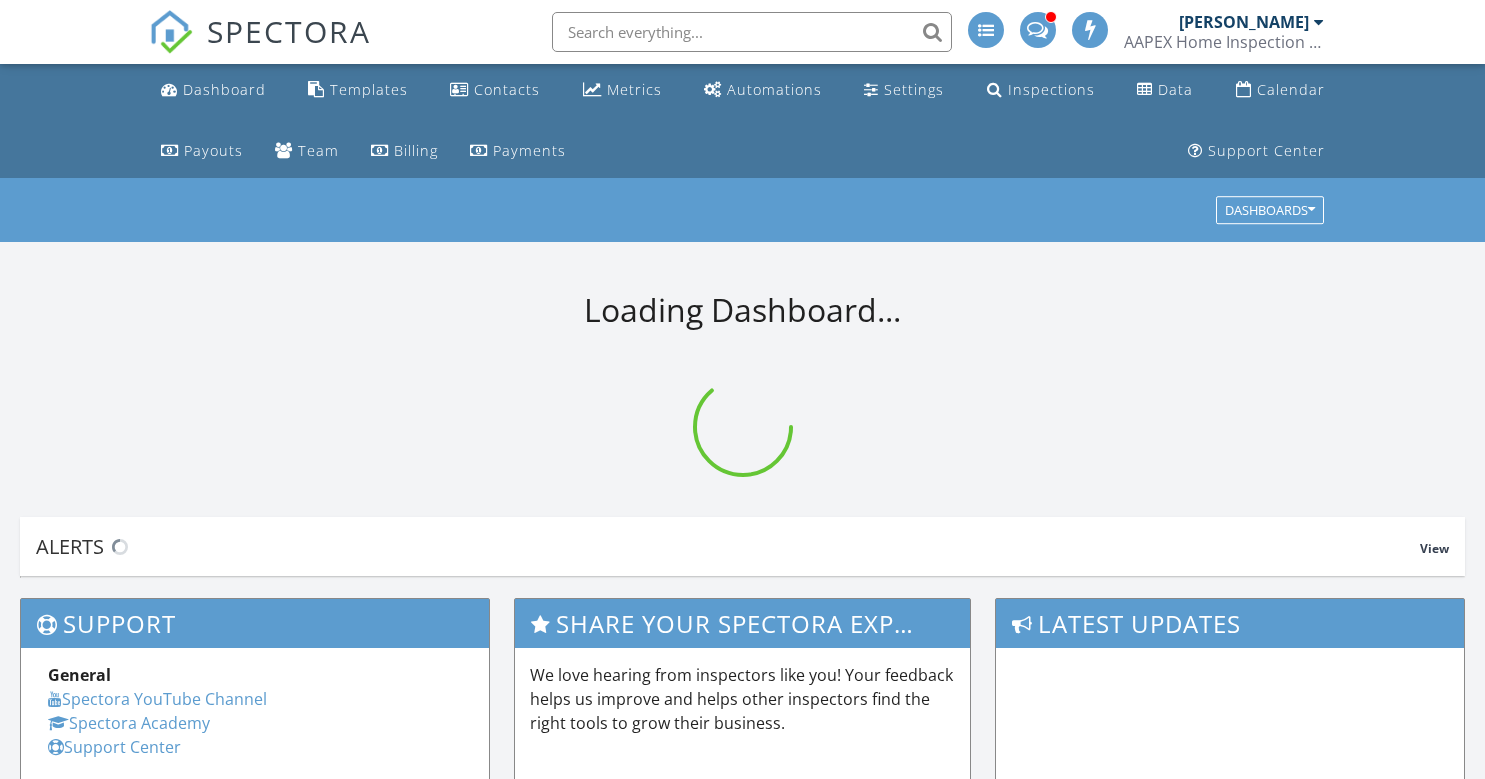 scroll, scrollTop: 0, scrollLeft: 0, axis: both 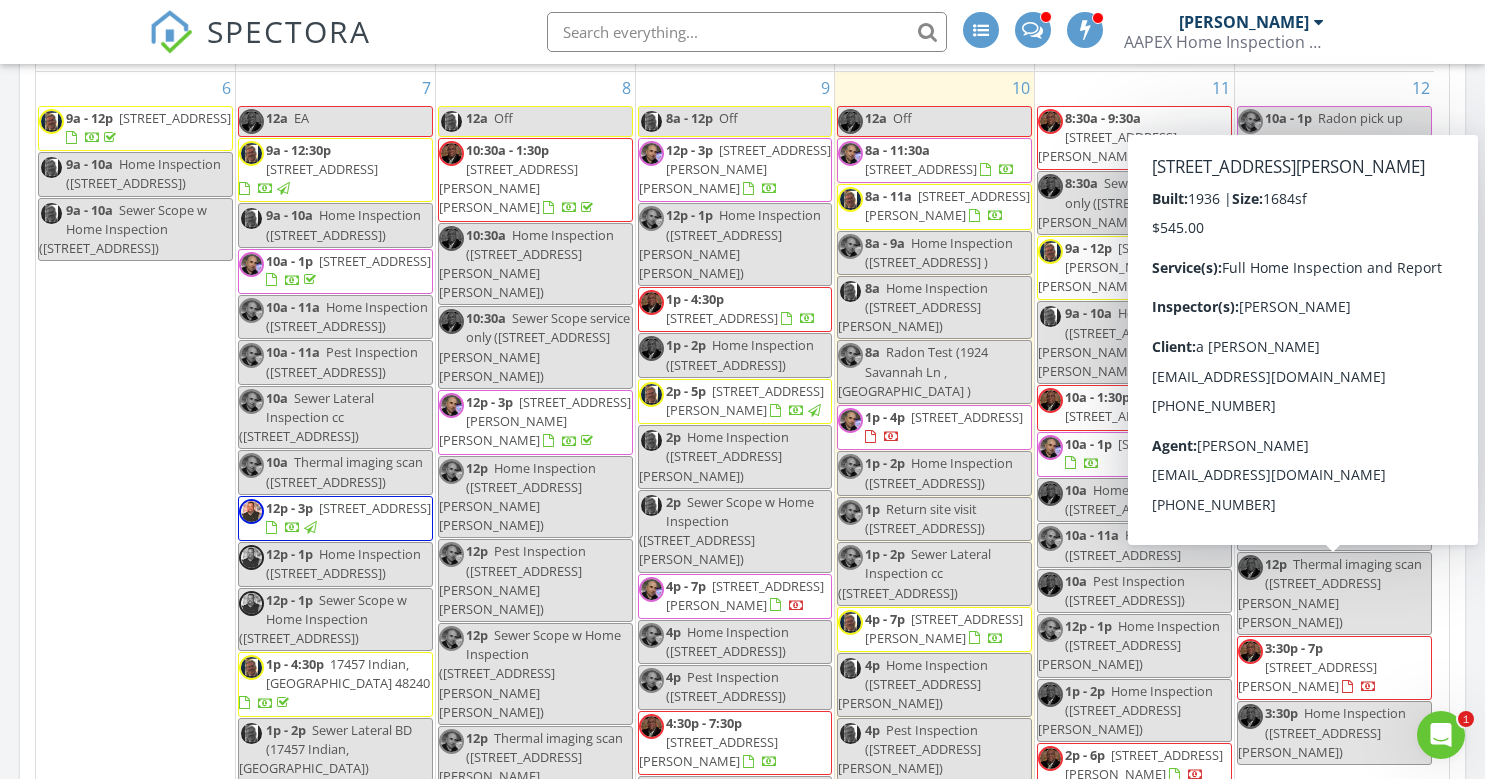 click on "12
10a - 1p
Radon pick up
12p - 11p
Off
12p - 3p
14100 Rossini Dr, Detroit 48205
12p - 3p
39573 Schroeder Dr , Clinton Township 48038
12p
Home Inspection (39573 Schroeder Dr , Clinton Township)
12p
Pest Inspection (39573 Schroeder Dr , Clinton Township)
12p" at bounding box center [1334, 643] 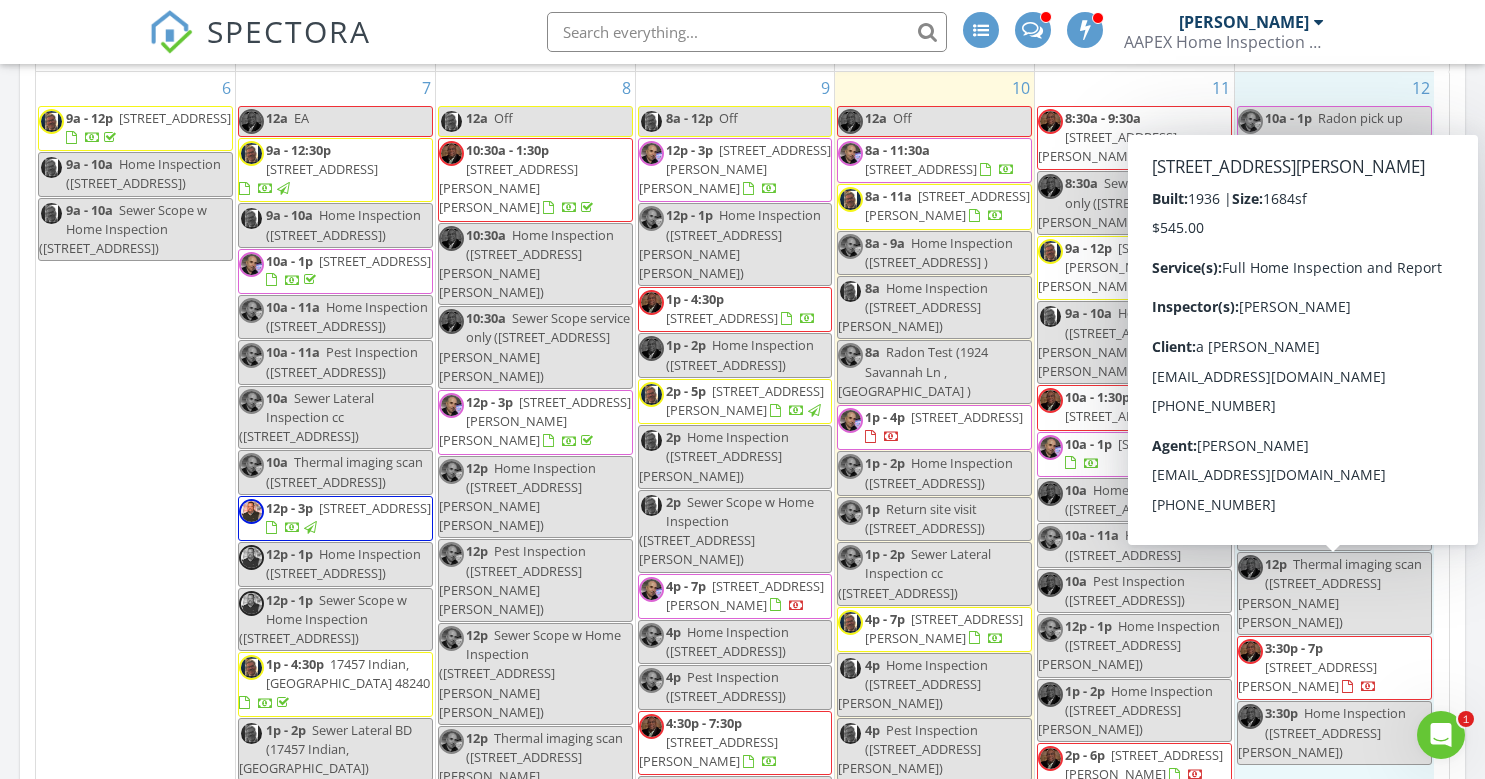 click on "17384 Snowden St, Detroit 48235" at bounding box center (1307, 676) 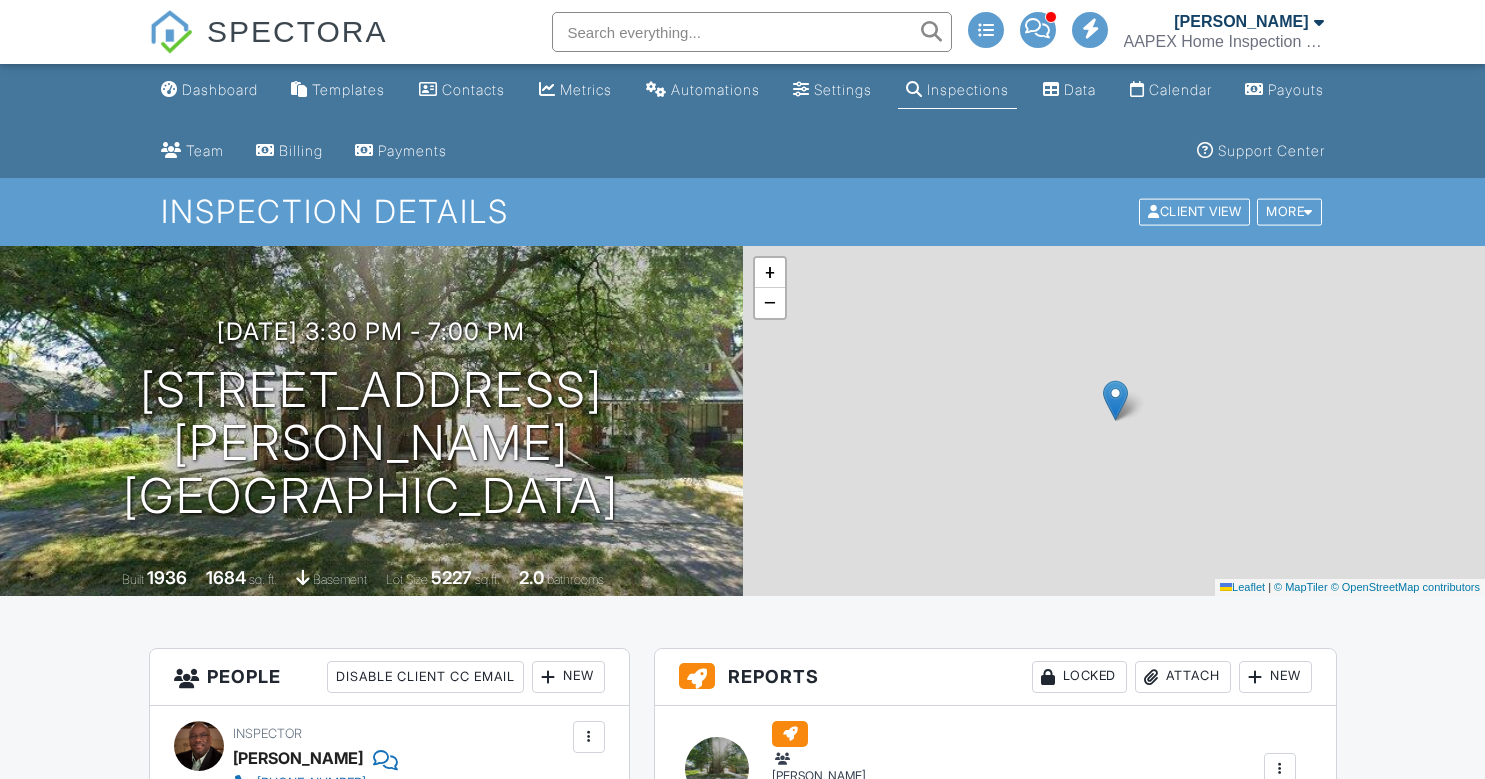 scroll, scrollTop: 0, scrollLeft: 0, axis: both 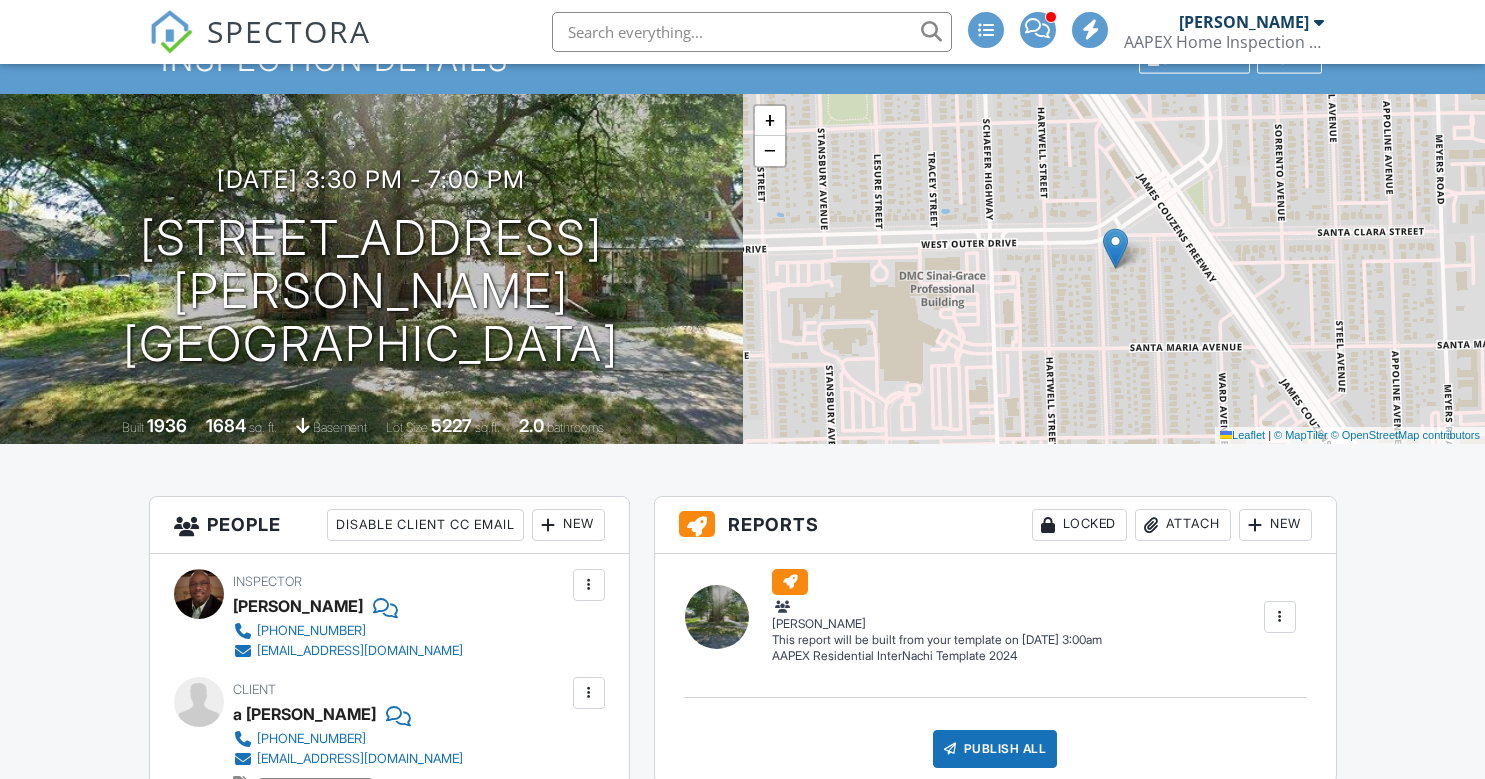 click on "SPECTORA
Steve  Johnson
AAPEX Home Inspection Services
Role:
Inspector
Change Role
Dashboard
New Inspection
Inspections
Calendar
Template Editor
Contacts
Automations
Team
Metrics
Payments
Data Exports
Billing
Conversations
Tasks
Reporting
Advanced
Equipment
Settings
What's New
Sign Out
Change Active Role
Your account has more than one possible role. Please choose how you'd like to view the site:
Company/Agency
City
Role
Dashboard
Templates
Contacts
Metrics
Automations
Settings
Inspections
Data
Calendar
Payouts
Team
Billing" at bounding box center (742, 1444) 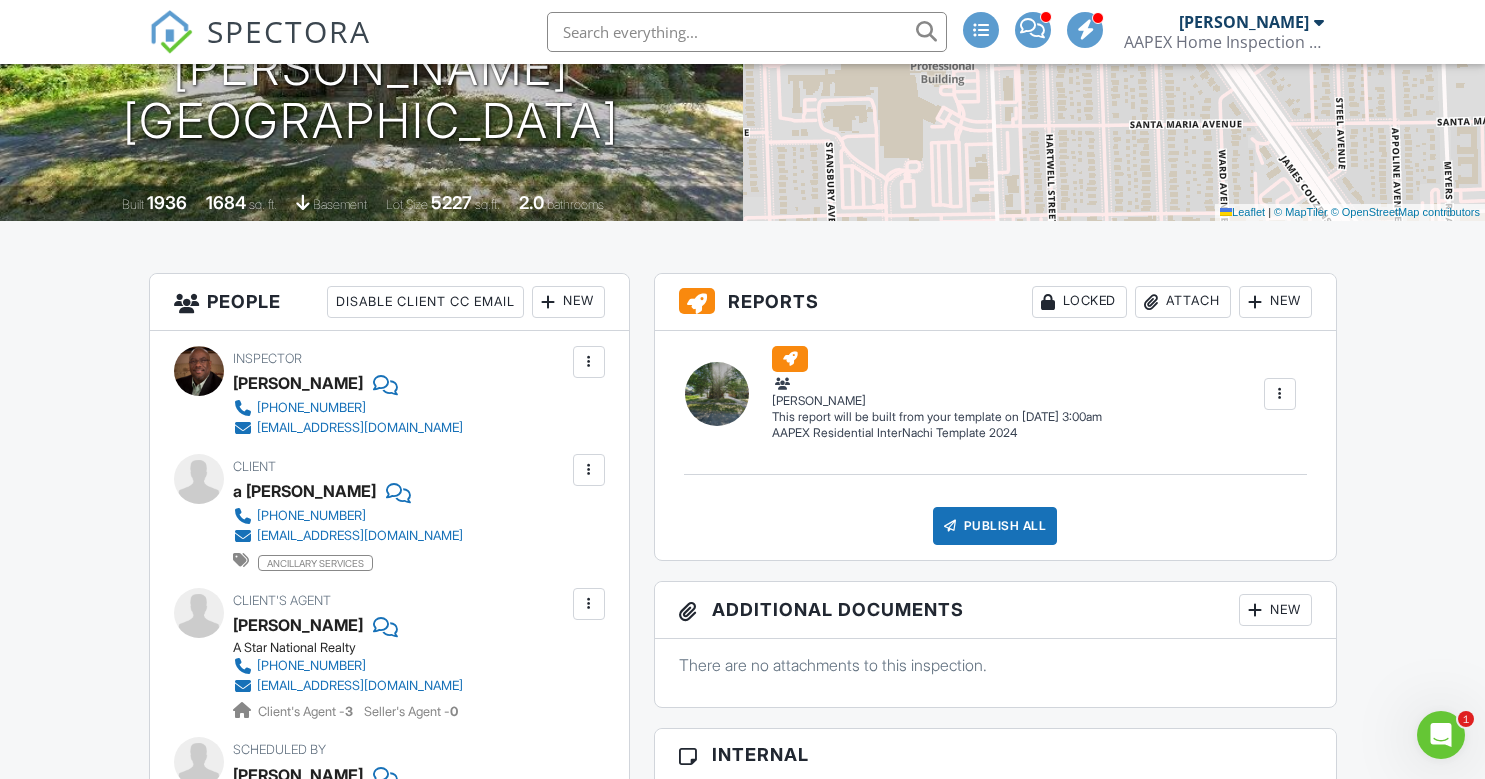 scroll, scrollTop: 0, scrollLeft: 0, axis: both 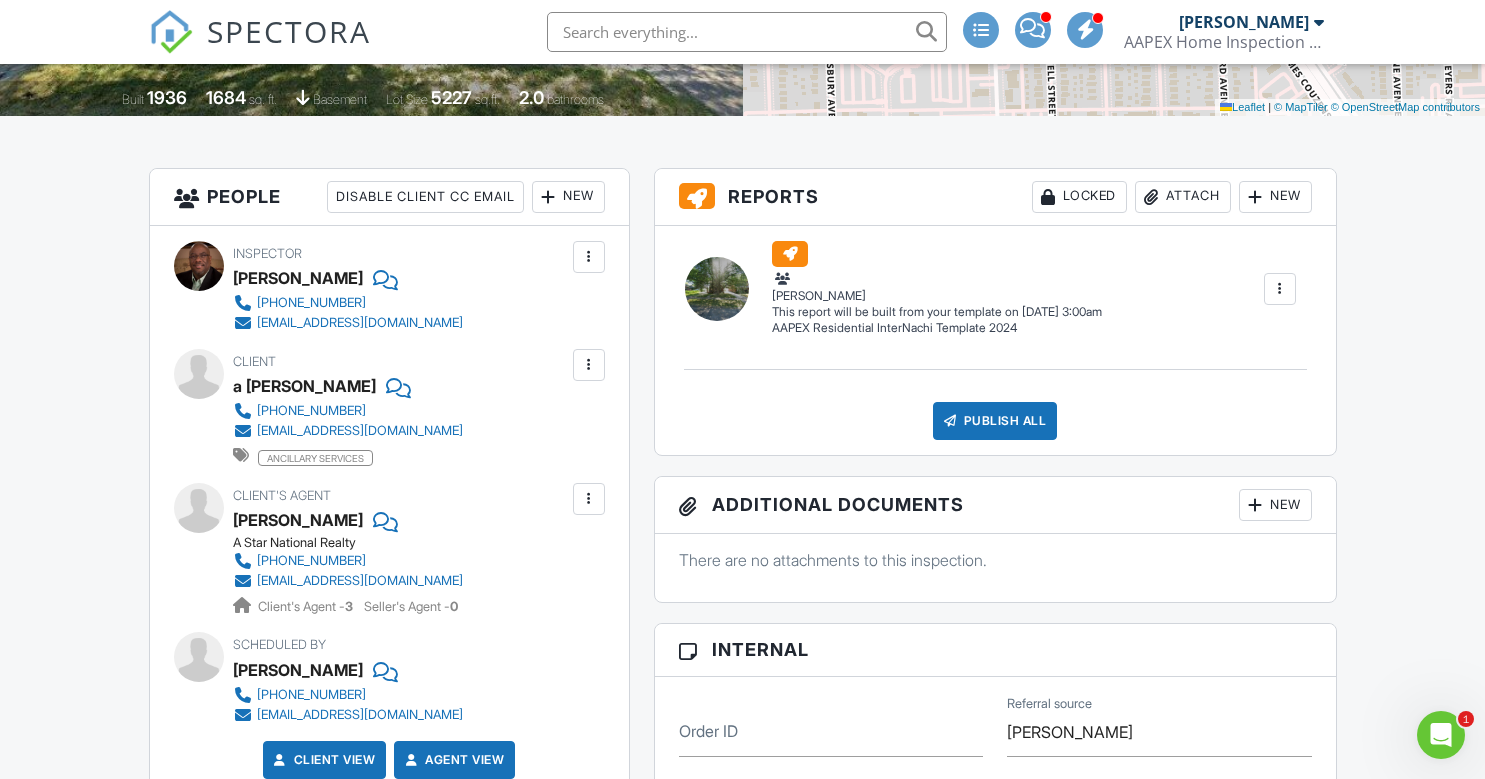 click at bounding box center (589, 257) 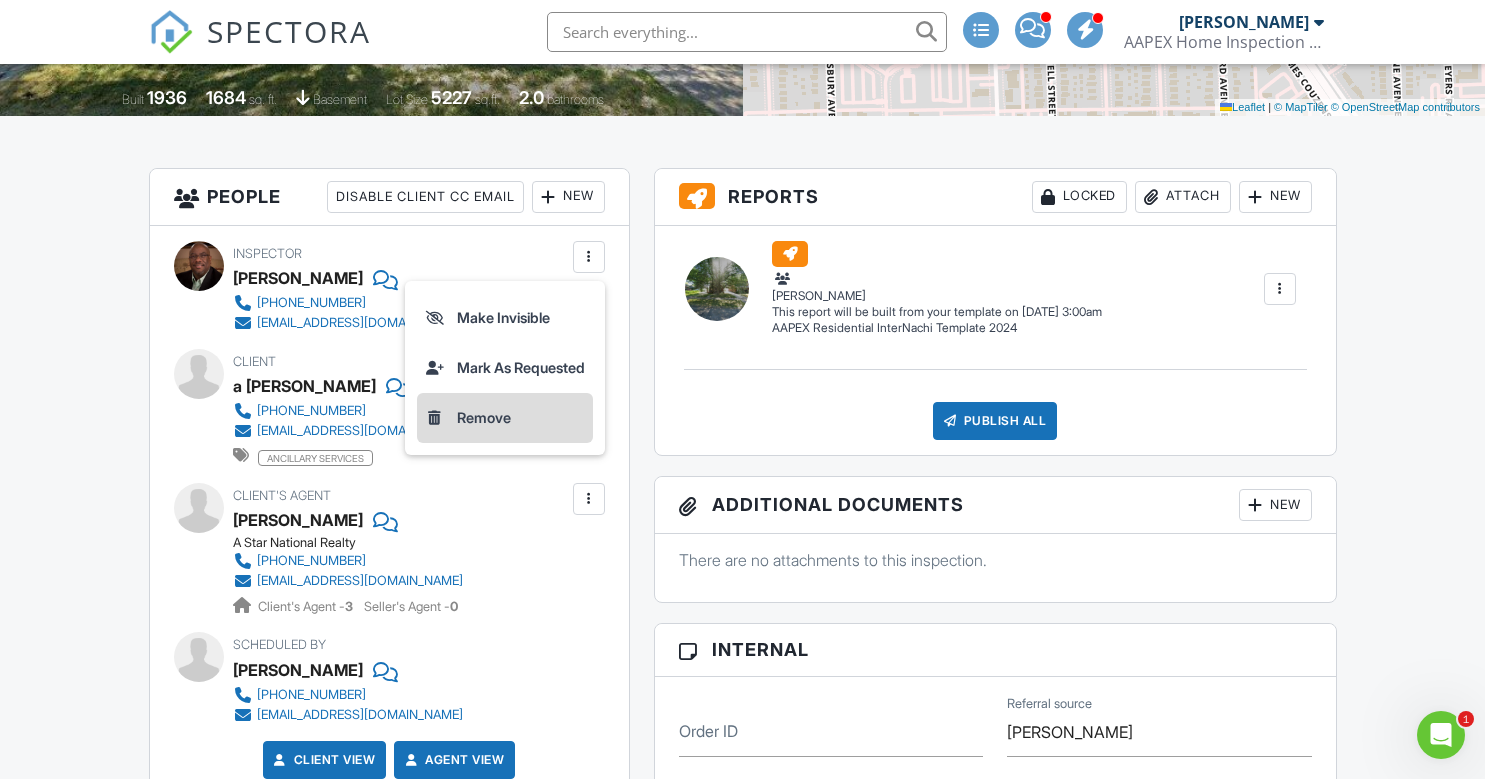 click on "Remove" at bounding box center (505, 418) 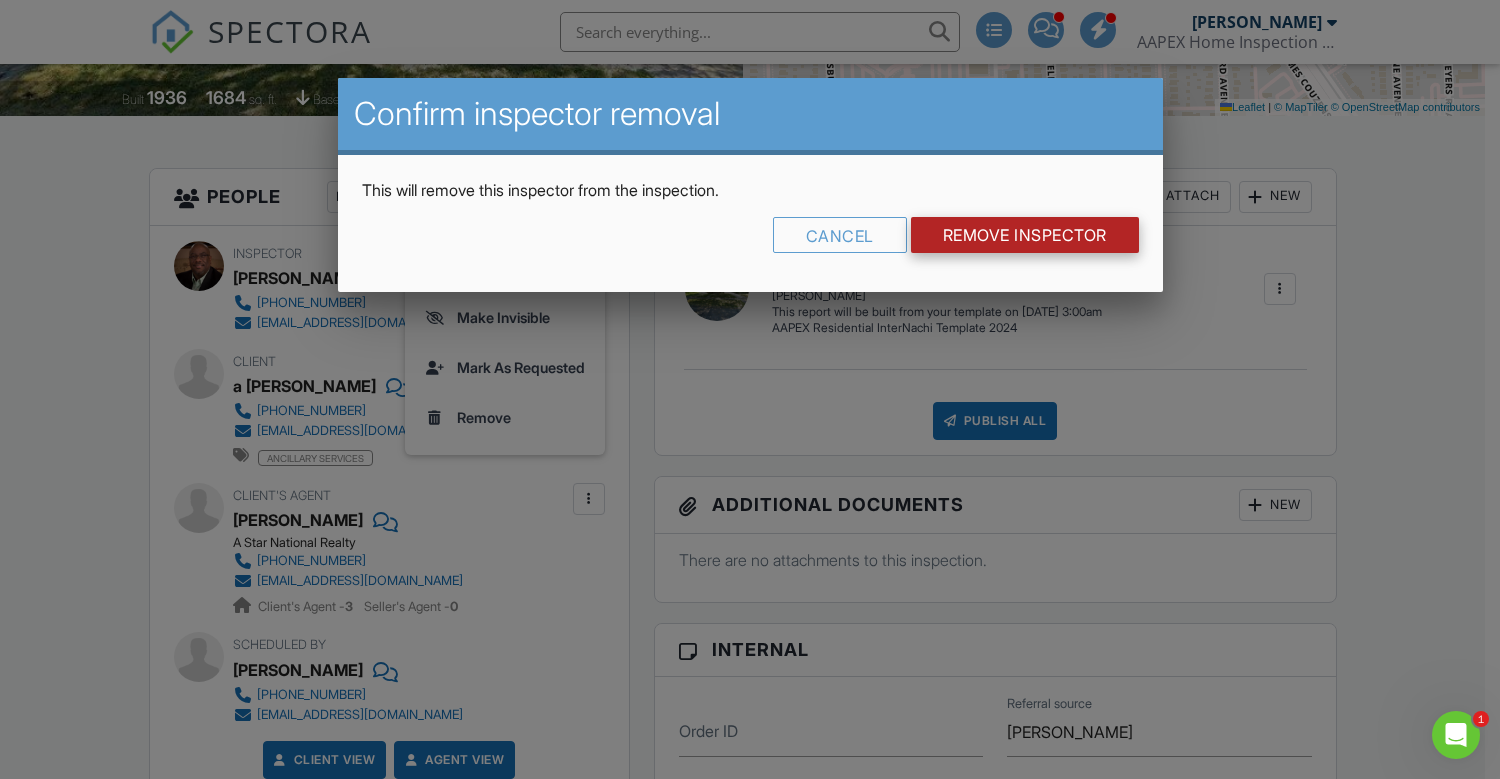 click on "Remove Inspector" at bounding box center [1025, 235] 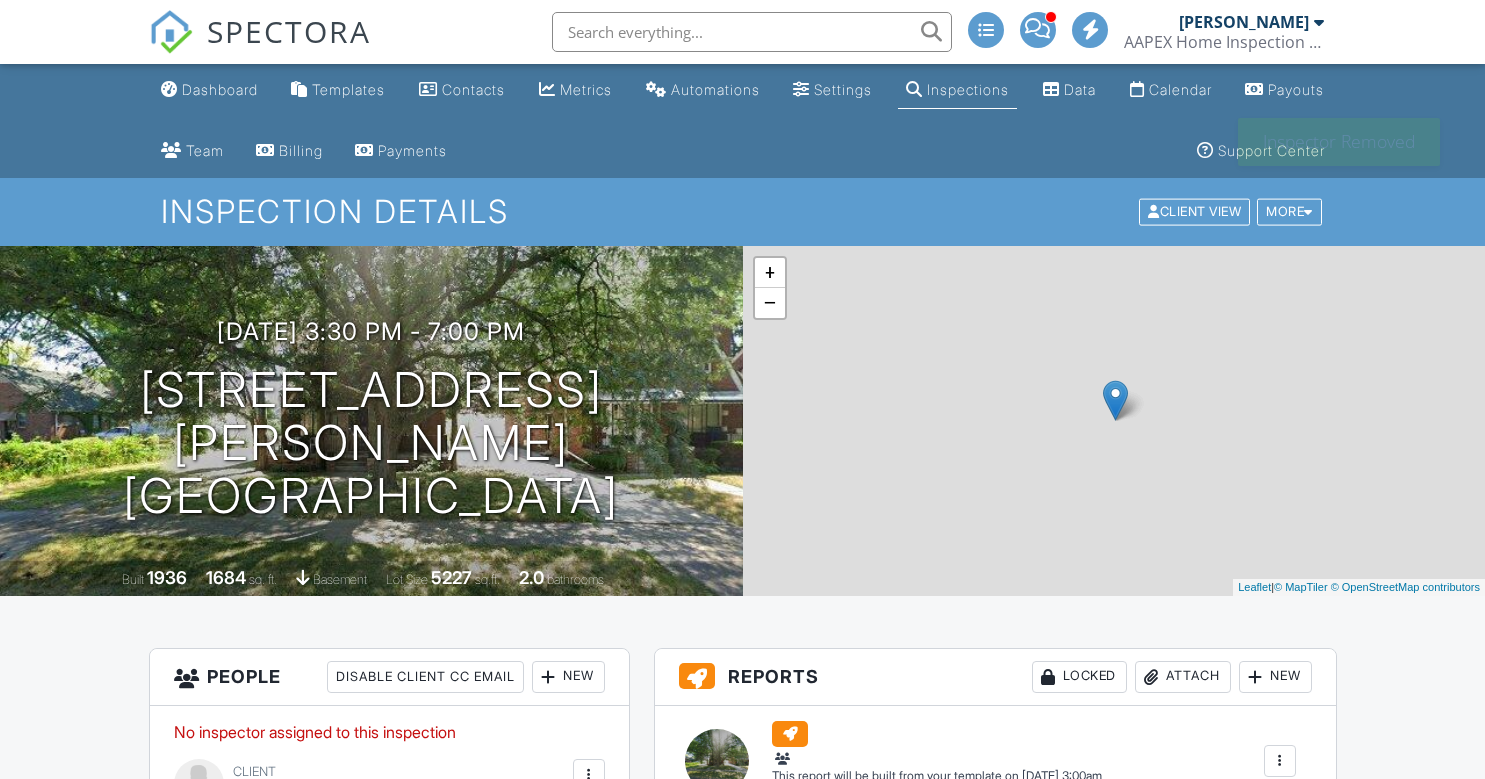 scroll, scrollTop: 0, scrollLeft: 0, axis: both 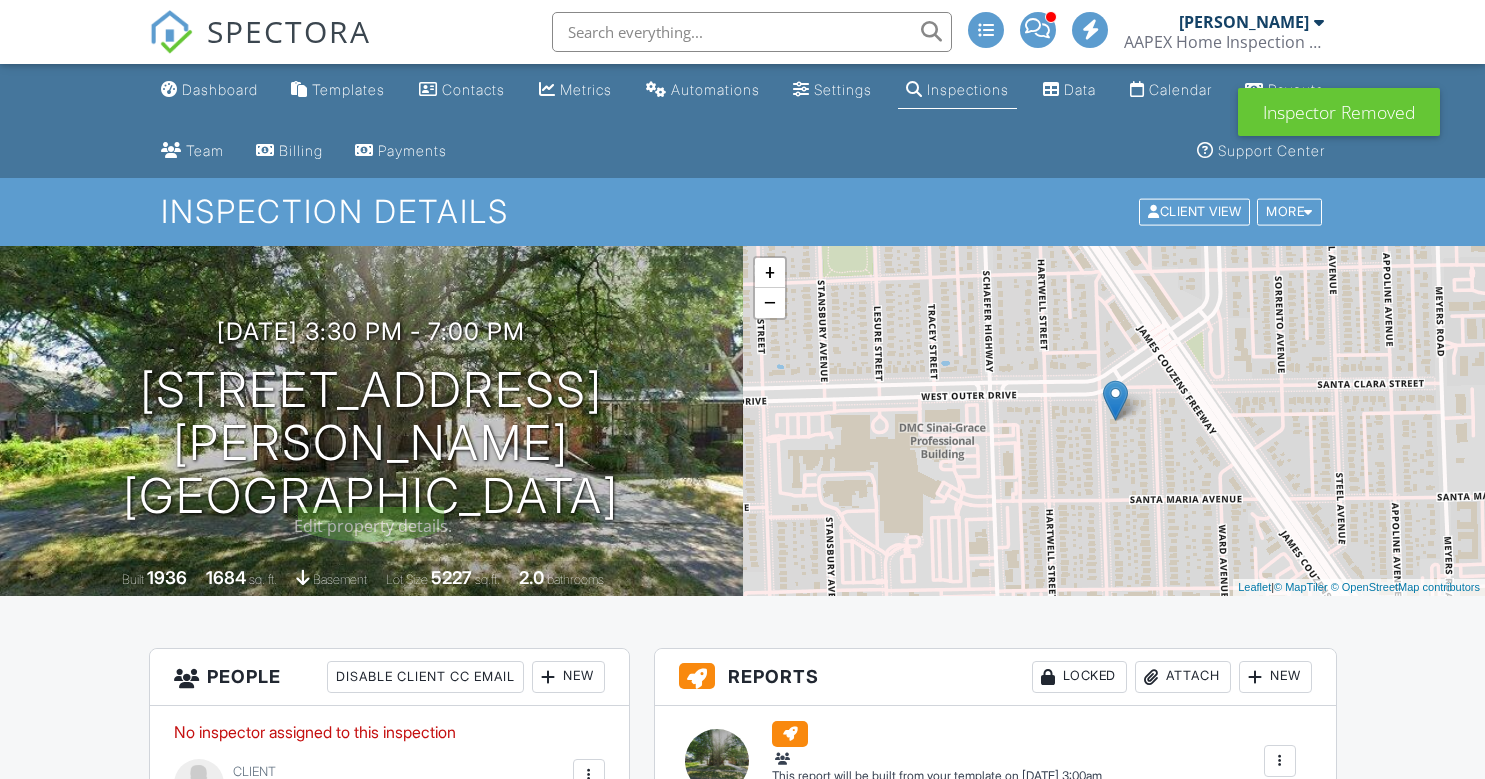 click on "New" at bounding box center (568, 677) 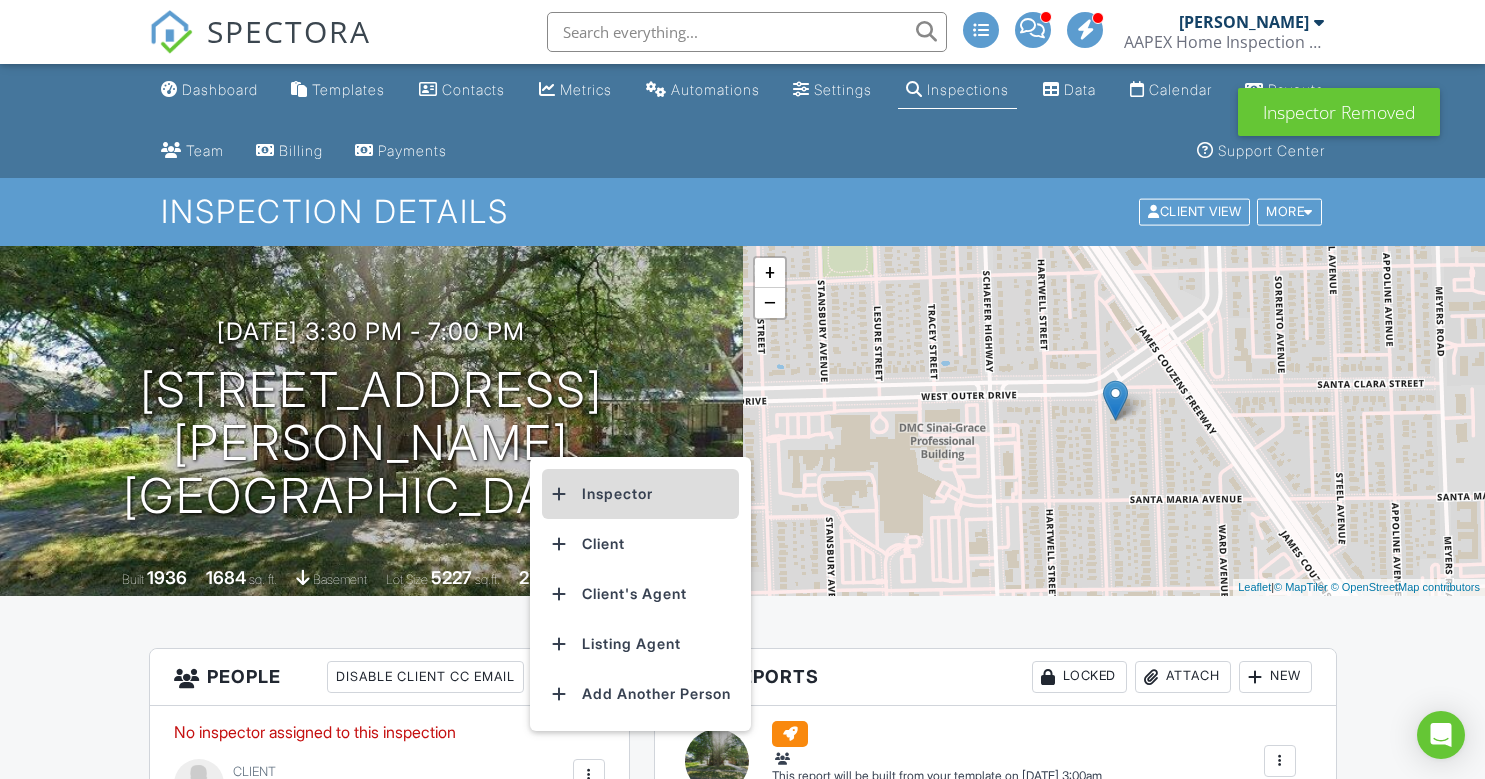 click on "Inspector" at bounding box center (640, 494) 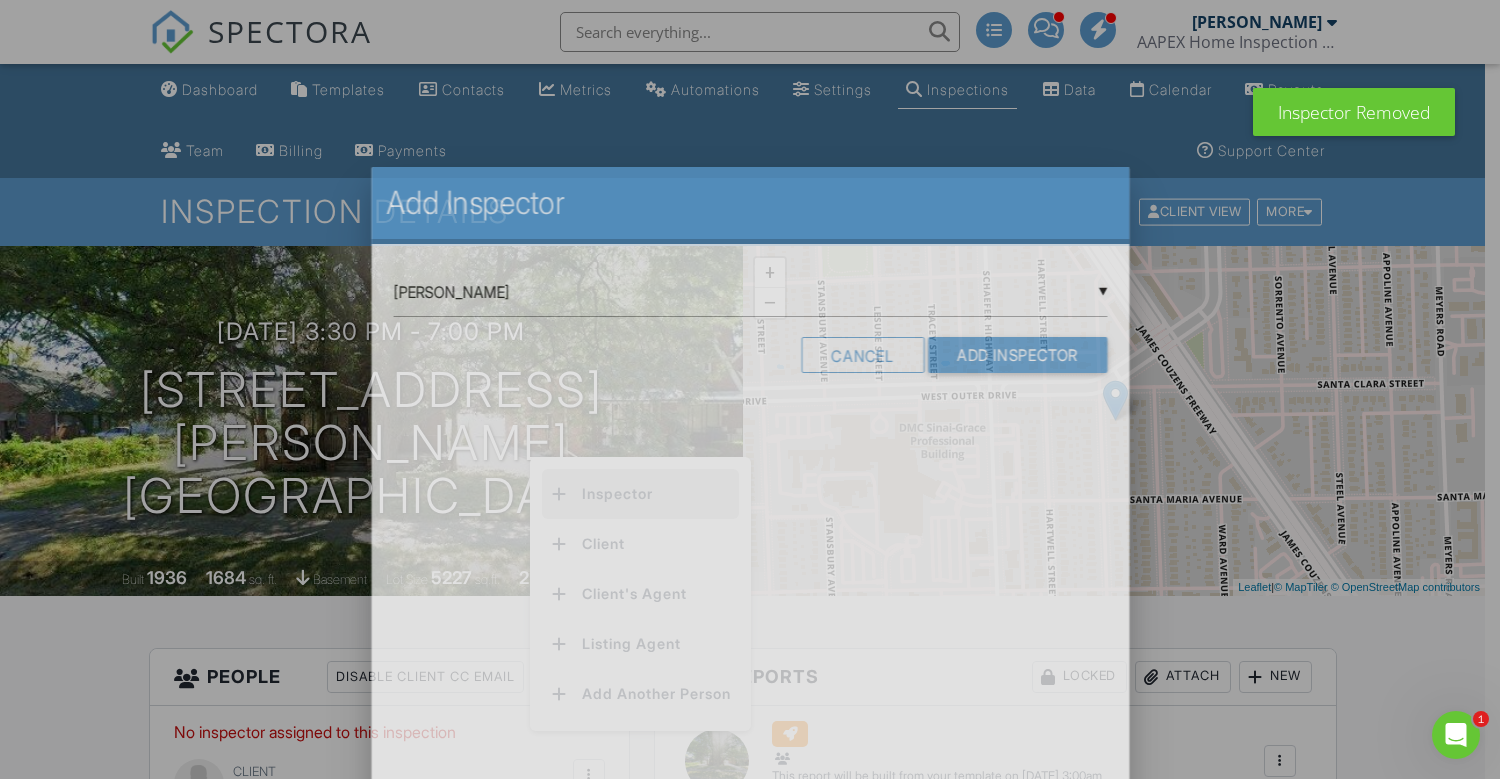 scroll, scrollTop: 0, scrollLeft: 0, axis: both 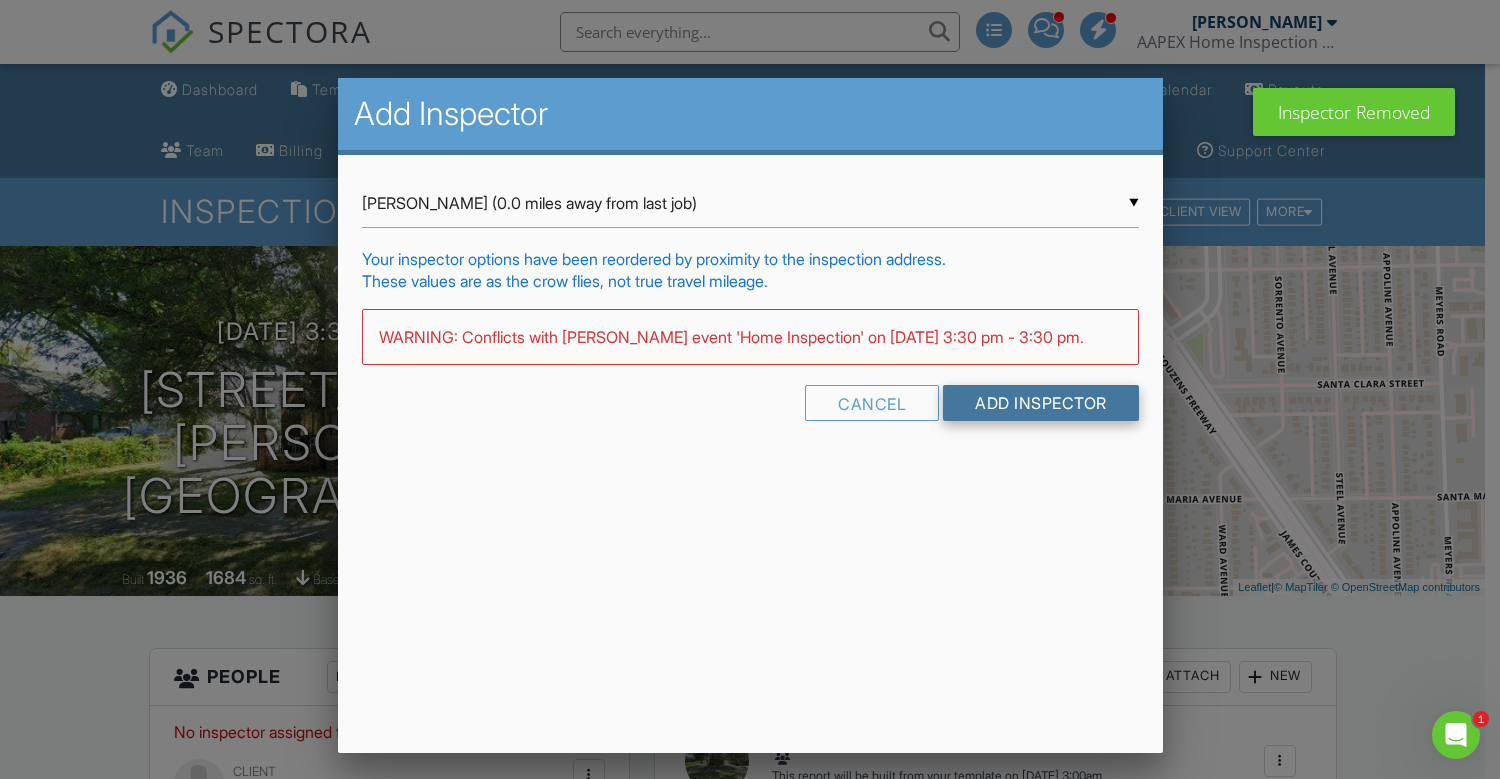 click on "Add Inspector" at bounding box center (1041, 403) 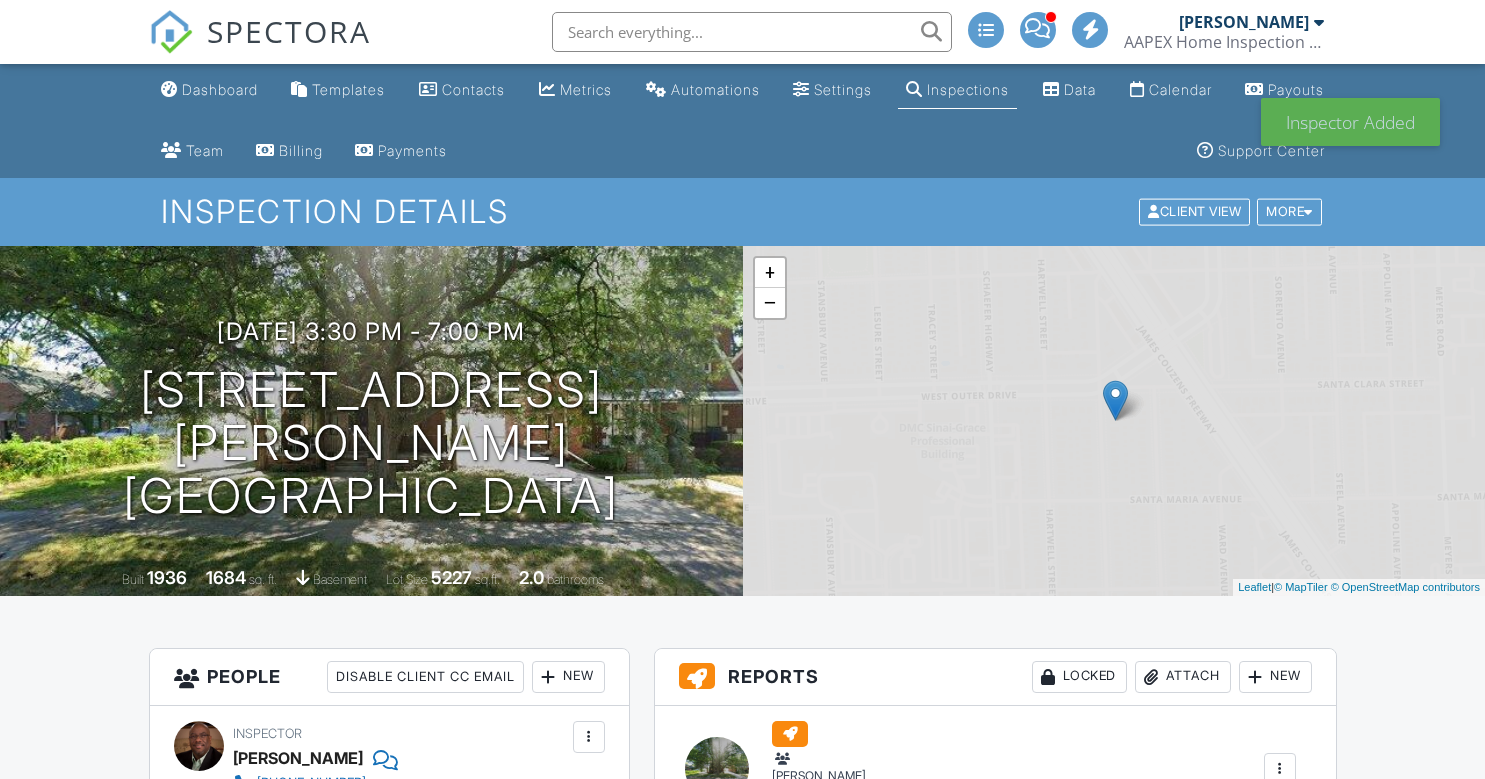 scroll, scrollTop: 0, scrollLeft: 0, axis: both 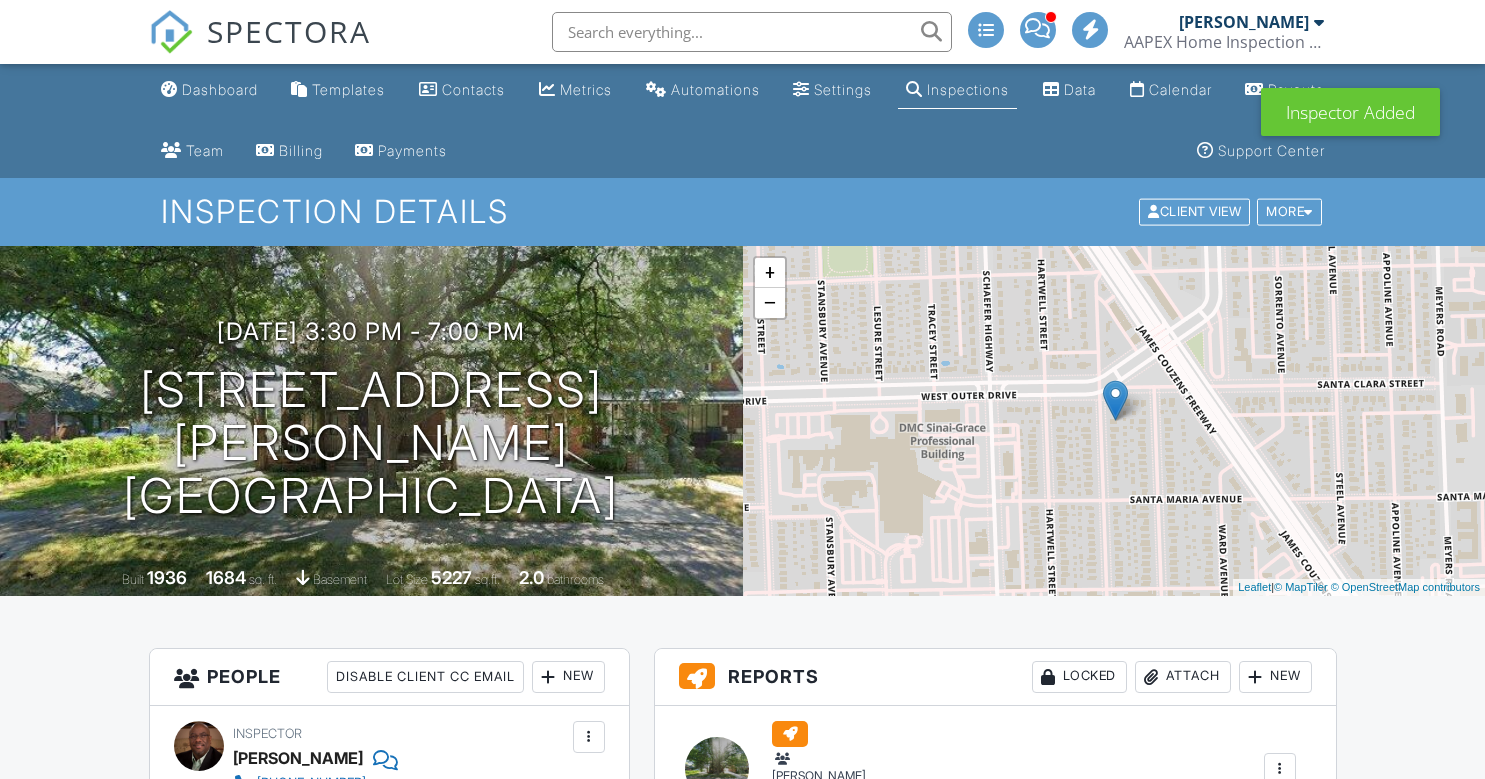 click at bounding box center (589, 737) 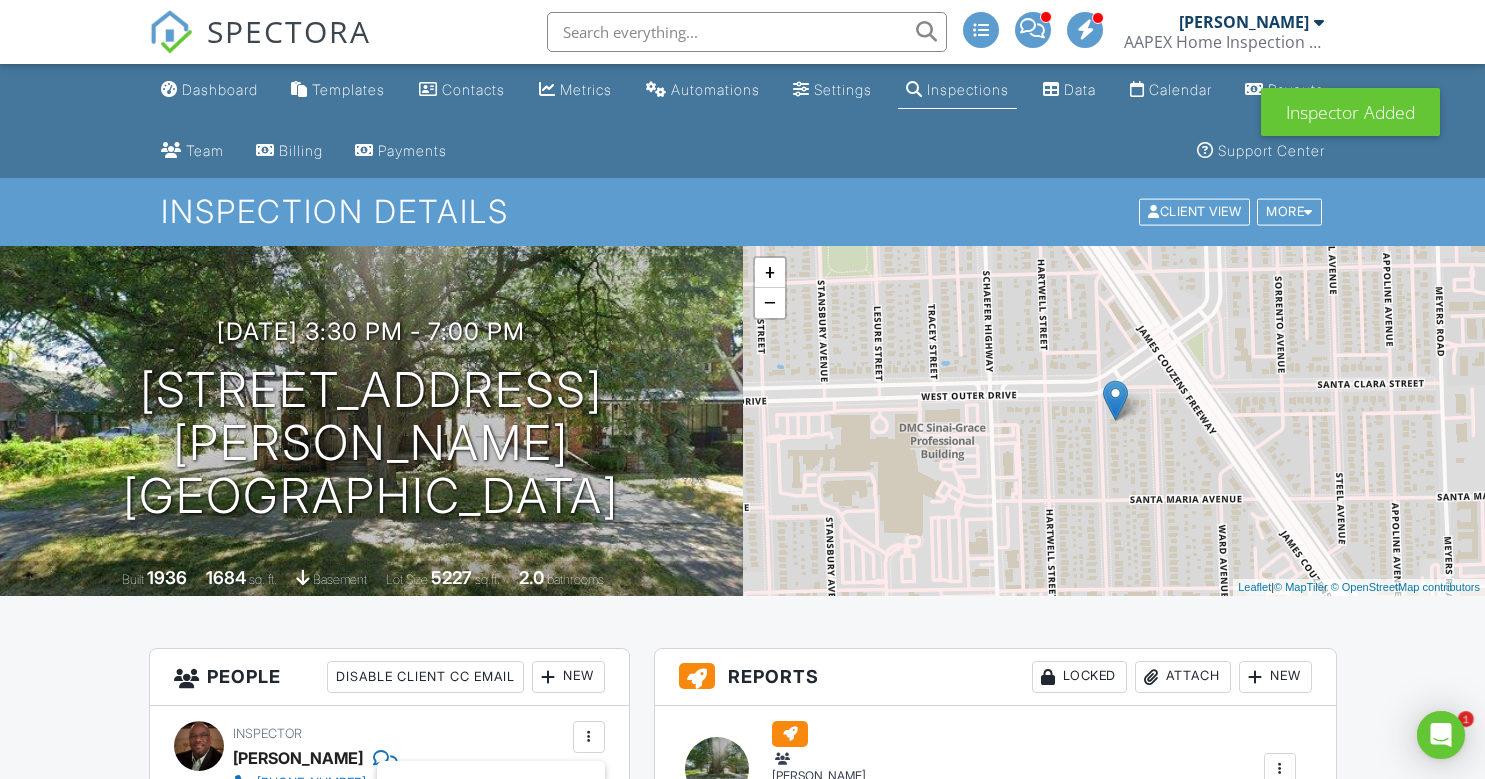 scroll, scrollTop: 0, scrollLeft: 0, axis: both 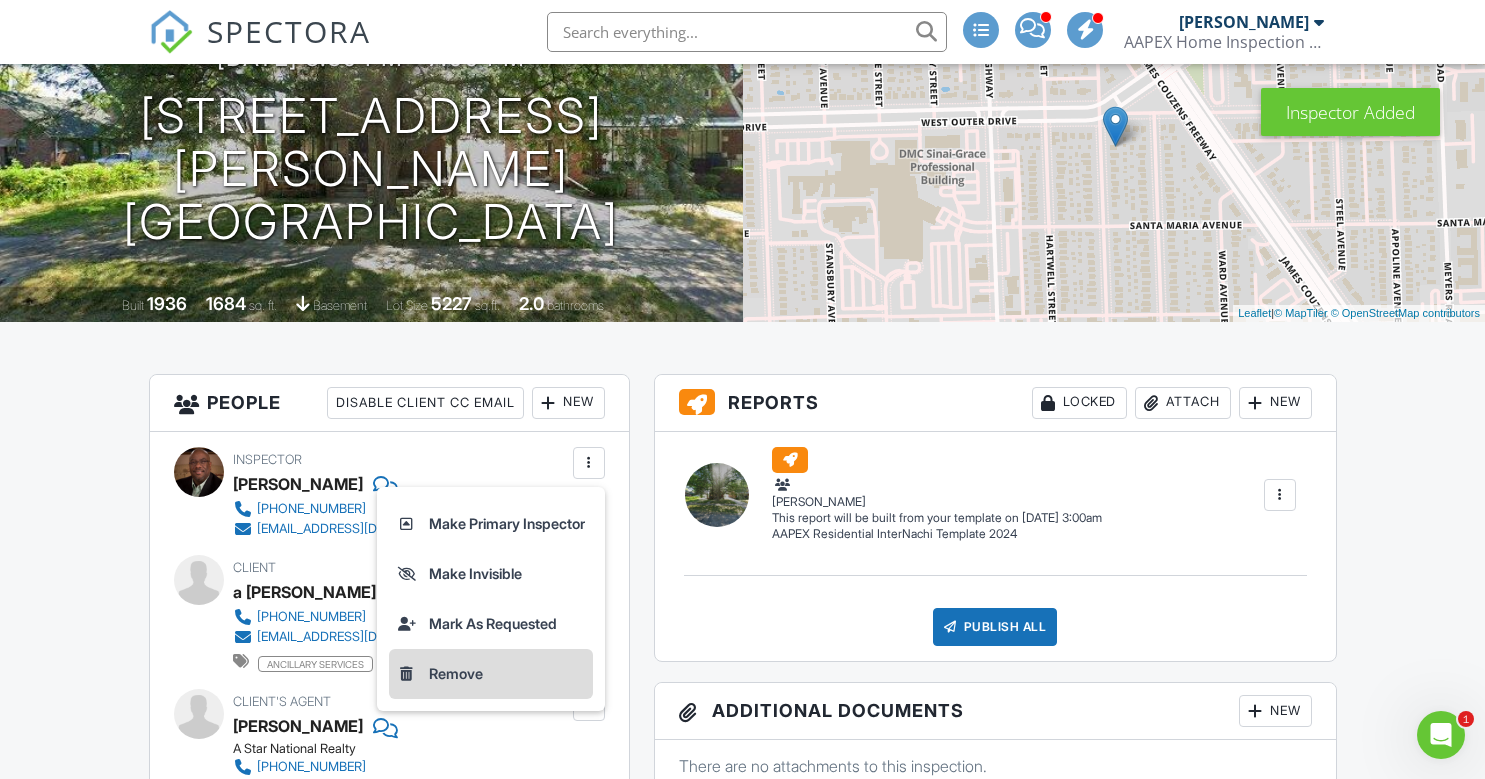 click on "Remove" at bounding box center [491, 674] 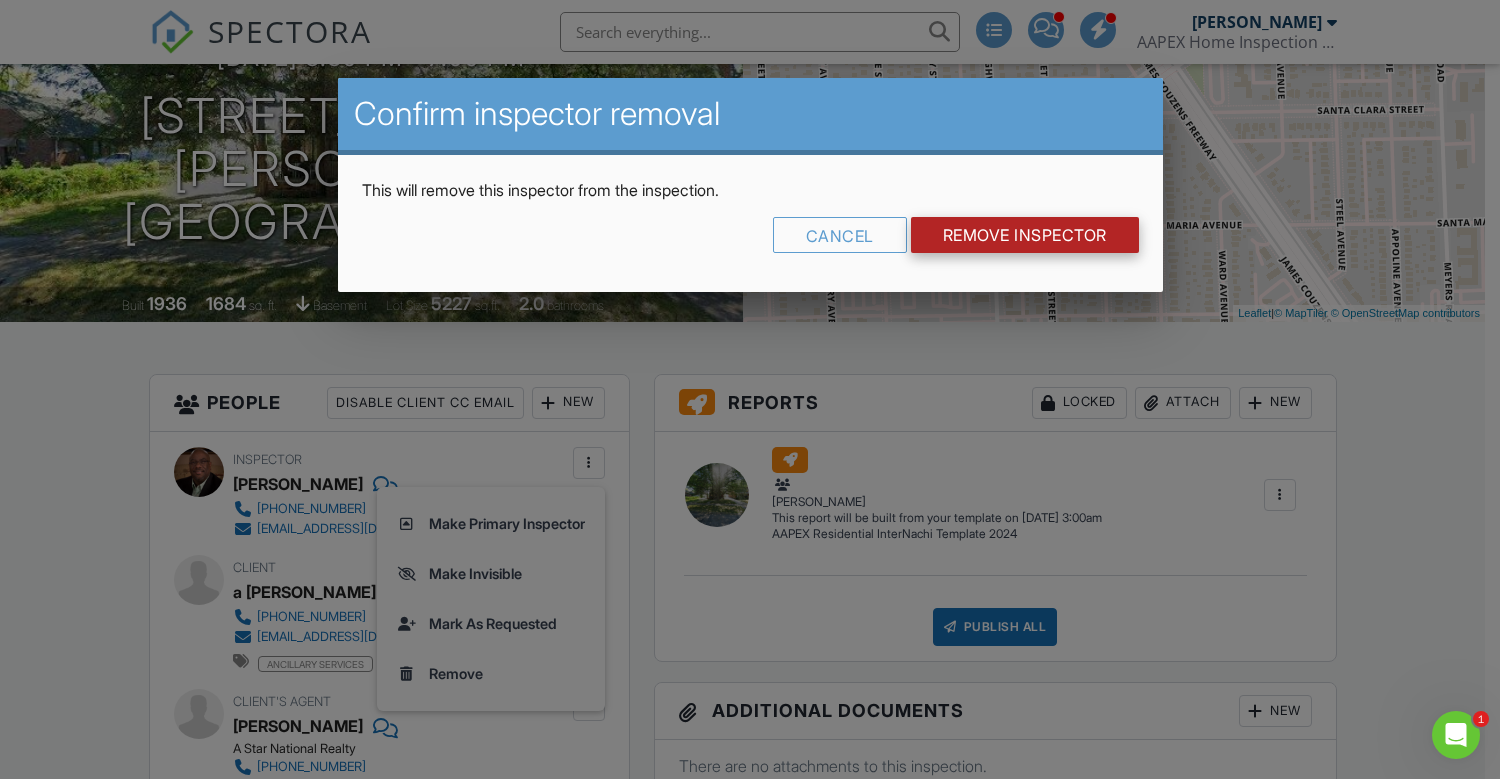 click on "Remove Inspector" at bounding box center [1025, 235] 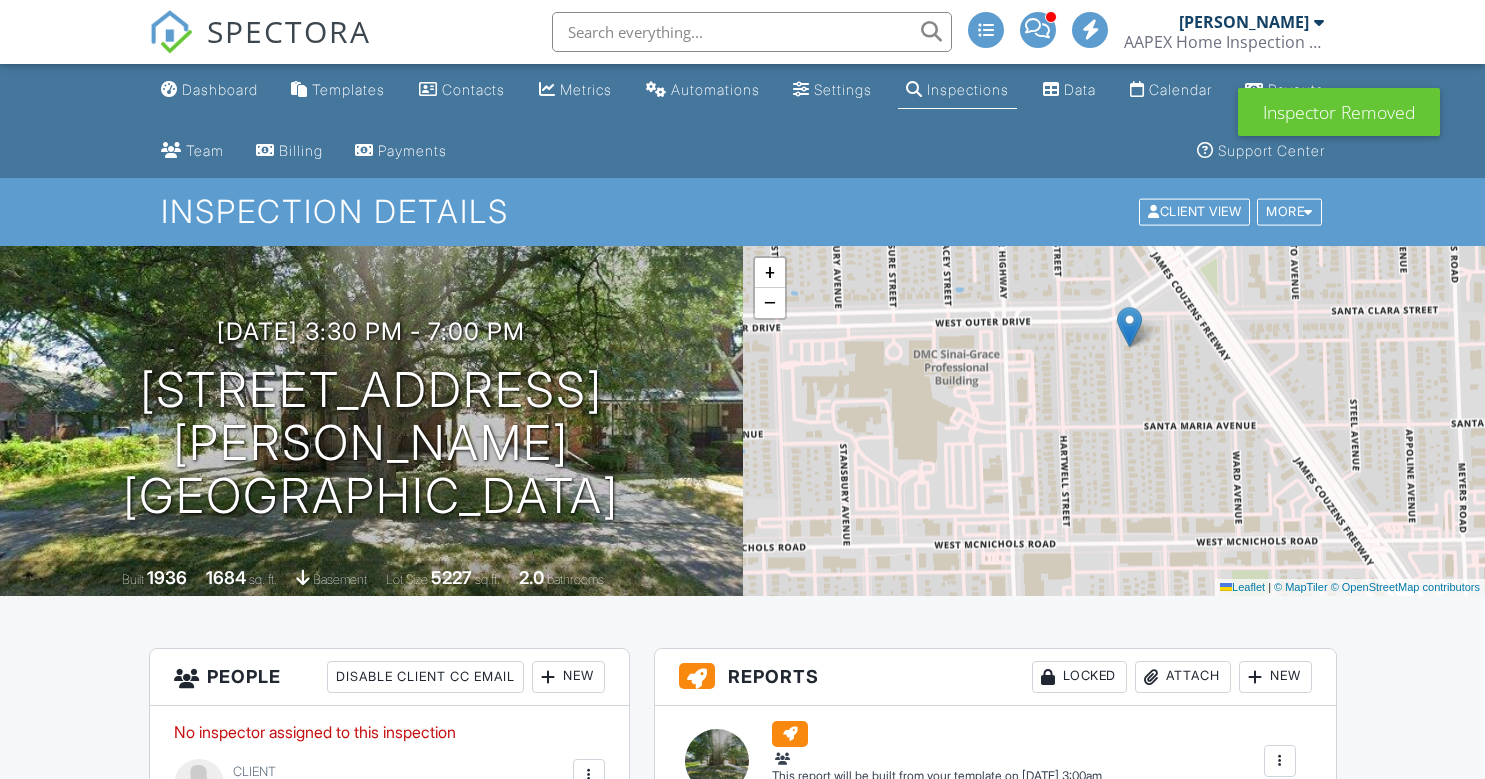 scroll, scrollTop: 56, scrollLeft: 0, axis: vertical 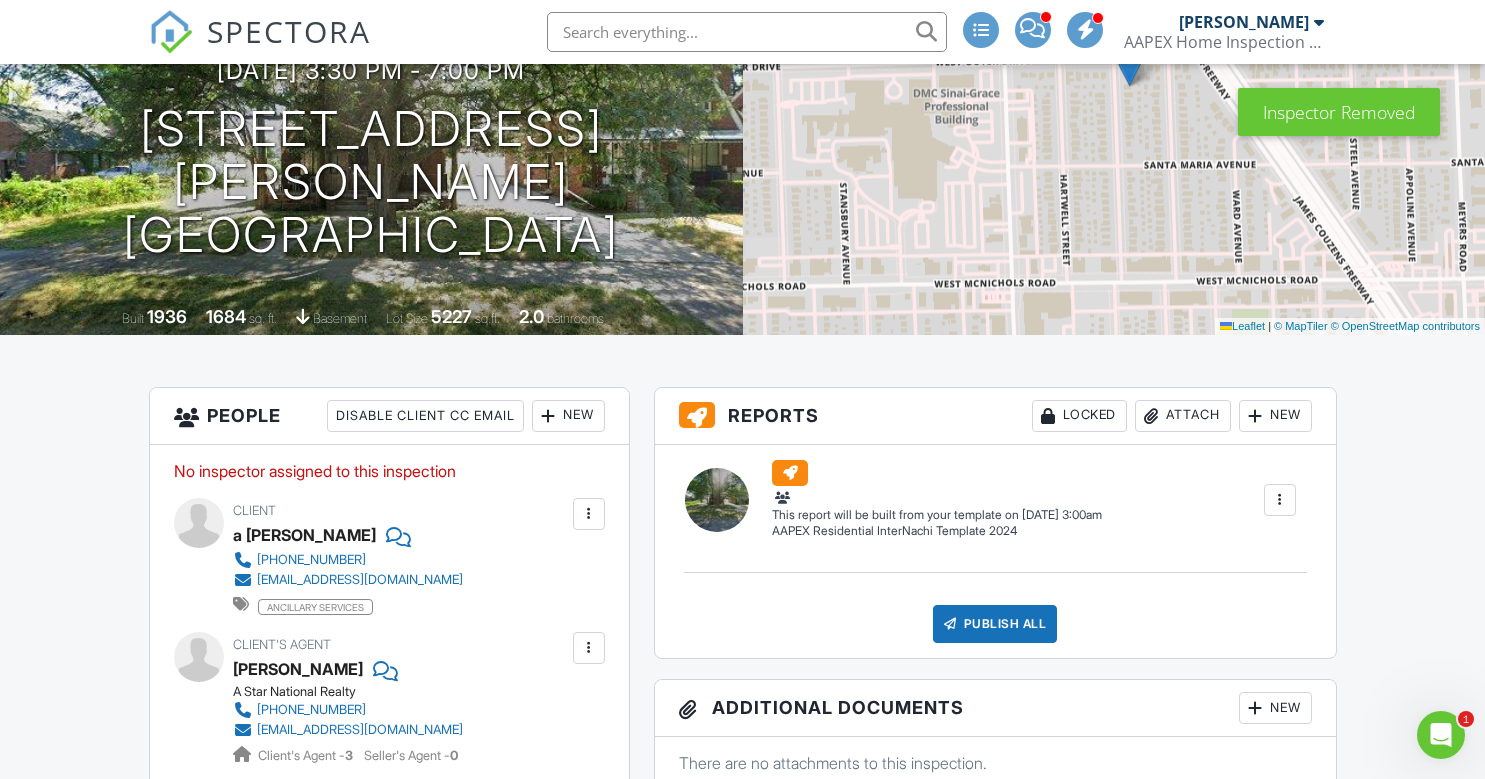 click on "New" at bounding box center (568, 416) 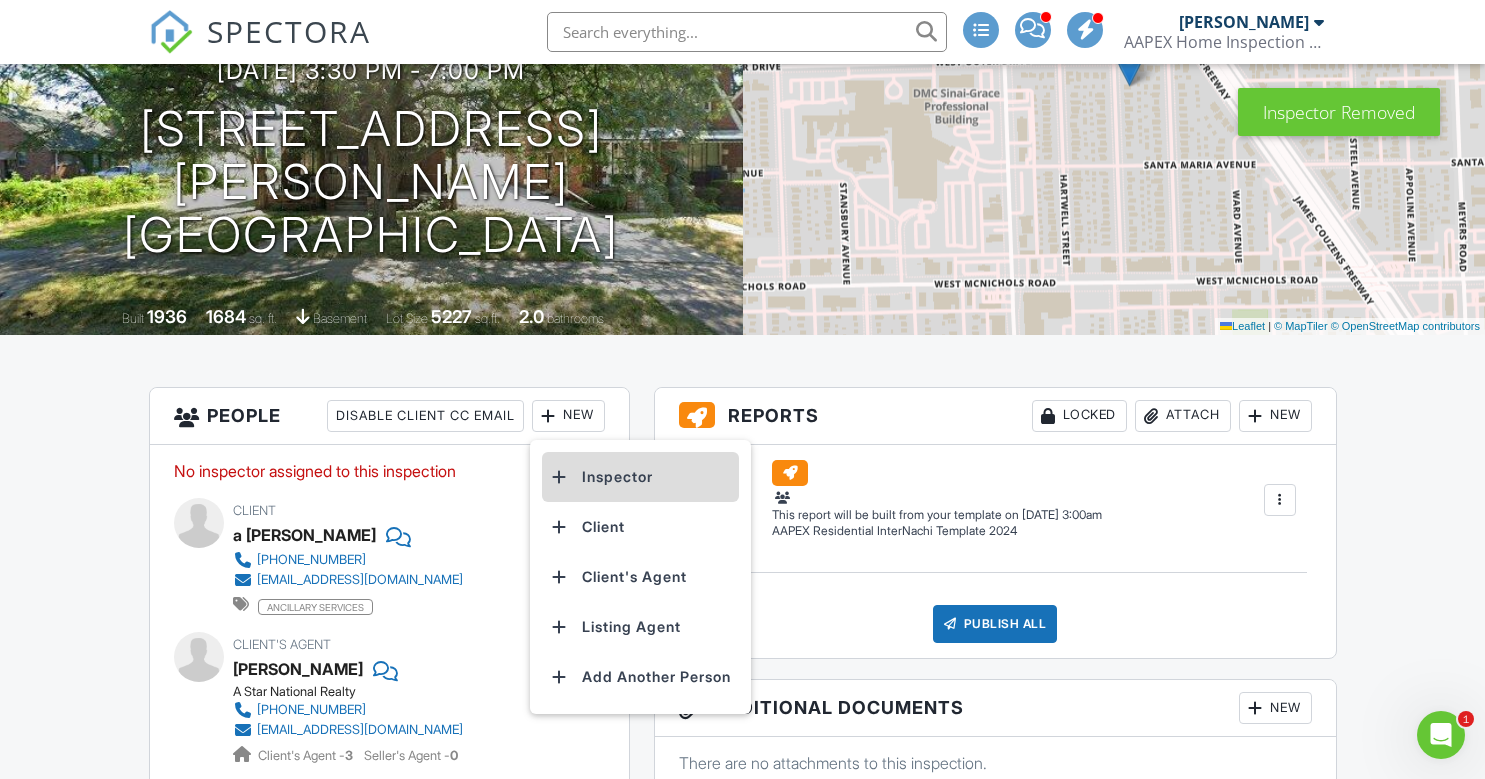 click on "Inspector" at bounding box center (640, 477) 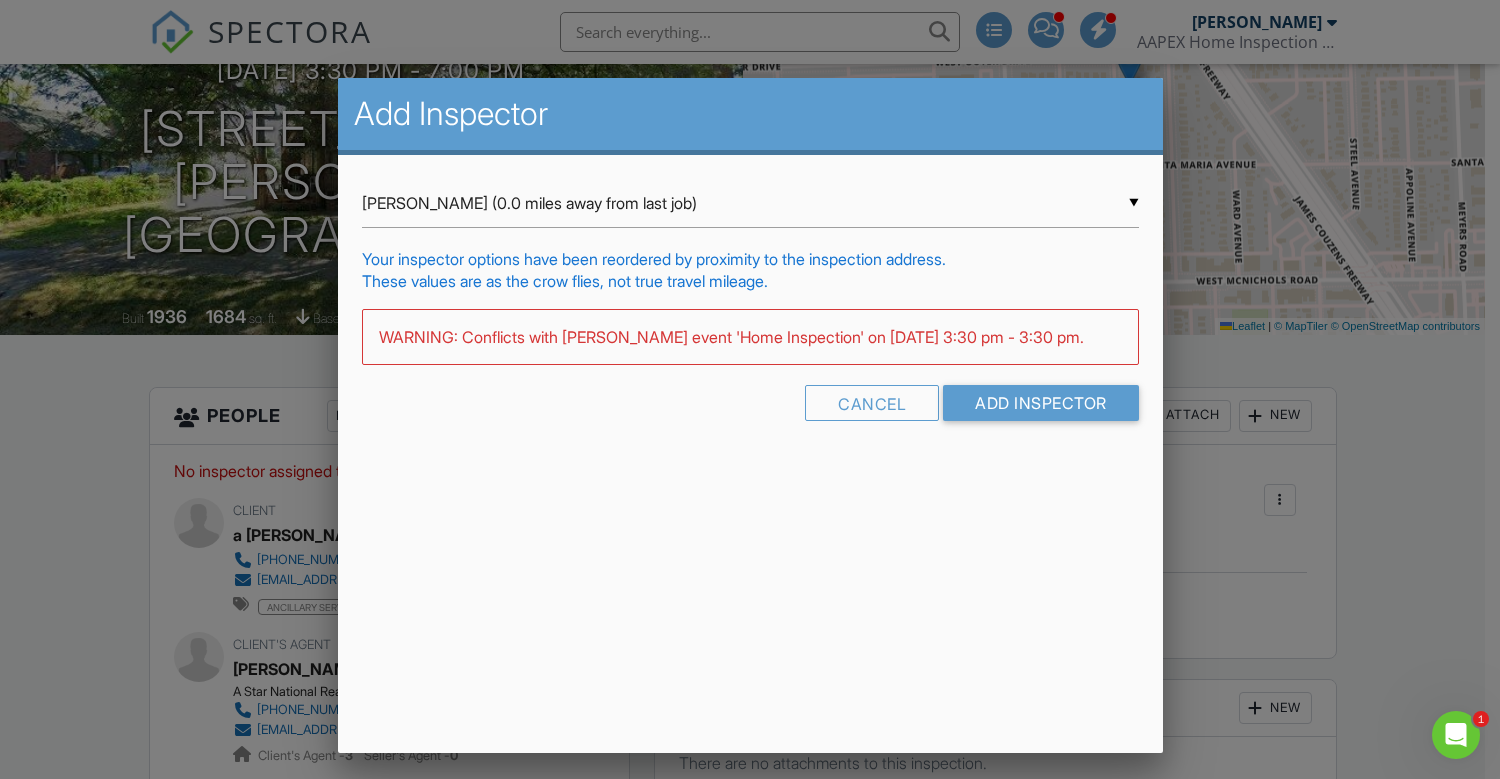 click on "Maceo Banks (0.0 miles away from last job)" at bounding box center (750, 203) 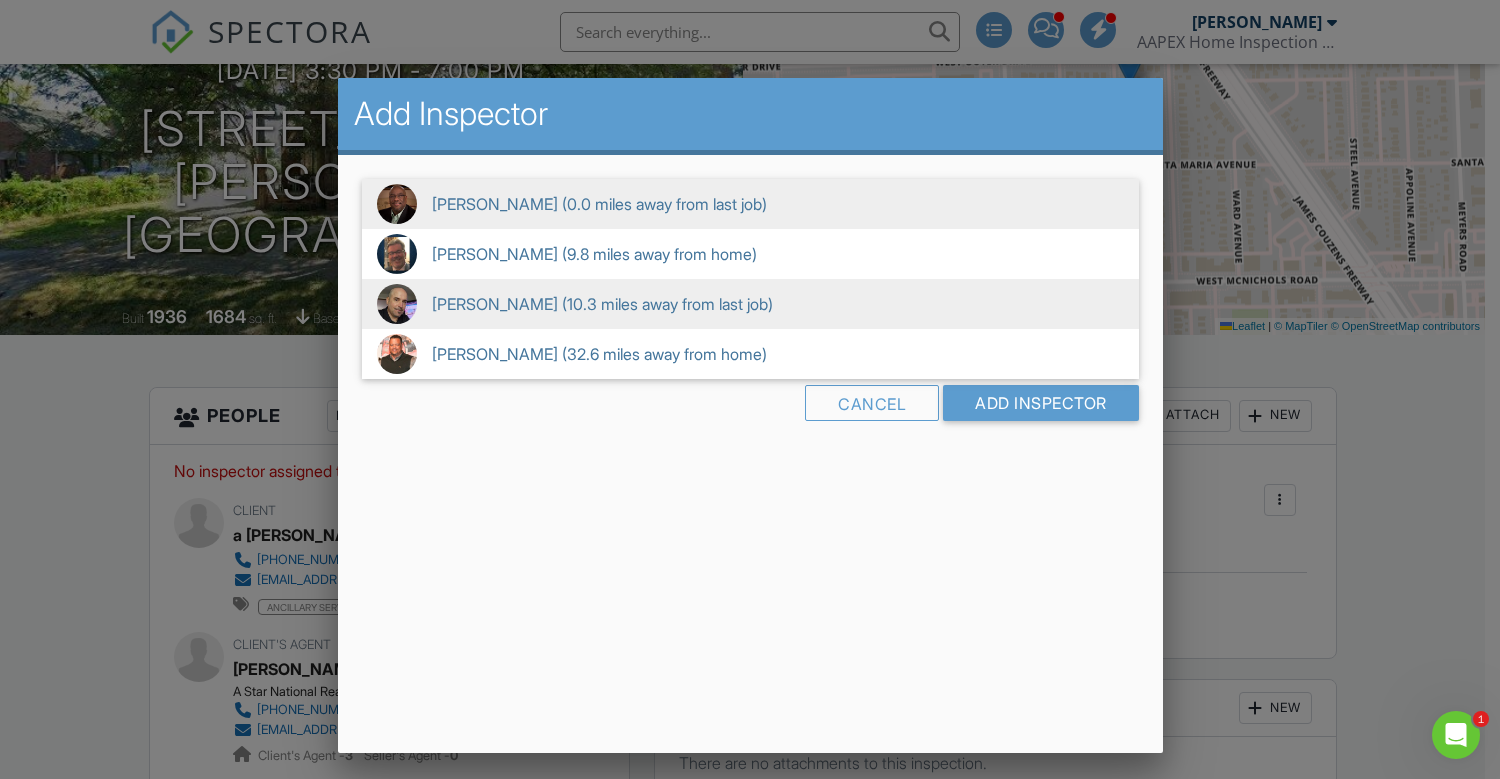 click on "Chris Charow (10.3 miles away from last job)" at bounding box center (750, 304) 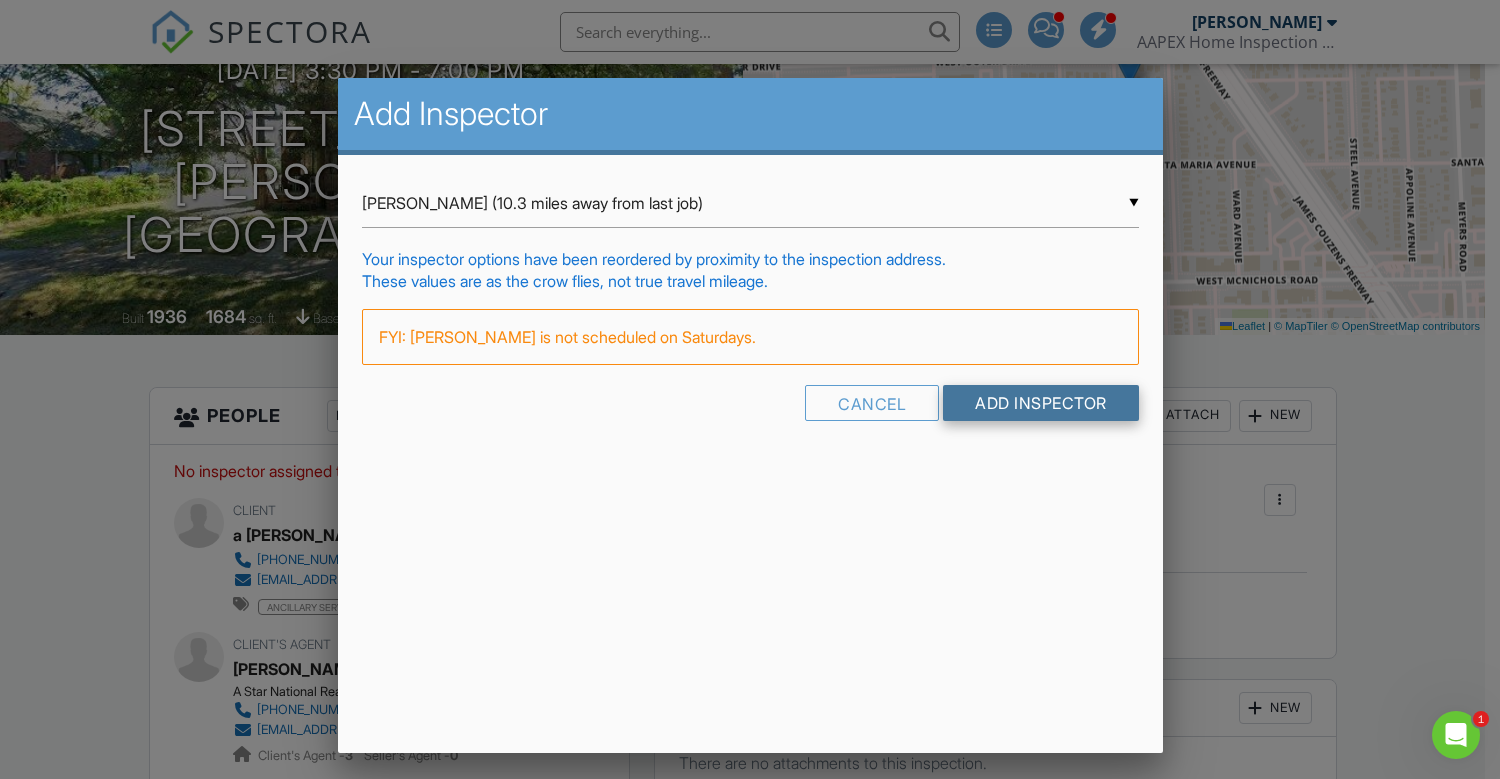 click on "Add Inspector" at bounding box center [1041, 403] 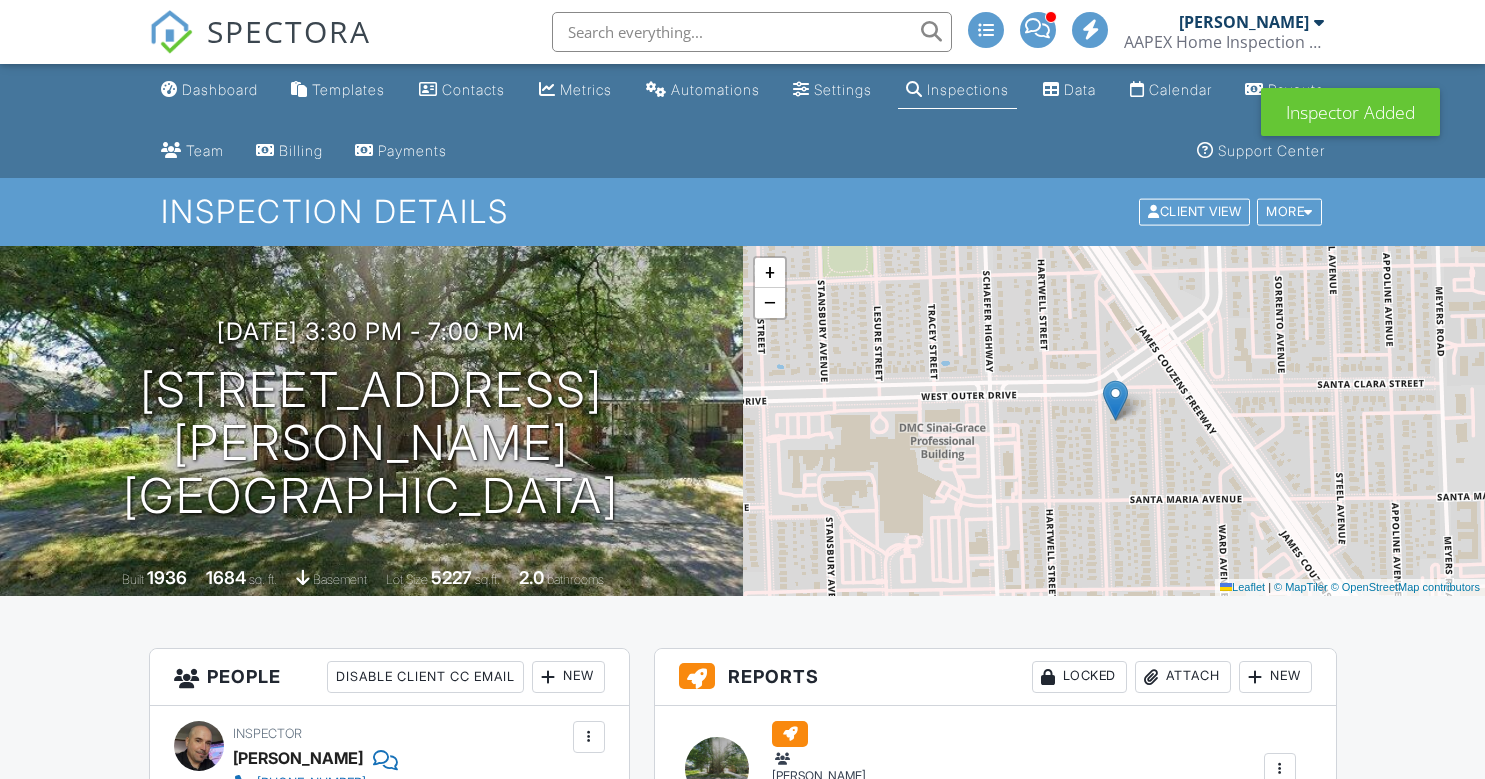 scroll, scrollTop: 298, scrollLeft: 0, axis: vertical 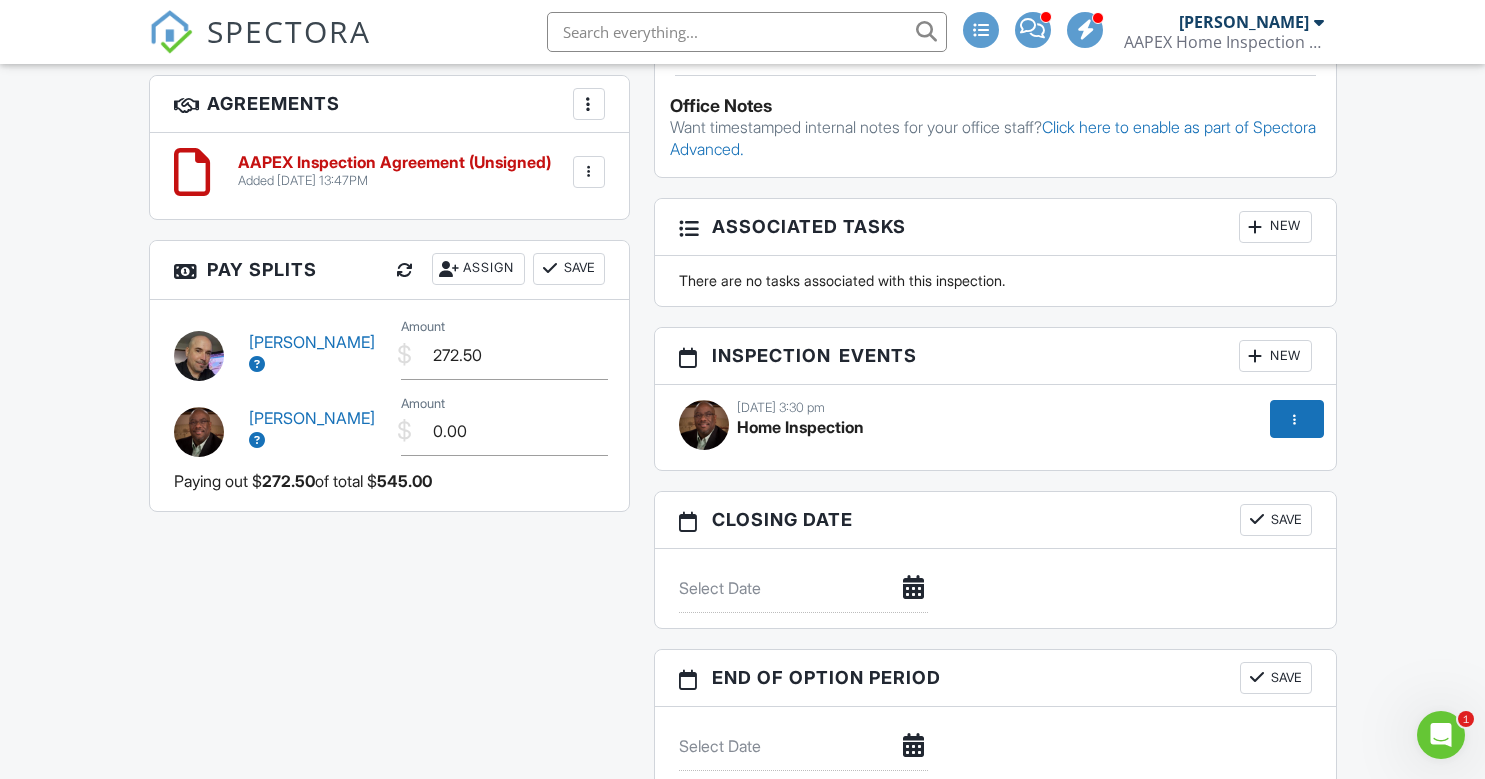 click on "Home Inspection" at bounding box center (800, 427) 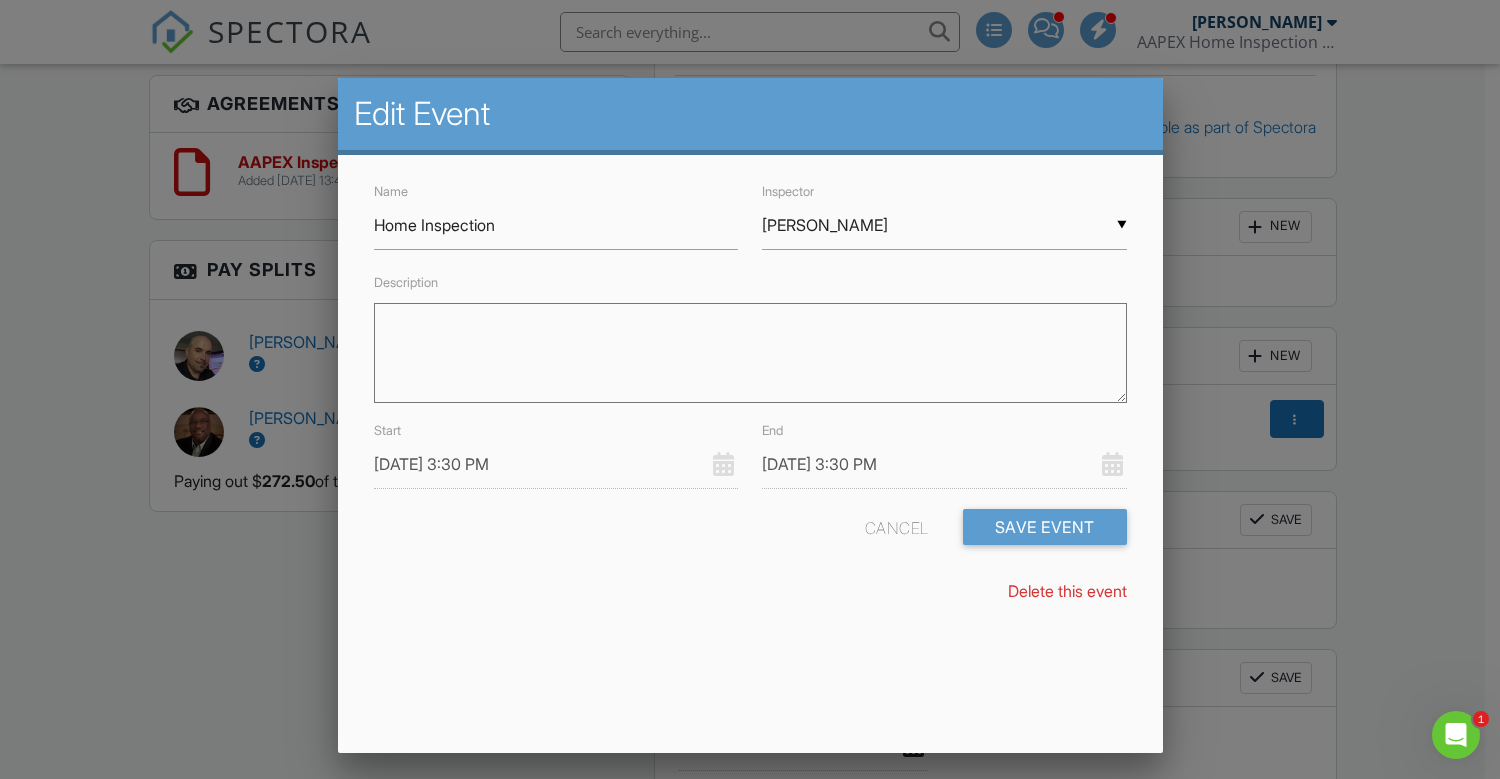 click on "▼ Maceo Banks Steve Johnson Maceo Banks Chris Charow Bob Douglas Steve Johnson
Maceo Banks
Chris Charow
Bob Douglas" at bounding box center (944, 225) 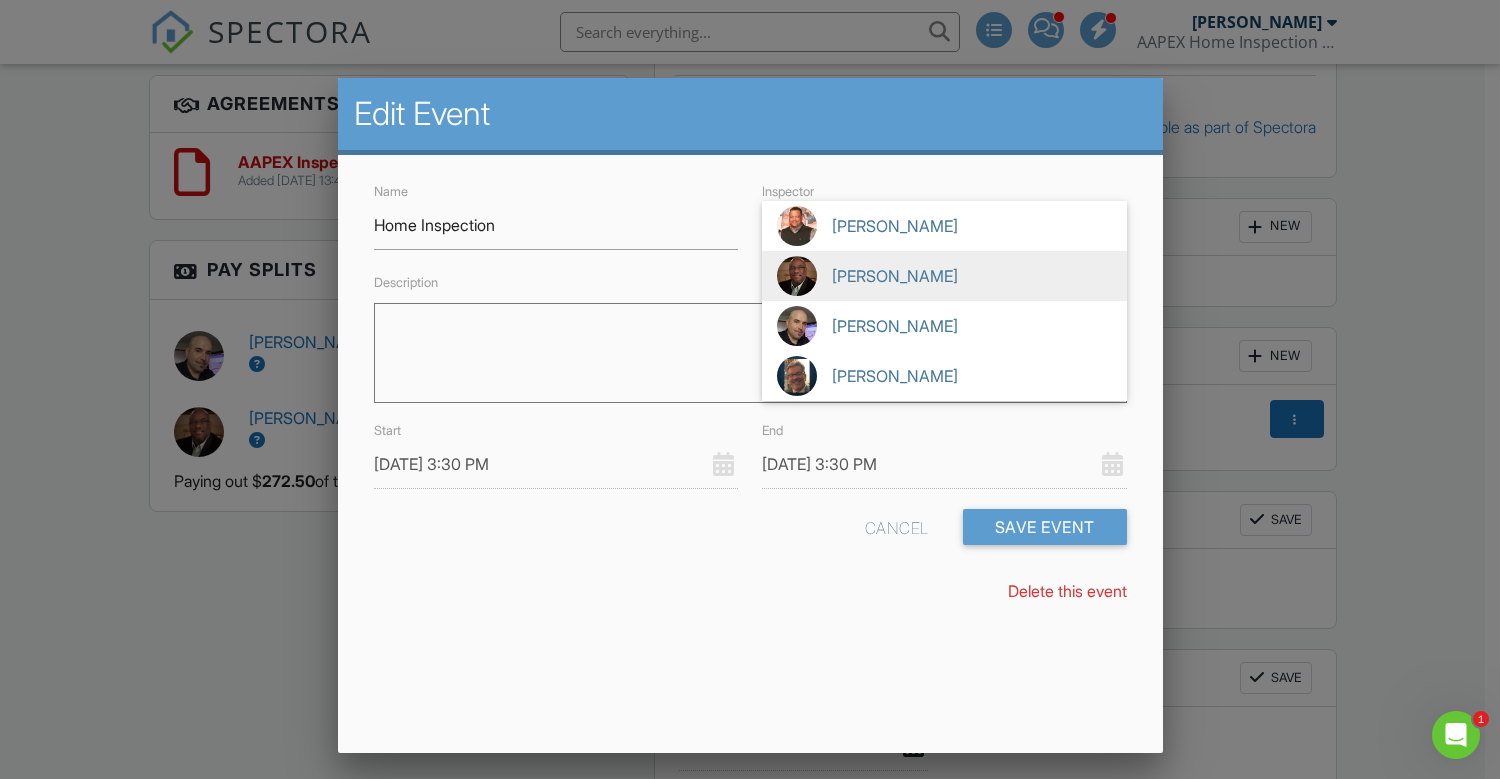 scroll, scrollTop: 0, scrollLeft: 0, axis: both 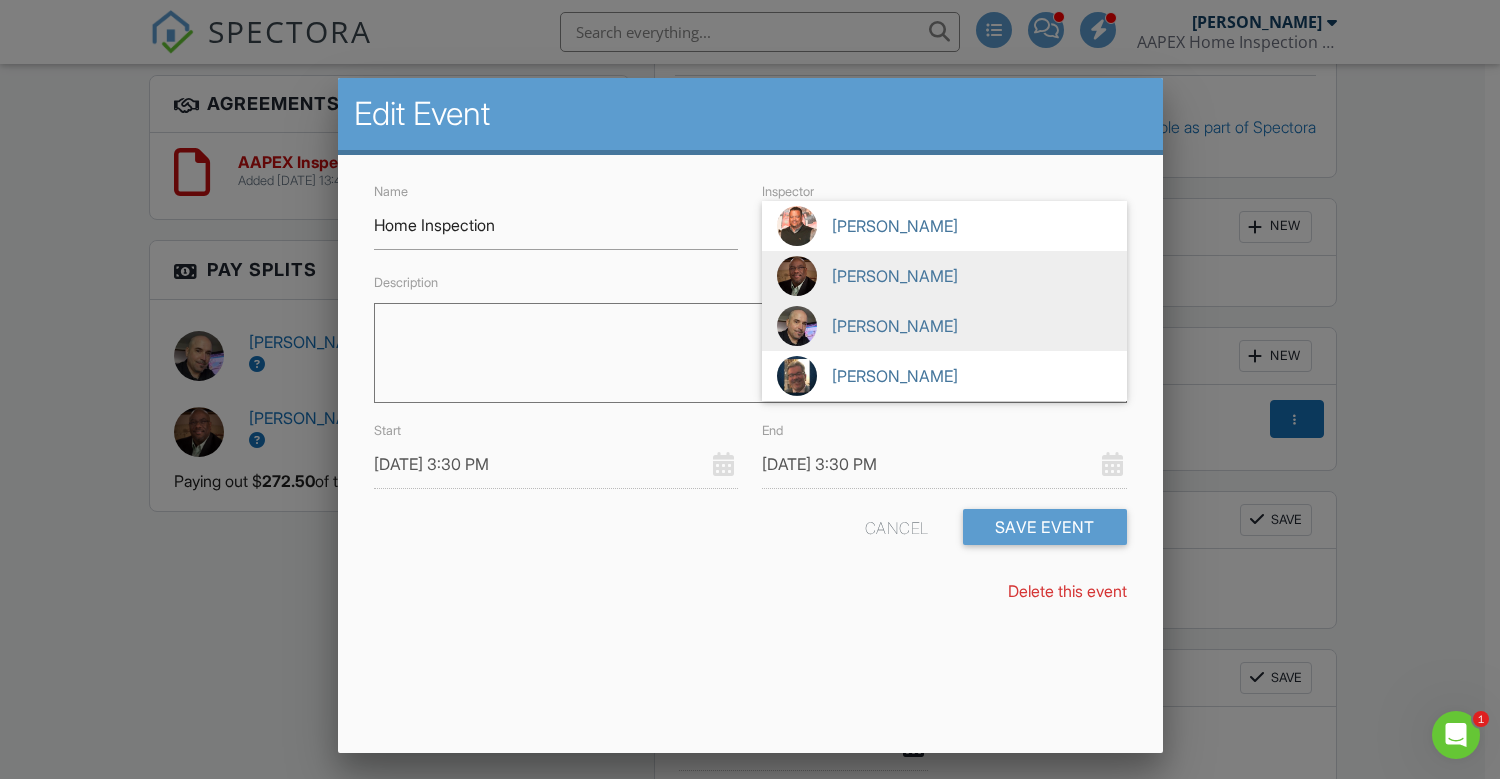 click on "[PERSON_NAME]" at bounding box center (944, 326) 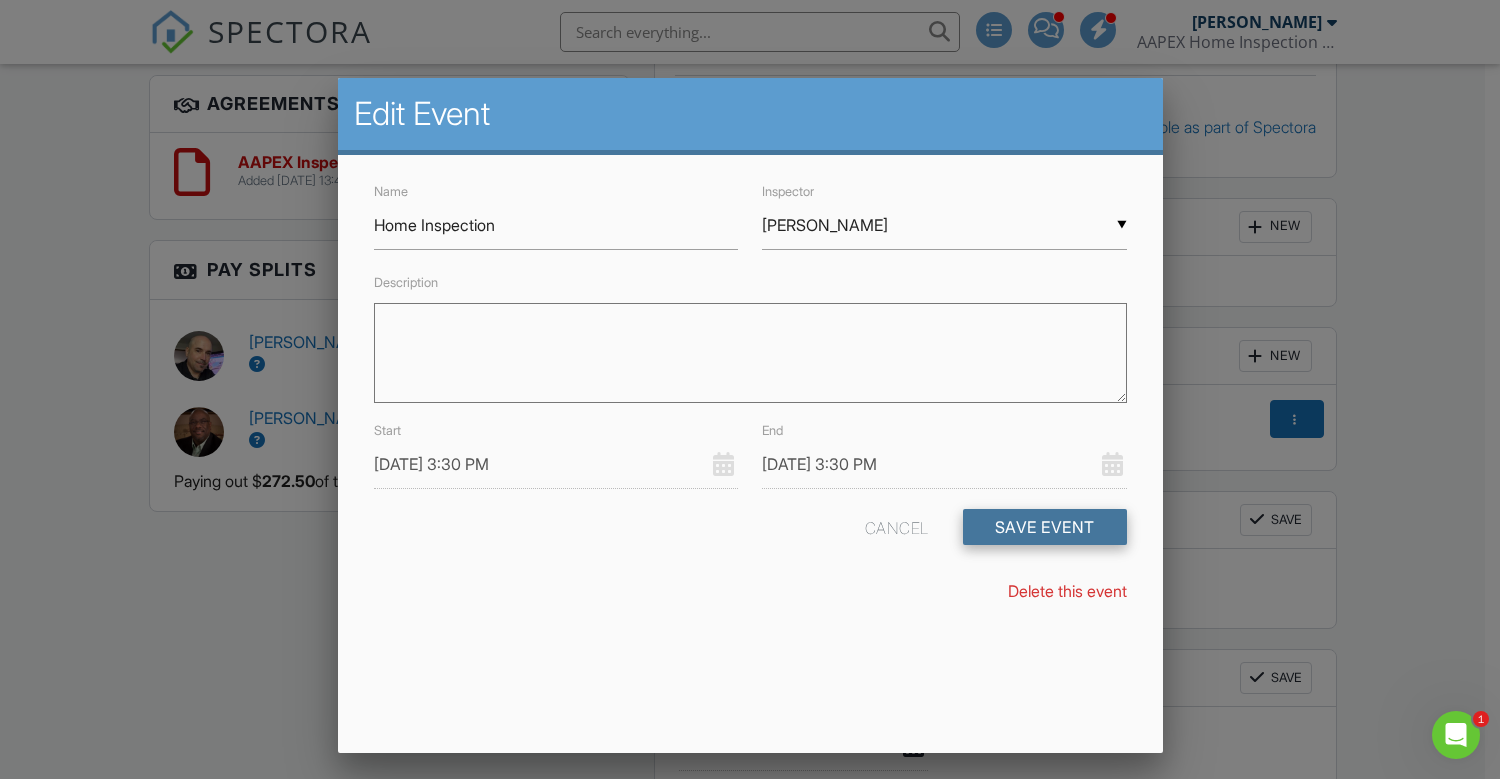 click on "Save Event" at bounding box center (1045, 527) 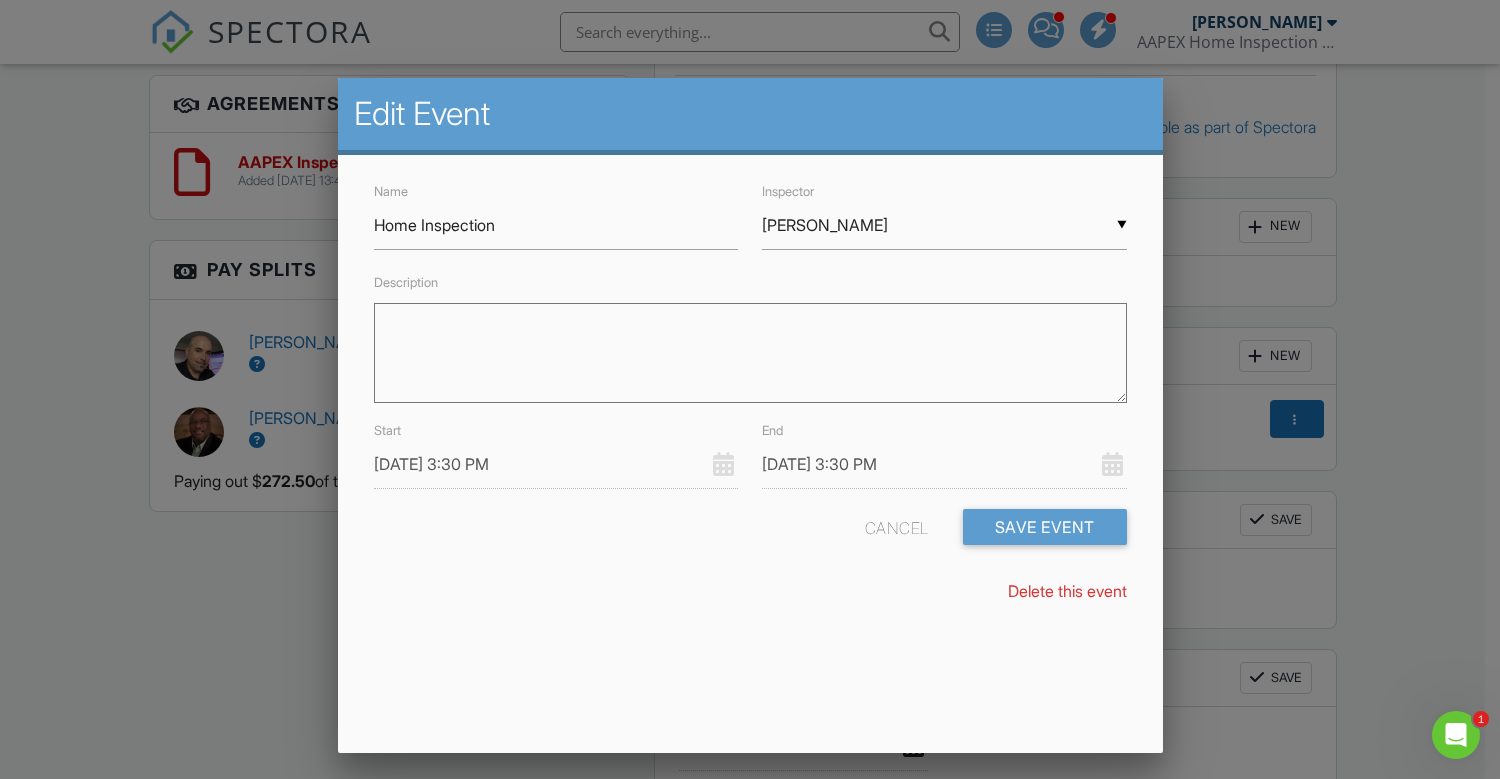 click on "07/12/2025 3:30 PM" at bounding box center (944, 464) 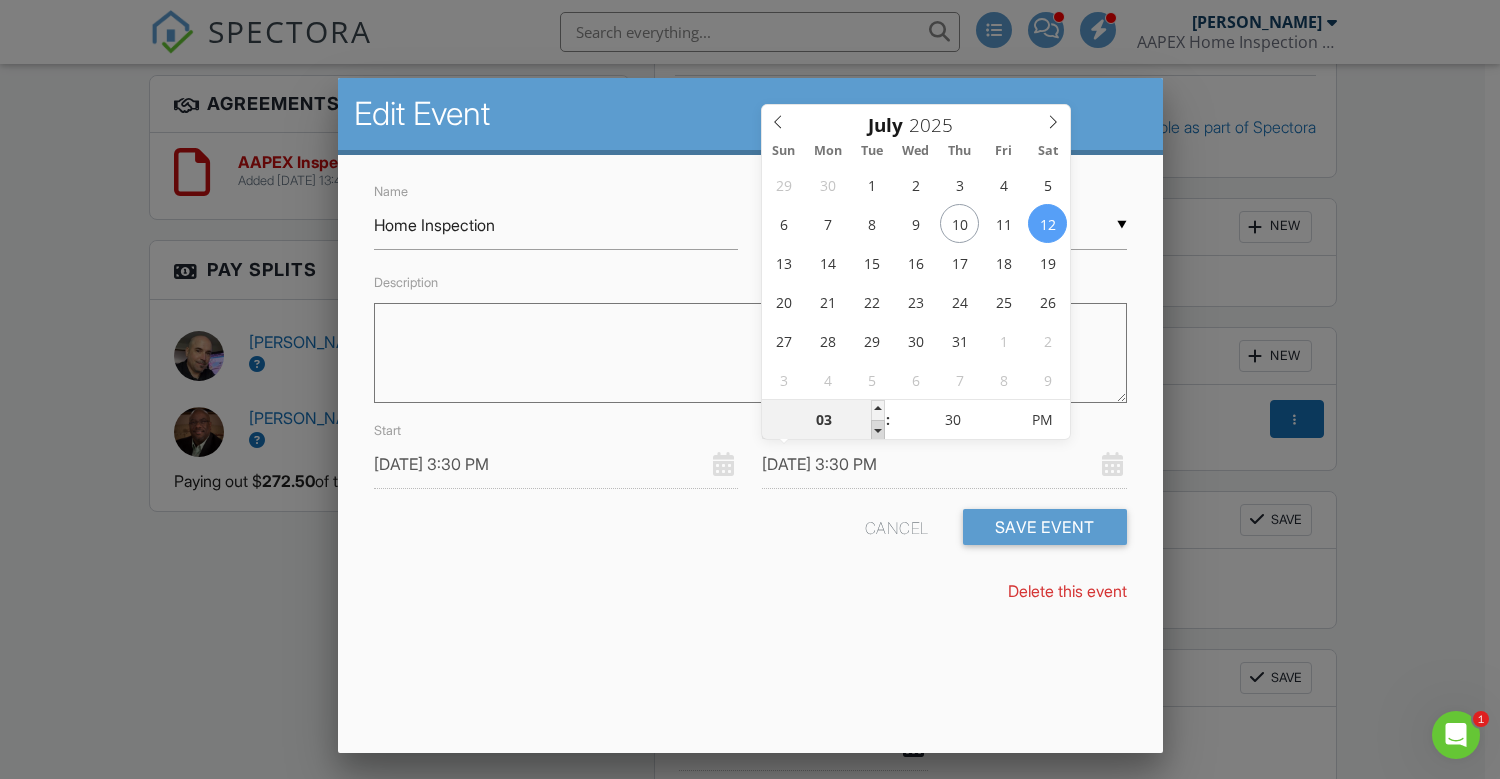 type on "07/12/2025 2:30 PM" 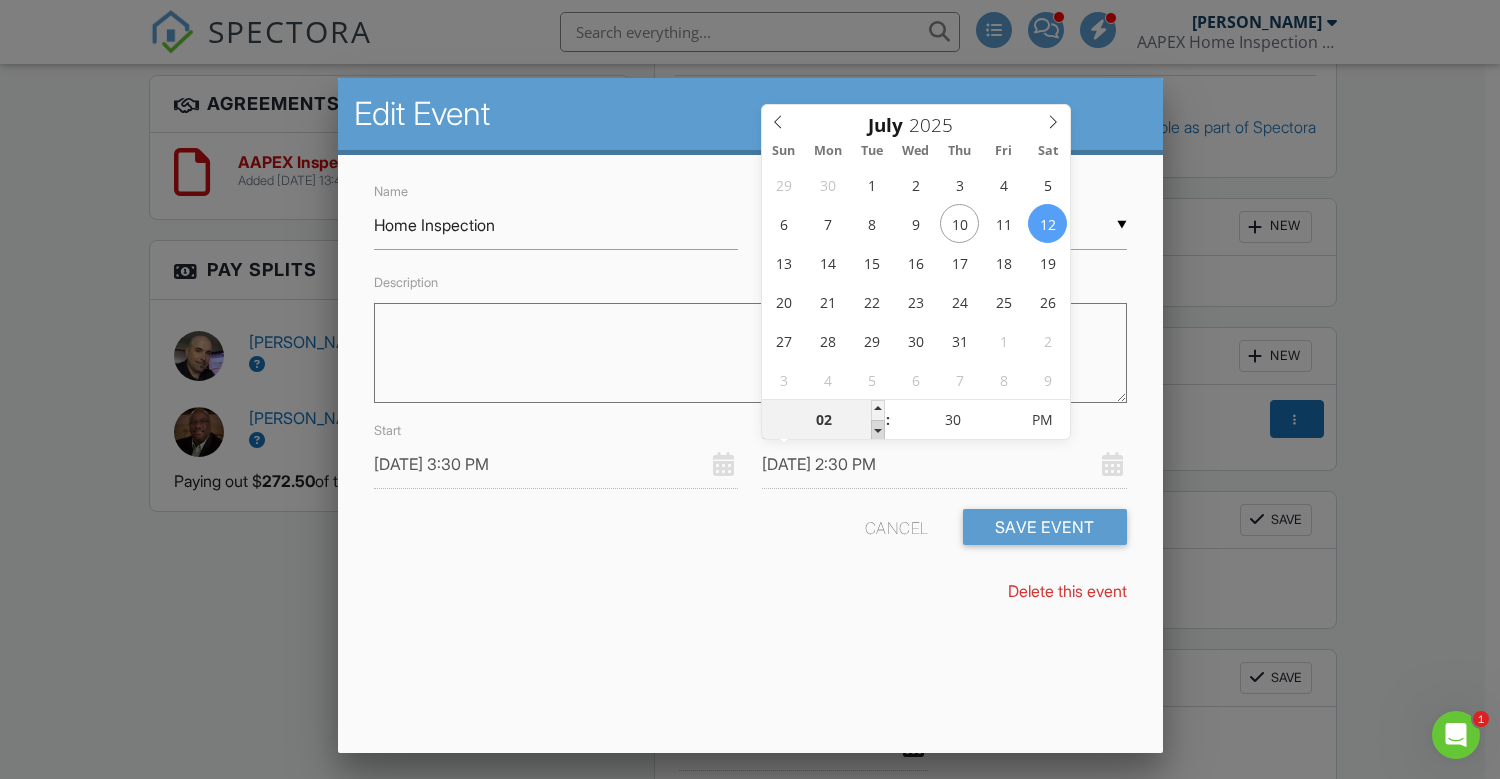 click at bounding box center (878, 430) 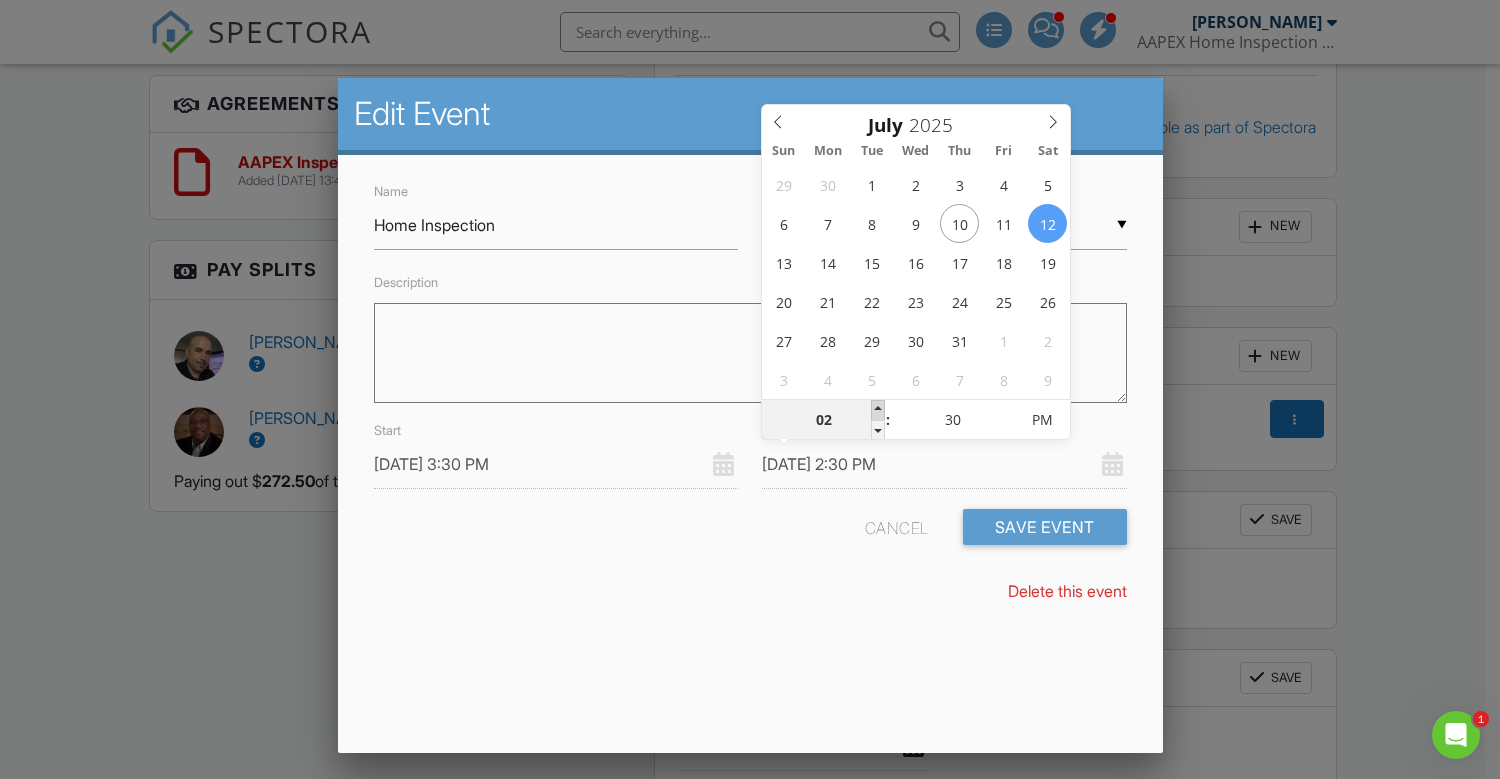 type on "07/12/2025 3:30 PM" 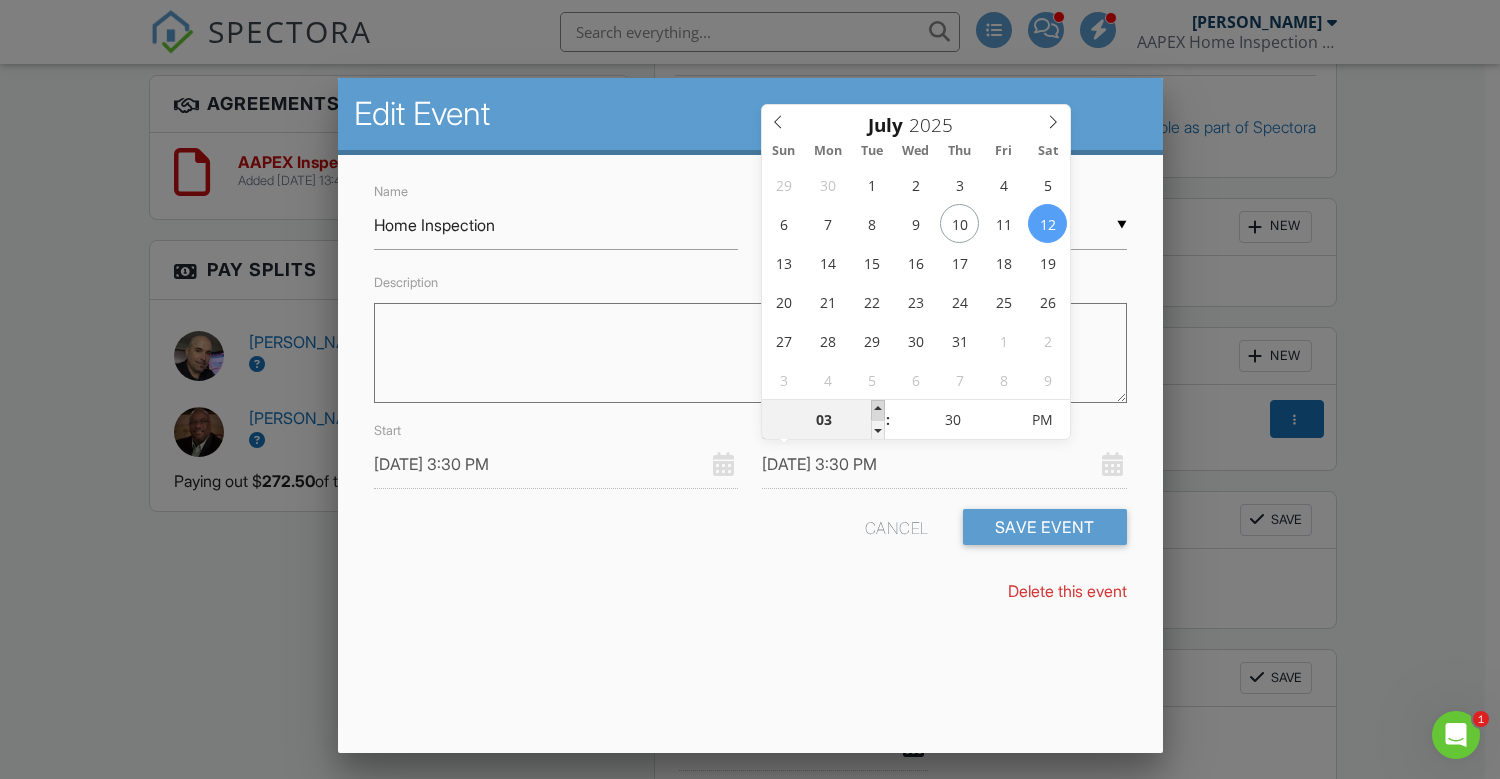 click at bounding box center [878, 410] 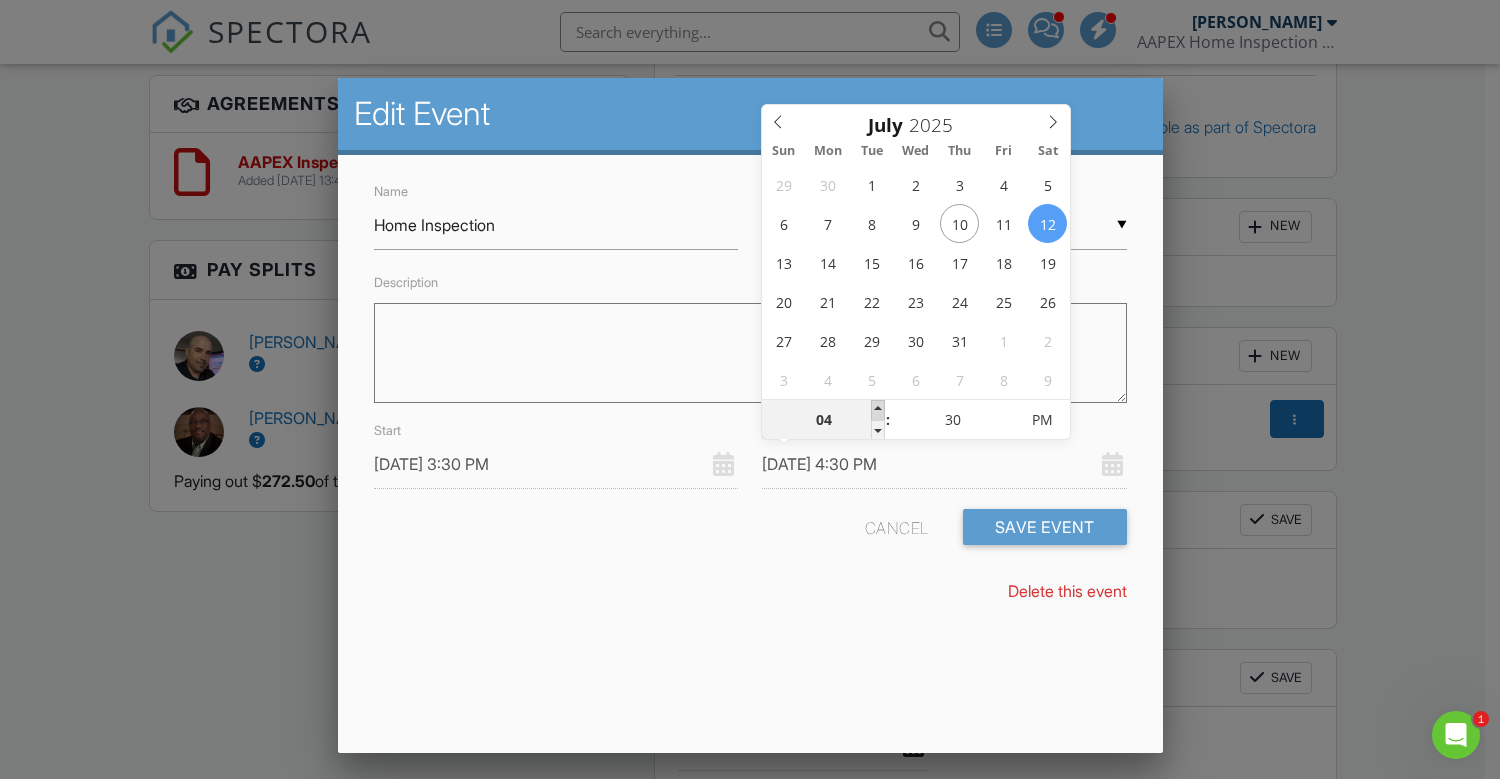 click at bounding box center [878, 410] 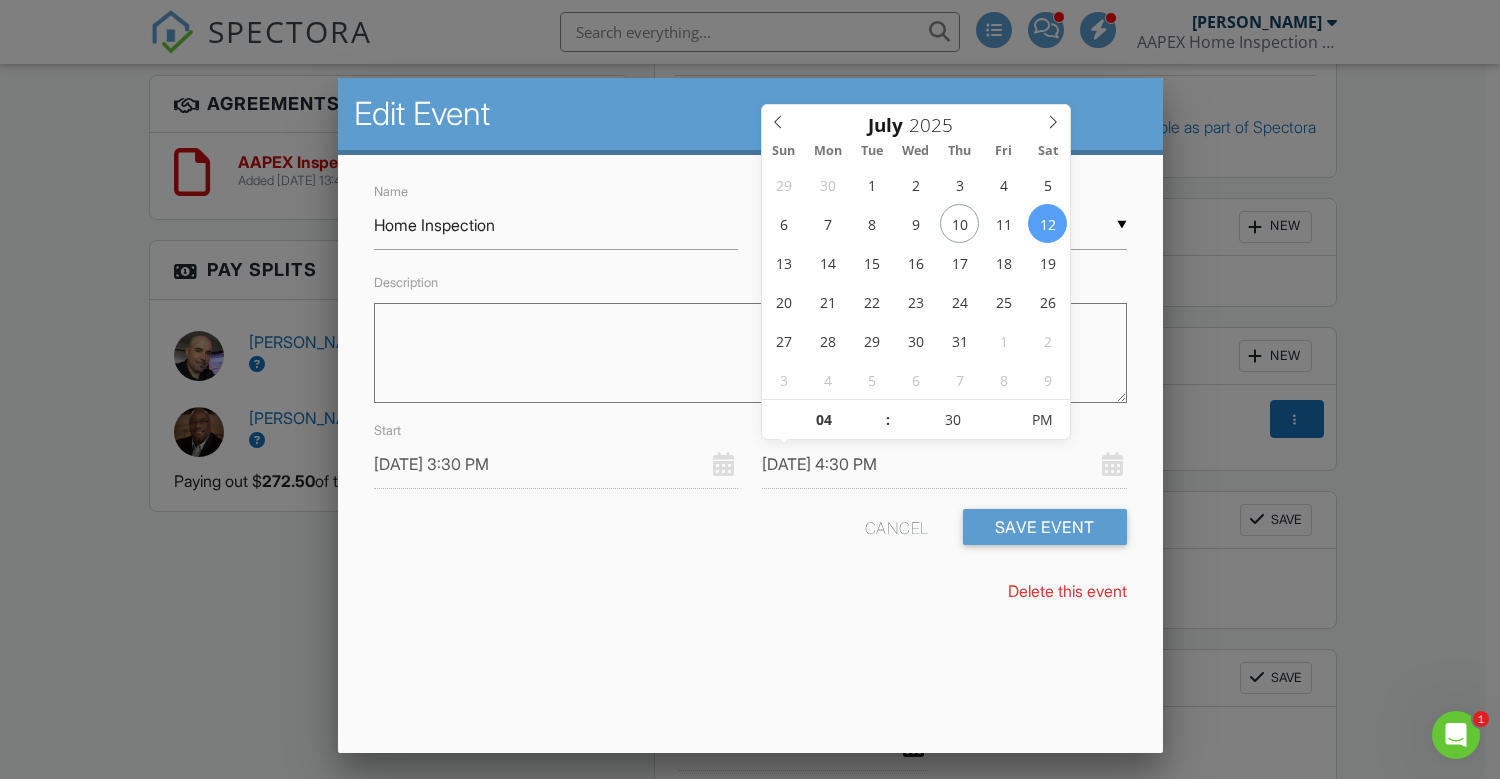 click on "07/12/2025 4:30 PM" at bounding box center (944, 464) 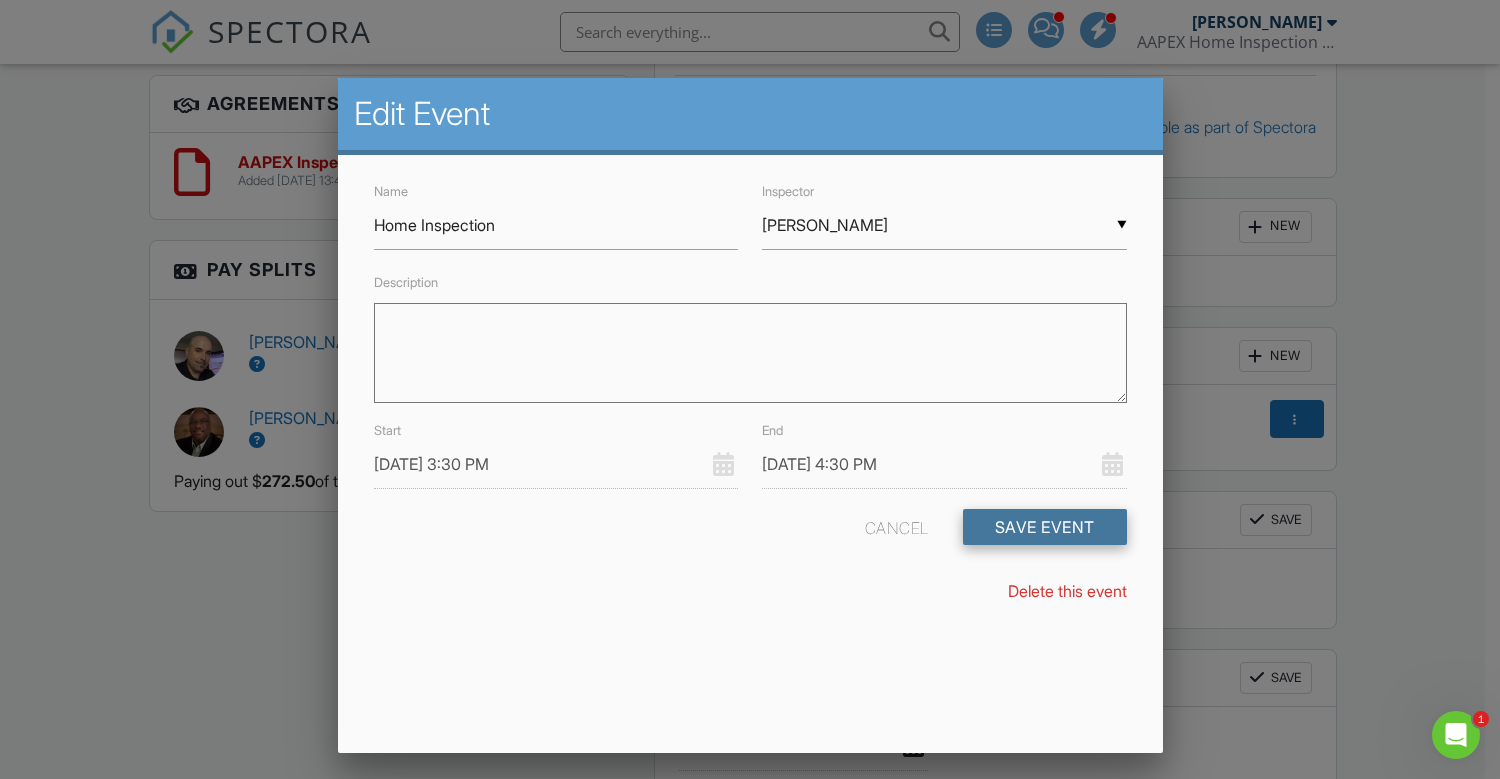 click on "Save Event" at bounding box center [1045, 527] 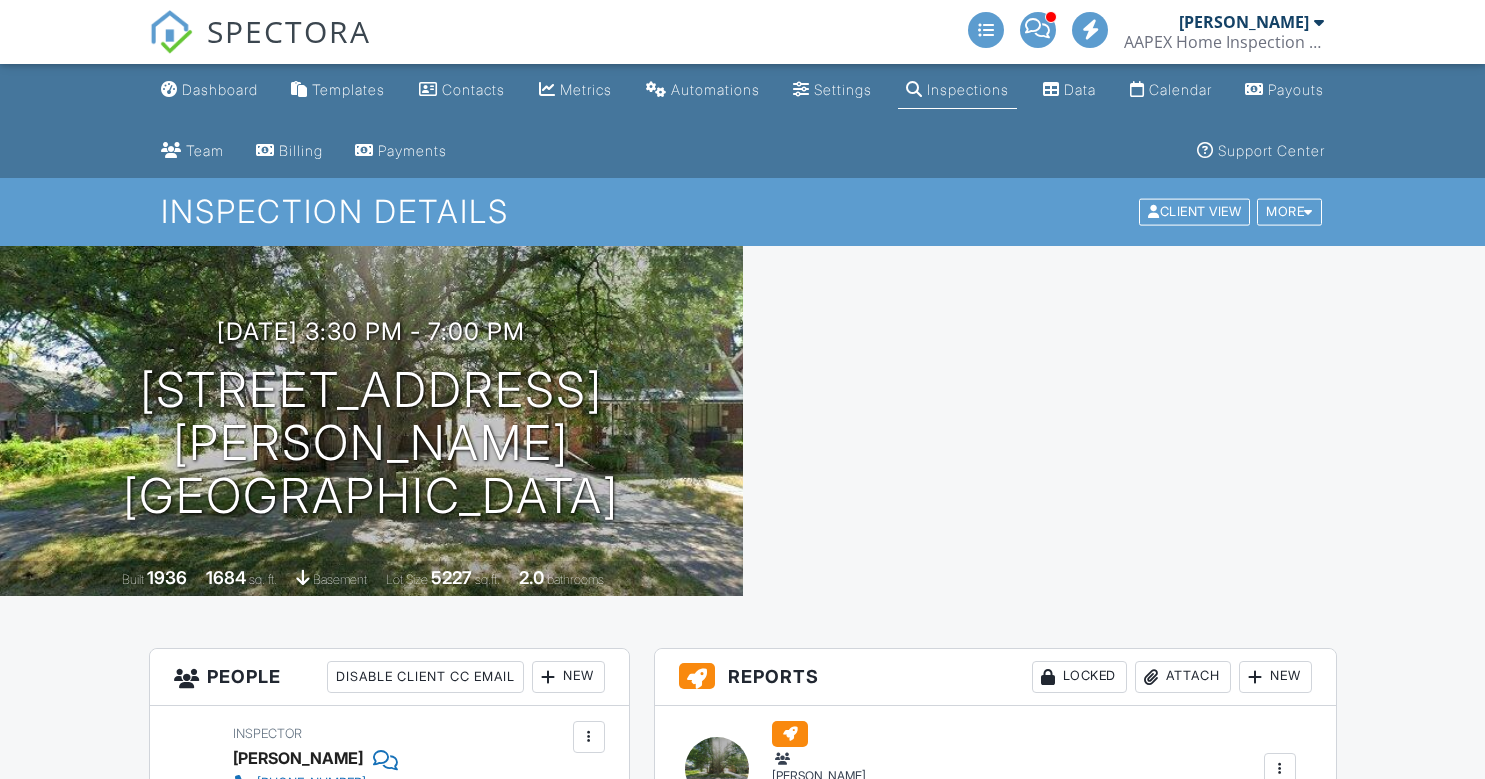 scroll, scrollTop: 0, scrollLeft: 0, axis: both 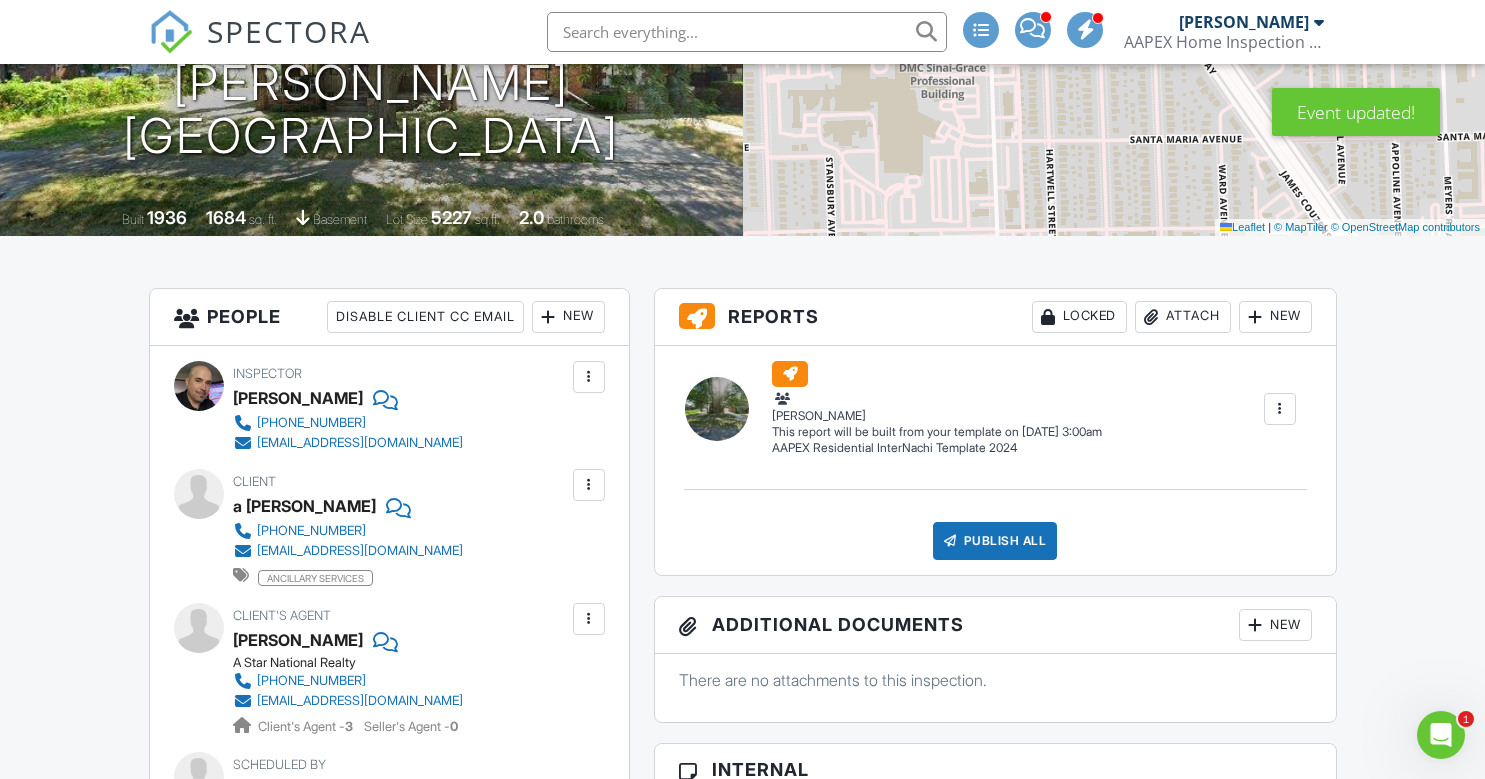 click on "SPECTORA" at bounding box center [289, 31] 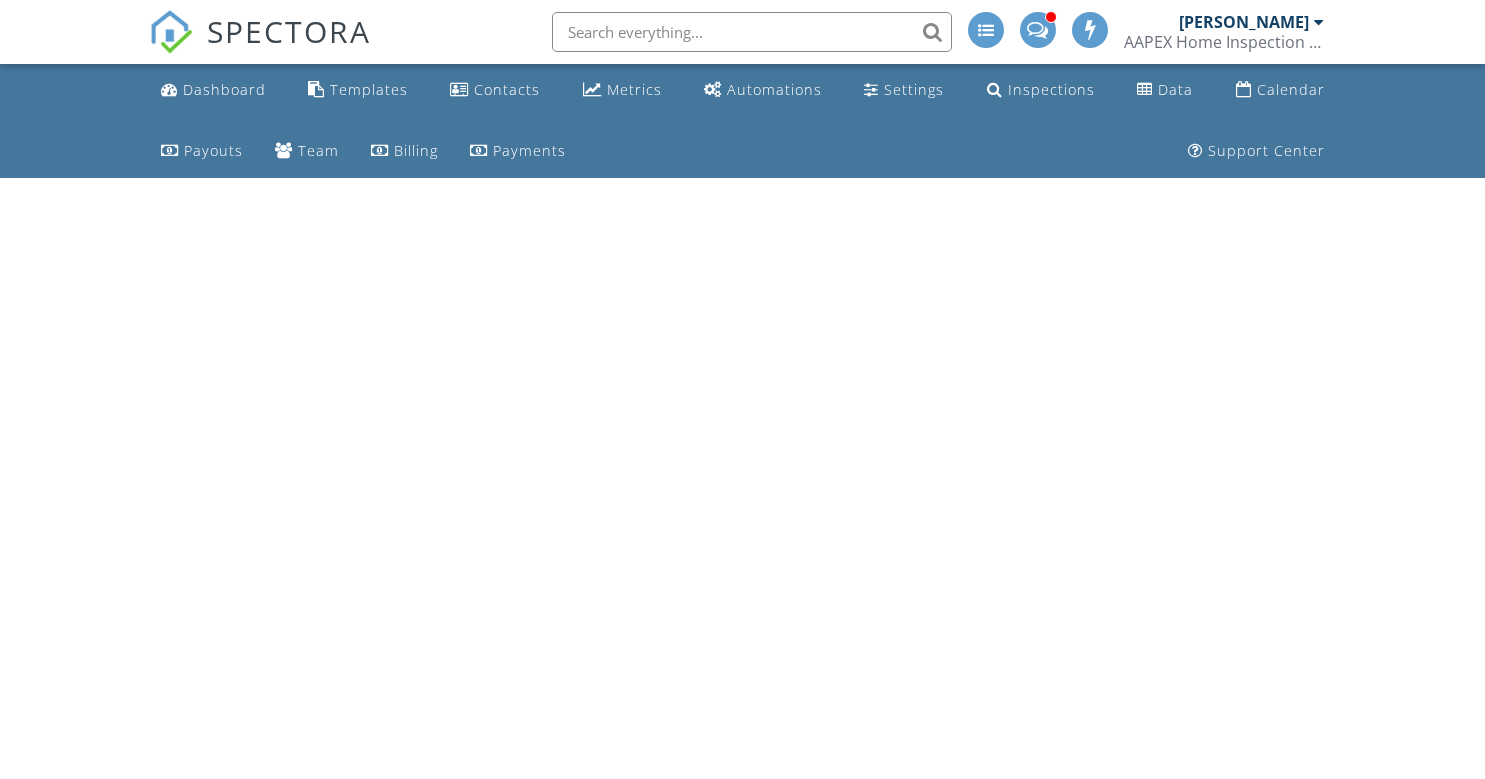 scroll, scrollTop: 0, scrollLeft: 0, axis: both 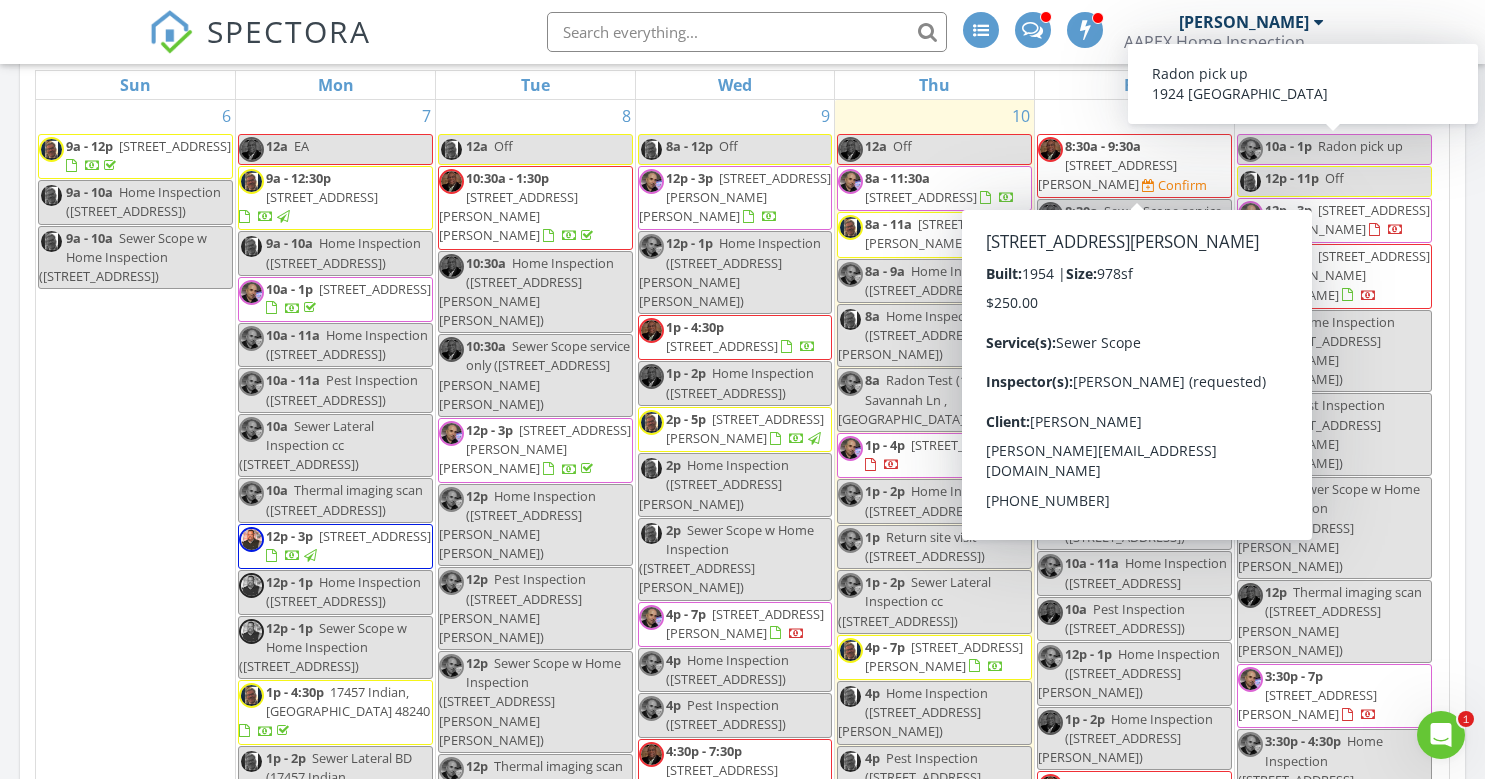 click on "24449 Lauren Ave, Warren 48089" at bounding box center (1107, 174) 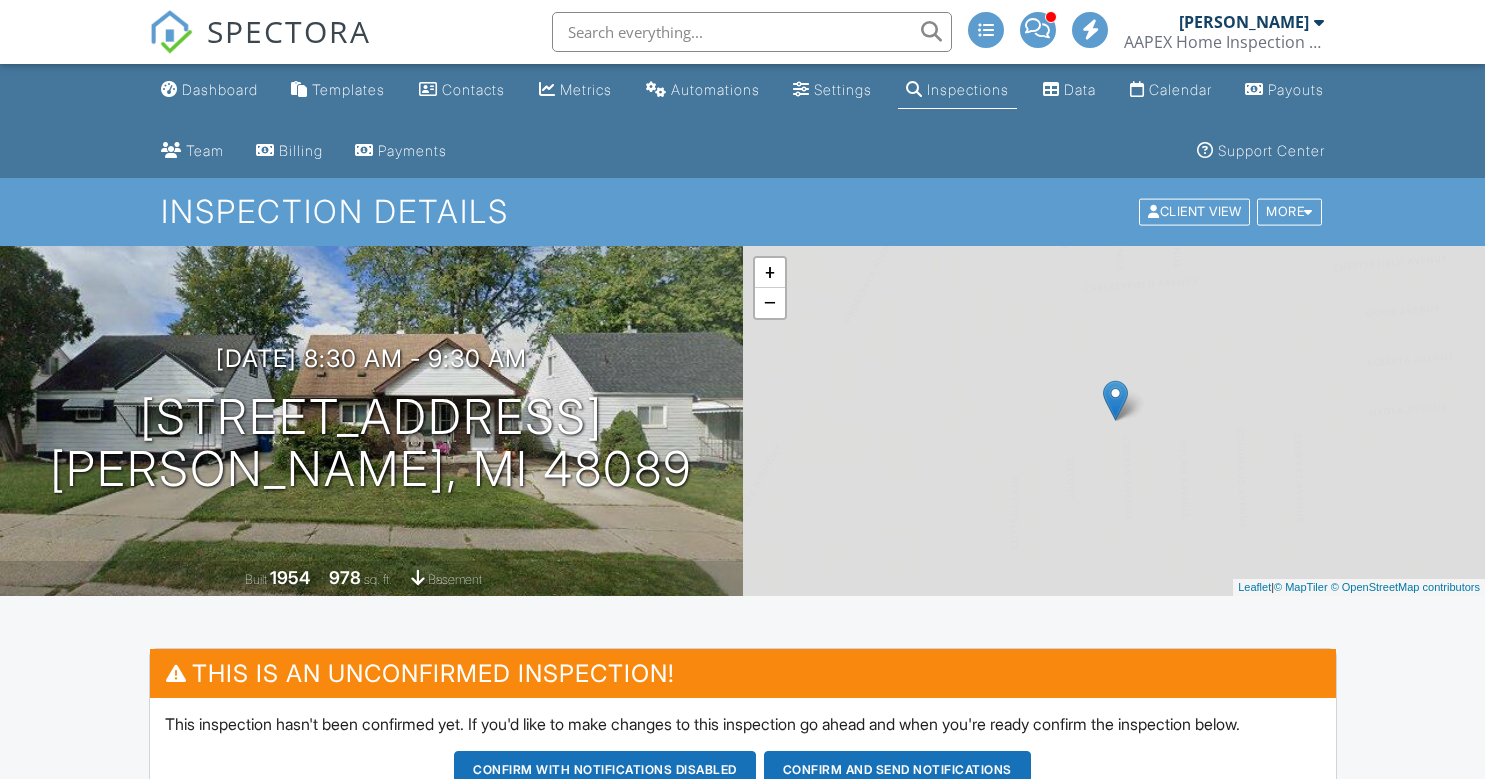 scroll, scrollTop: 0, scrollLeft: 0, axis: both 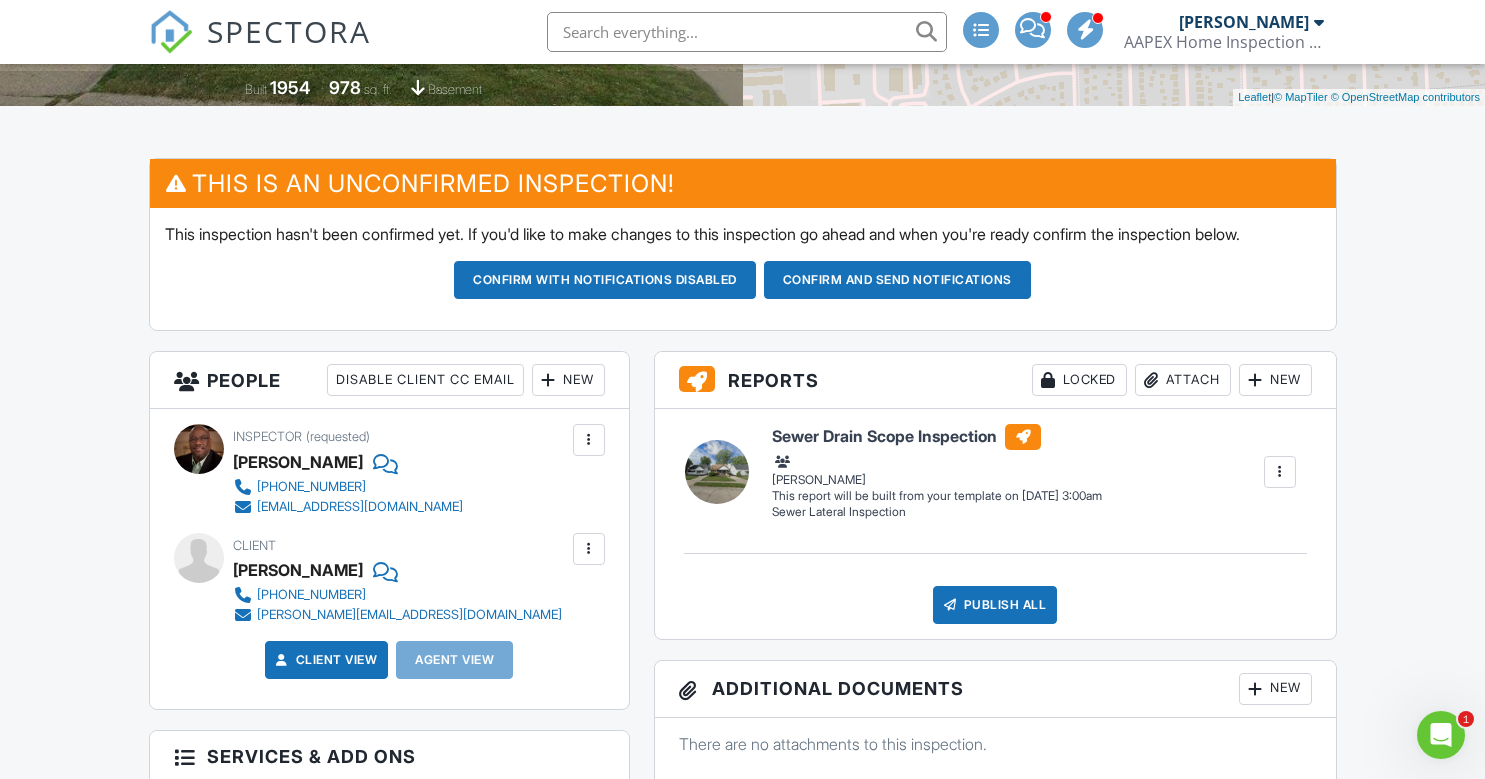 click at bounding box center [589, 440] 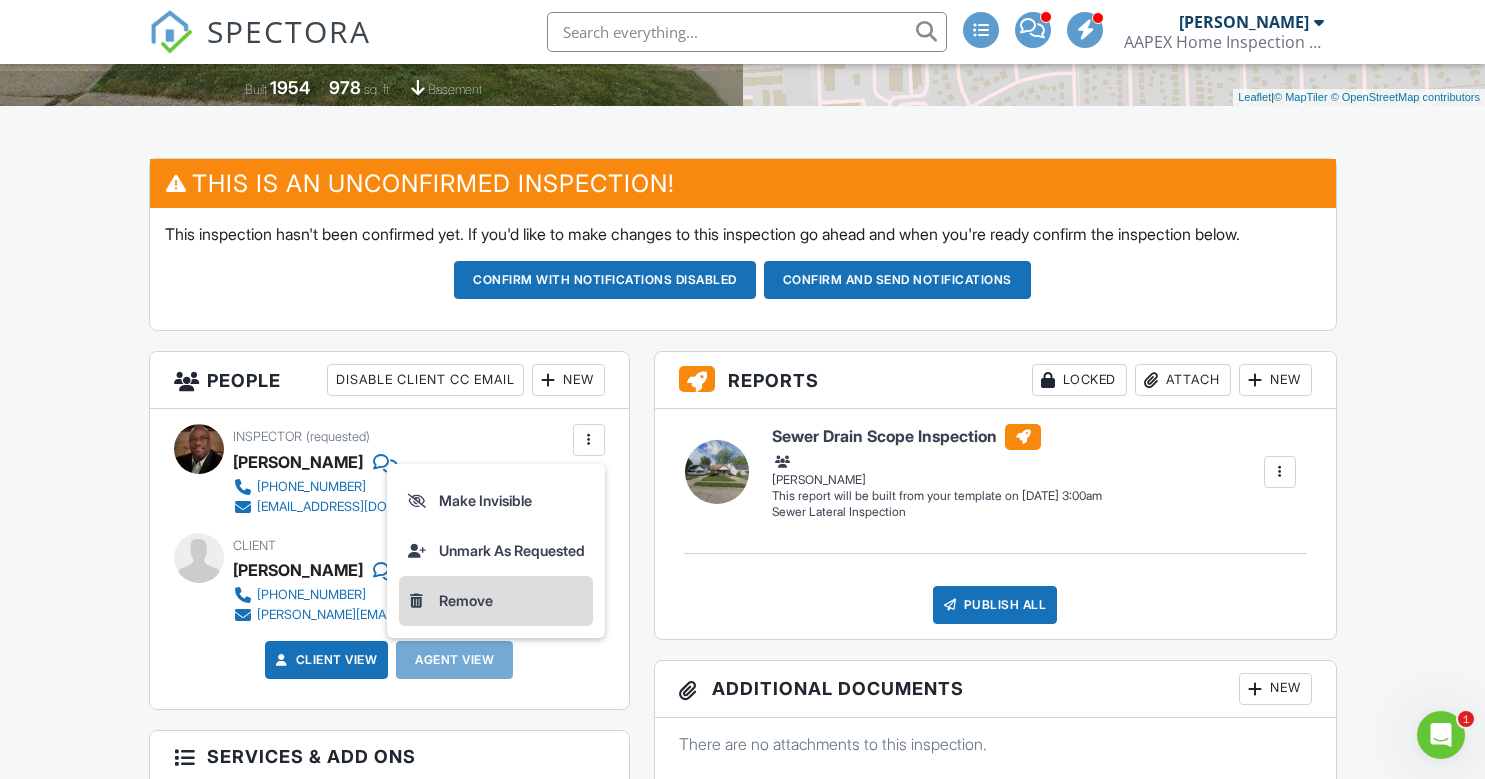 click on "Remove" at bounding box center (496, 601) 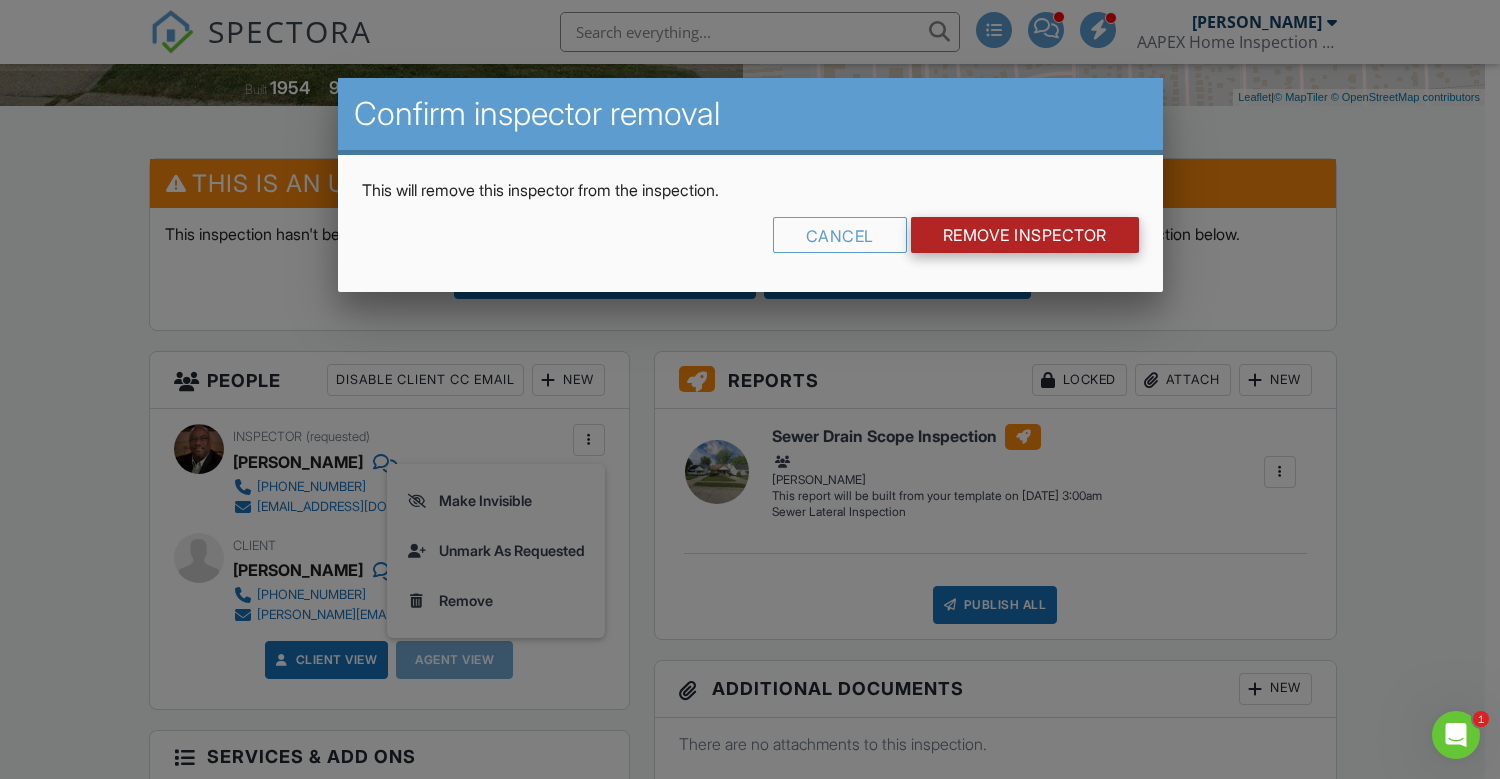 click on "Remove Inspector" at bounding box center [1025, 235] 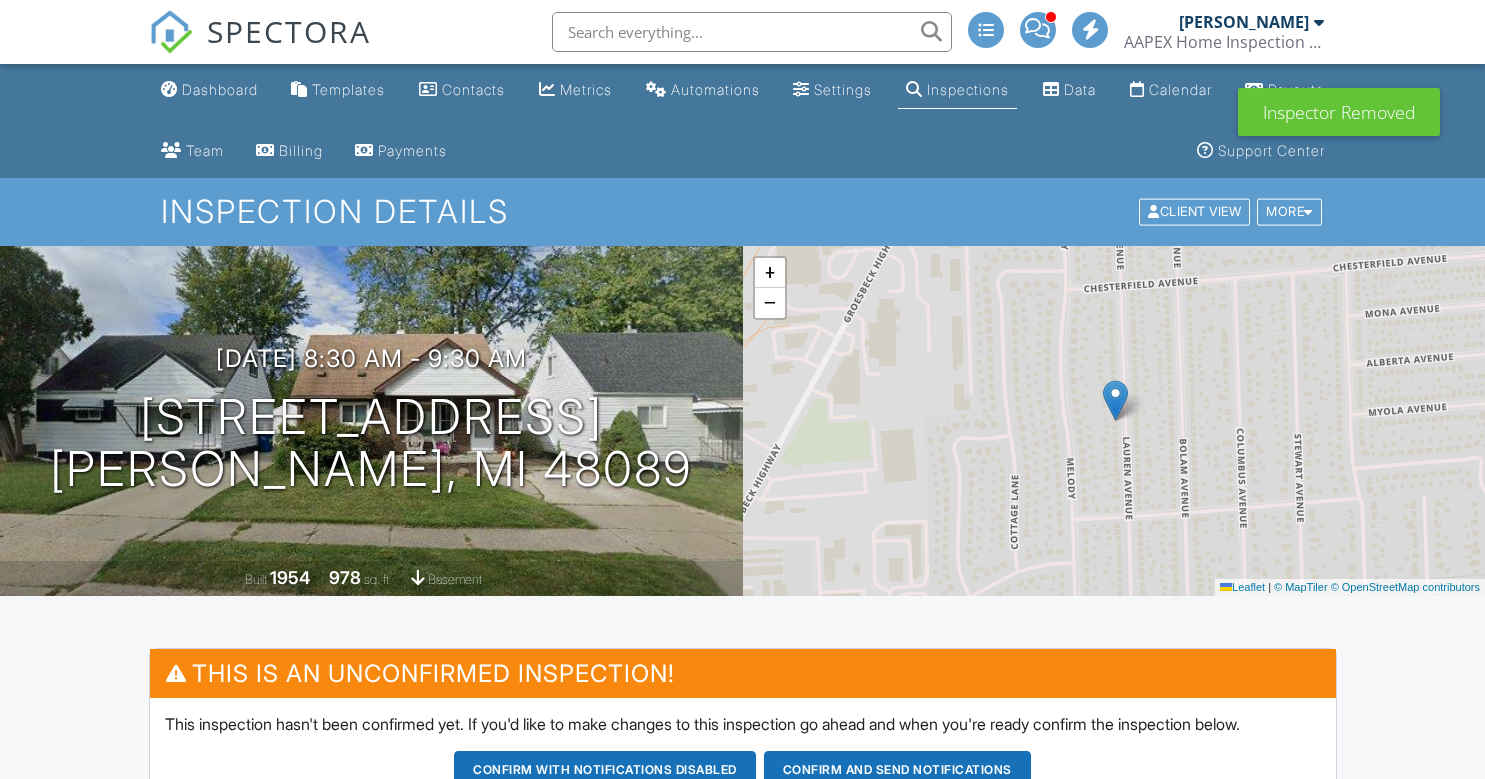 scroll, scrollTop: 0, scrollLeft: 0, axis: both 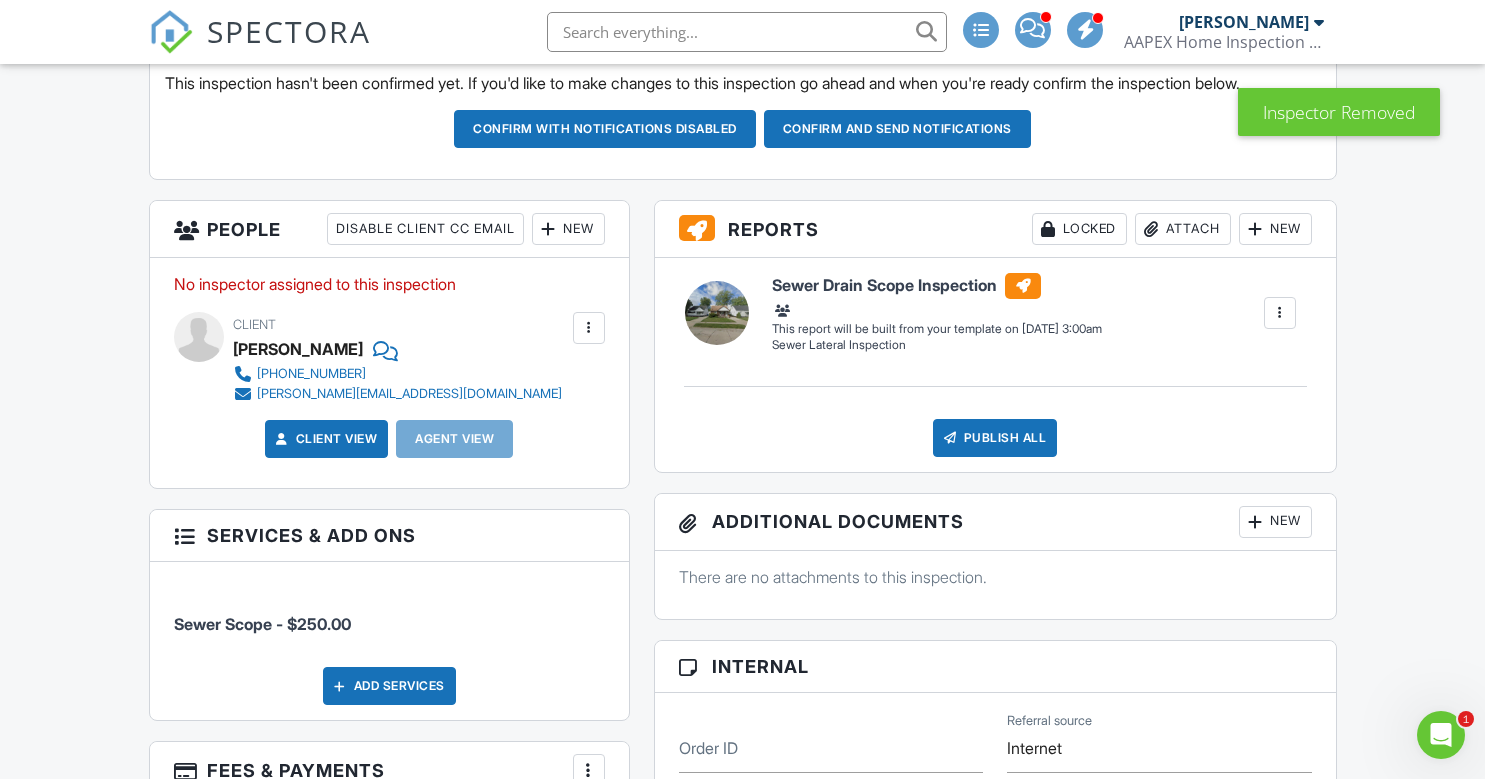 click on "New" at bounding box center (568, 229) 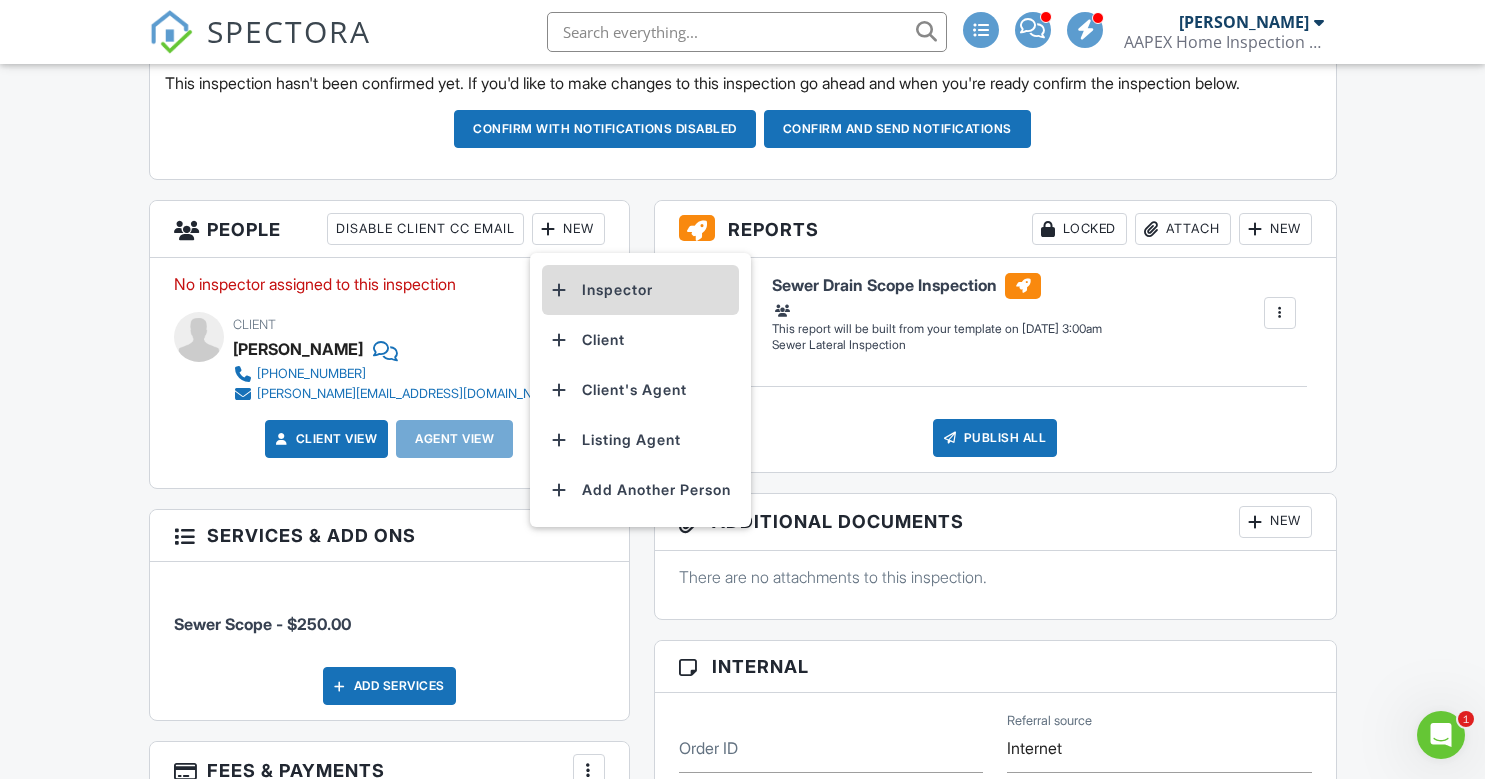click on "Inspector" at bounding box center (640, 290) 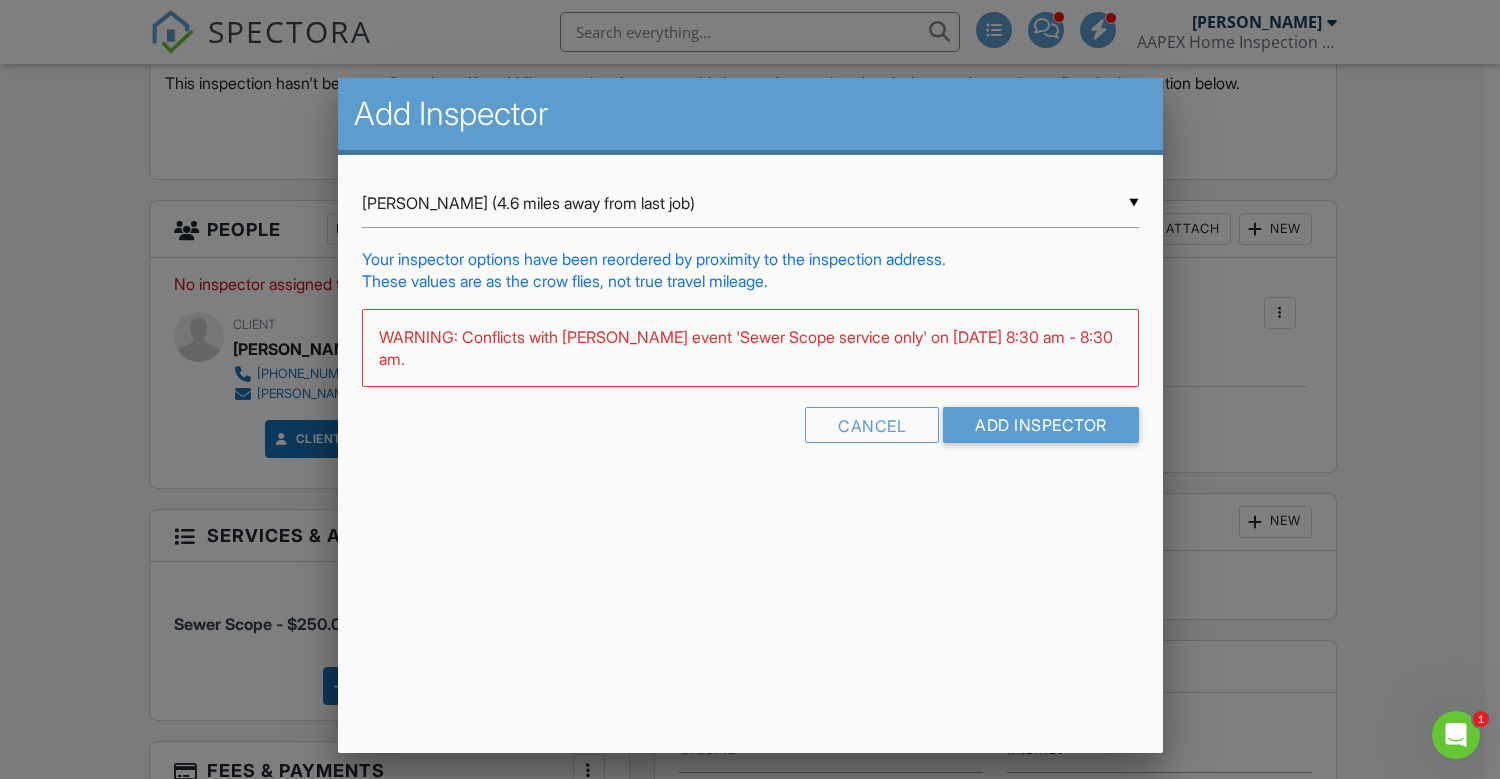click on "▼ Maceo Banks (4.6 miles away from last job) Maceo Banks (4.6 miles away from last job) Bob Douglas (6.5 miles away from last job) Chris Charow (25.8 miles away from last job) Steve Johnson (42.1 miles away from home) Maceo Banks (4.6 miles away from last job) Bob Douglas (6.5 miles away from last job) Chris Charow (25.8 miles away from last job) Steve Johnson (42.1 miles away from home)" at bounding box center [750, 203] 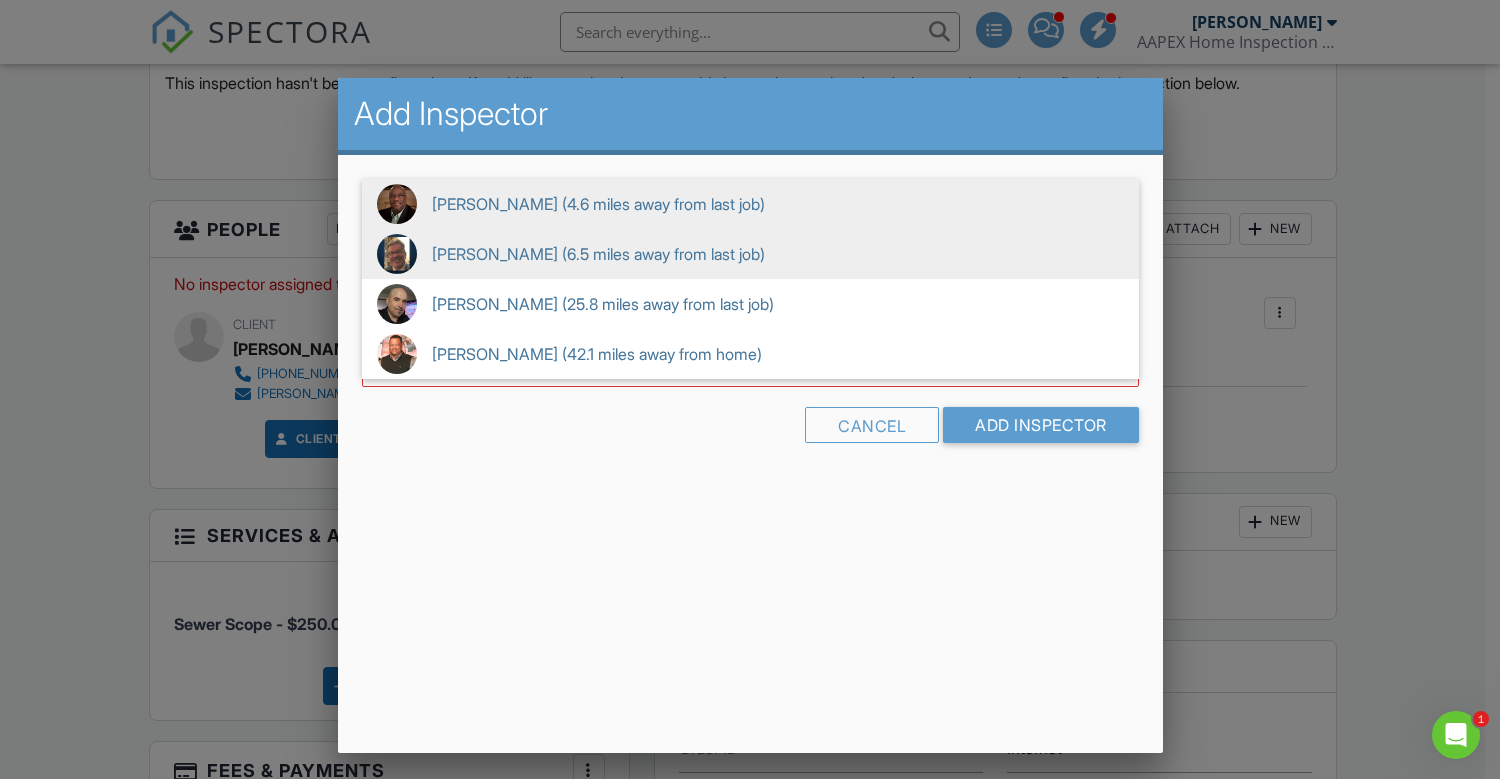 click on "Bob Douglas (6.5 miles away from last job)" at bounding box center [750, 254] 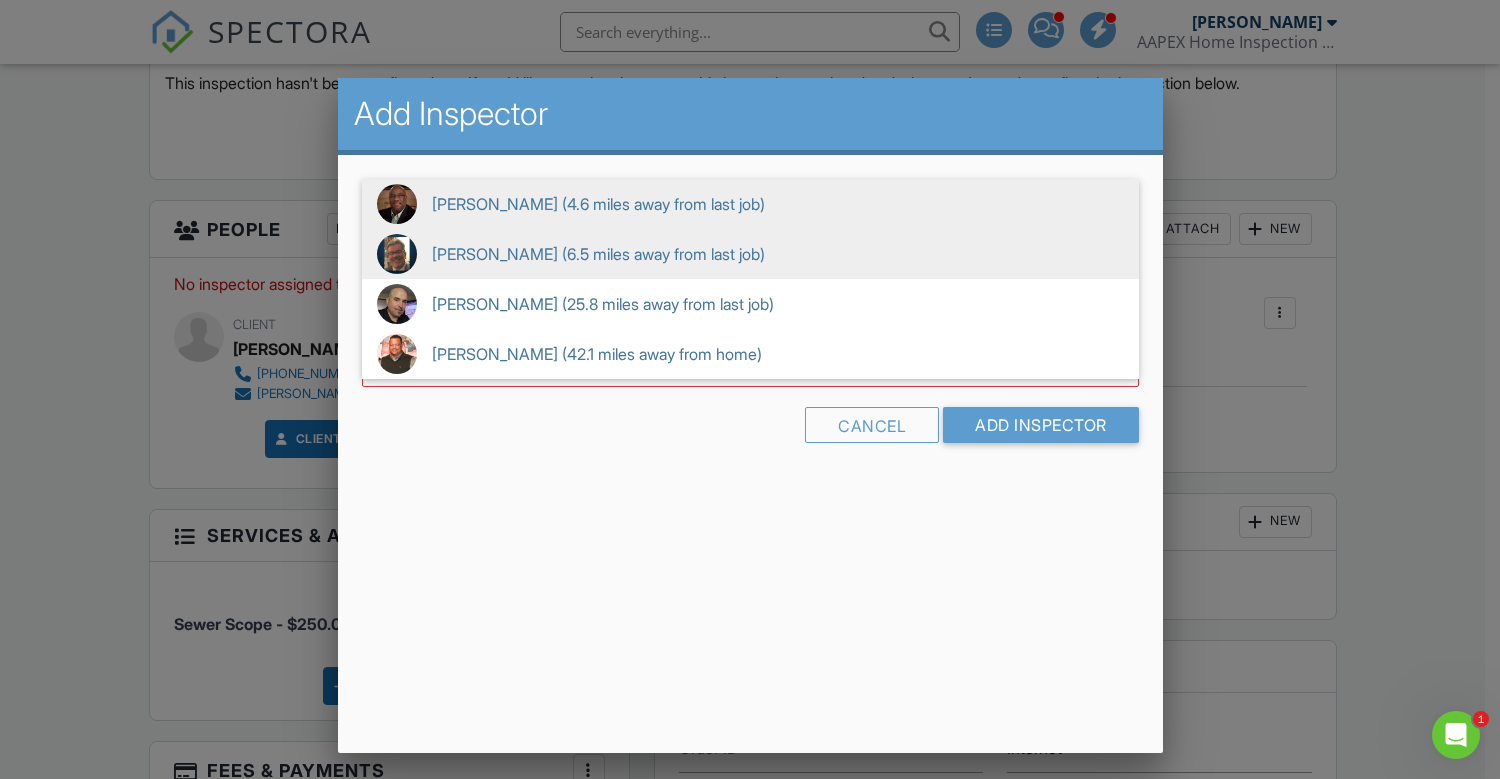 type on "Bob Douglas (6.5 miles away from last job)" 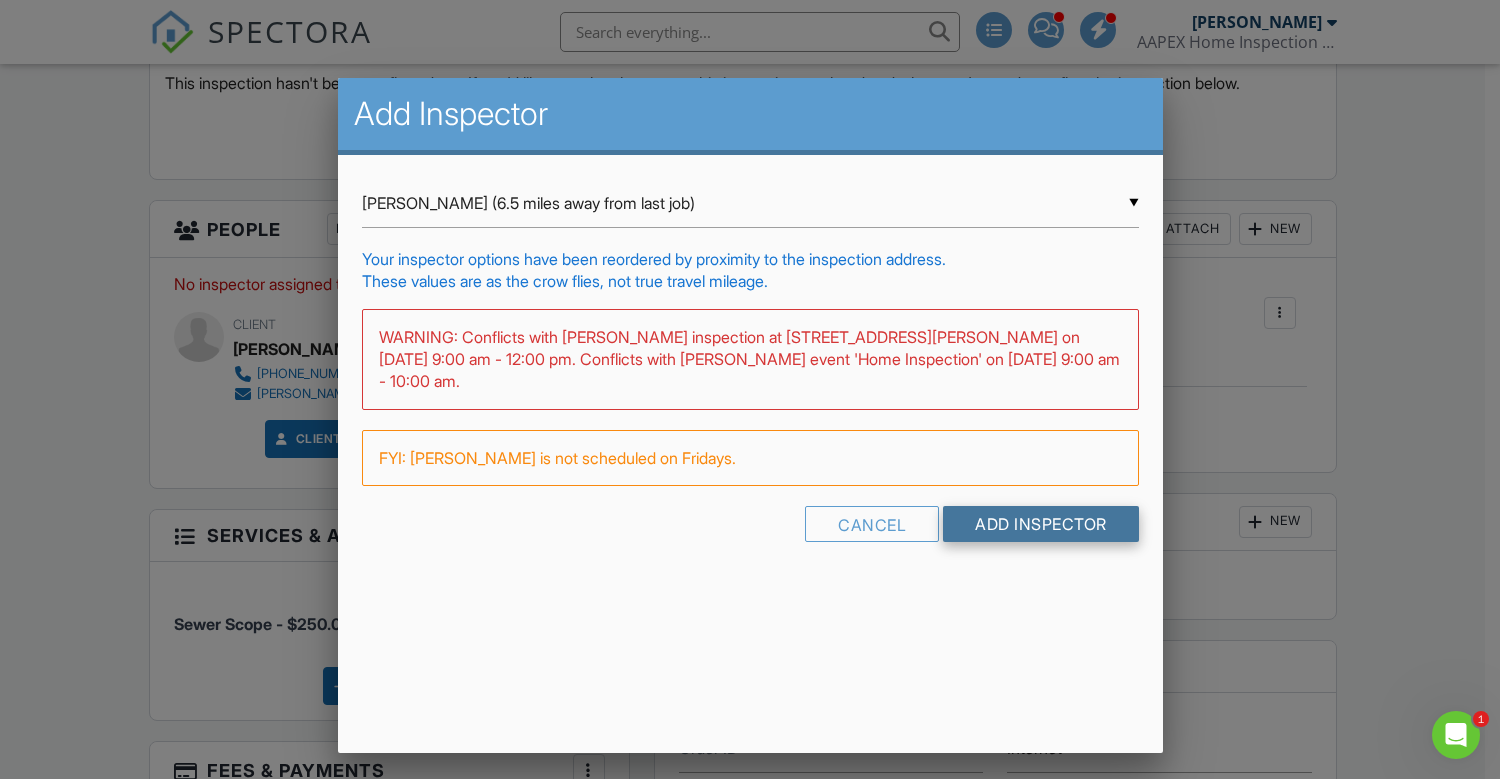 click on "Add Inspector" at bounding box center (1041, 524) 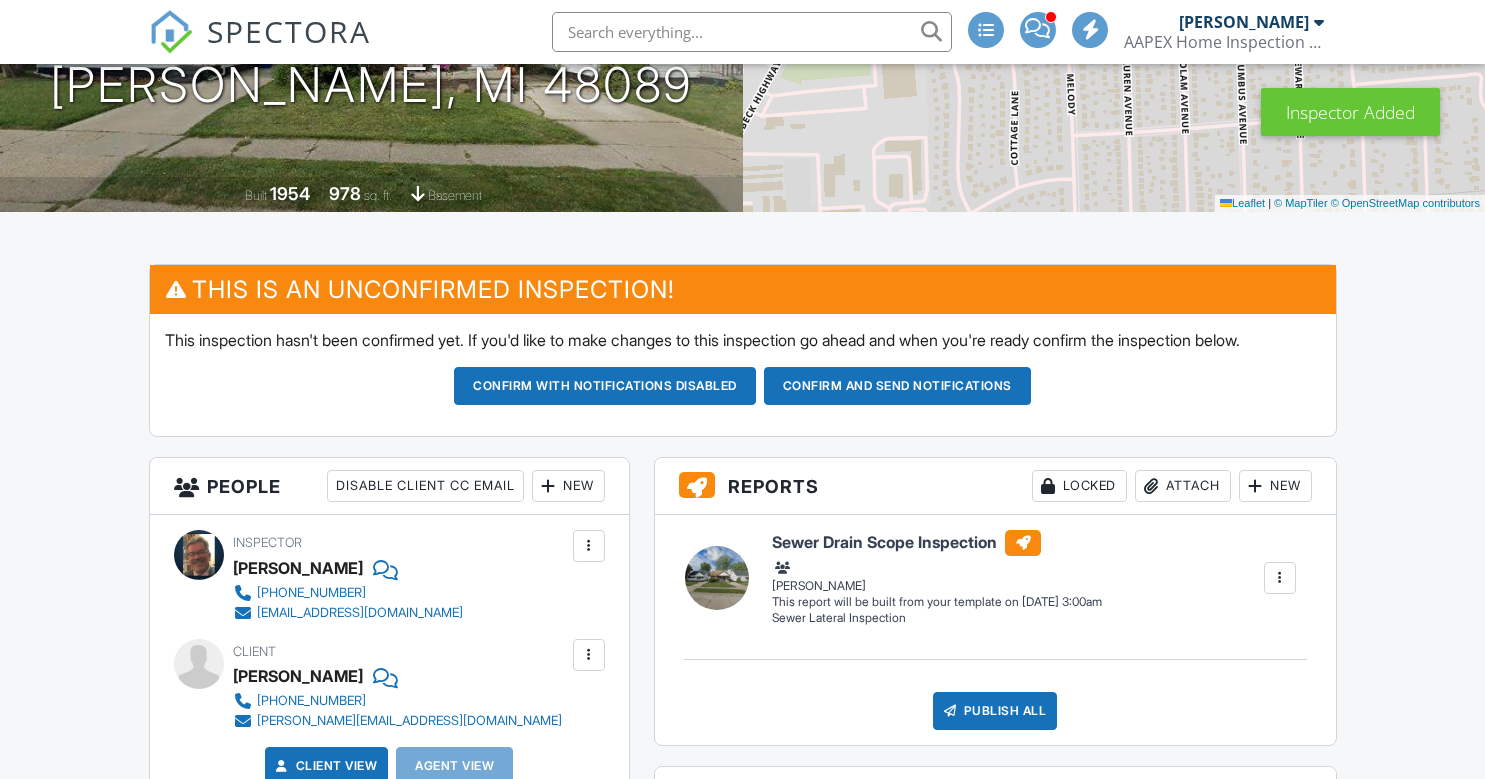 scroll, scrollTop: 656, scrollLeft: 0, axis: vertical 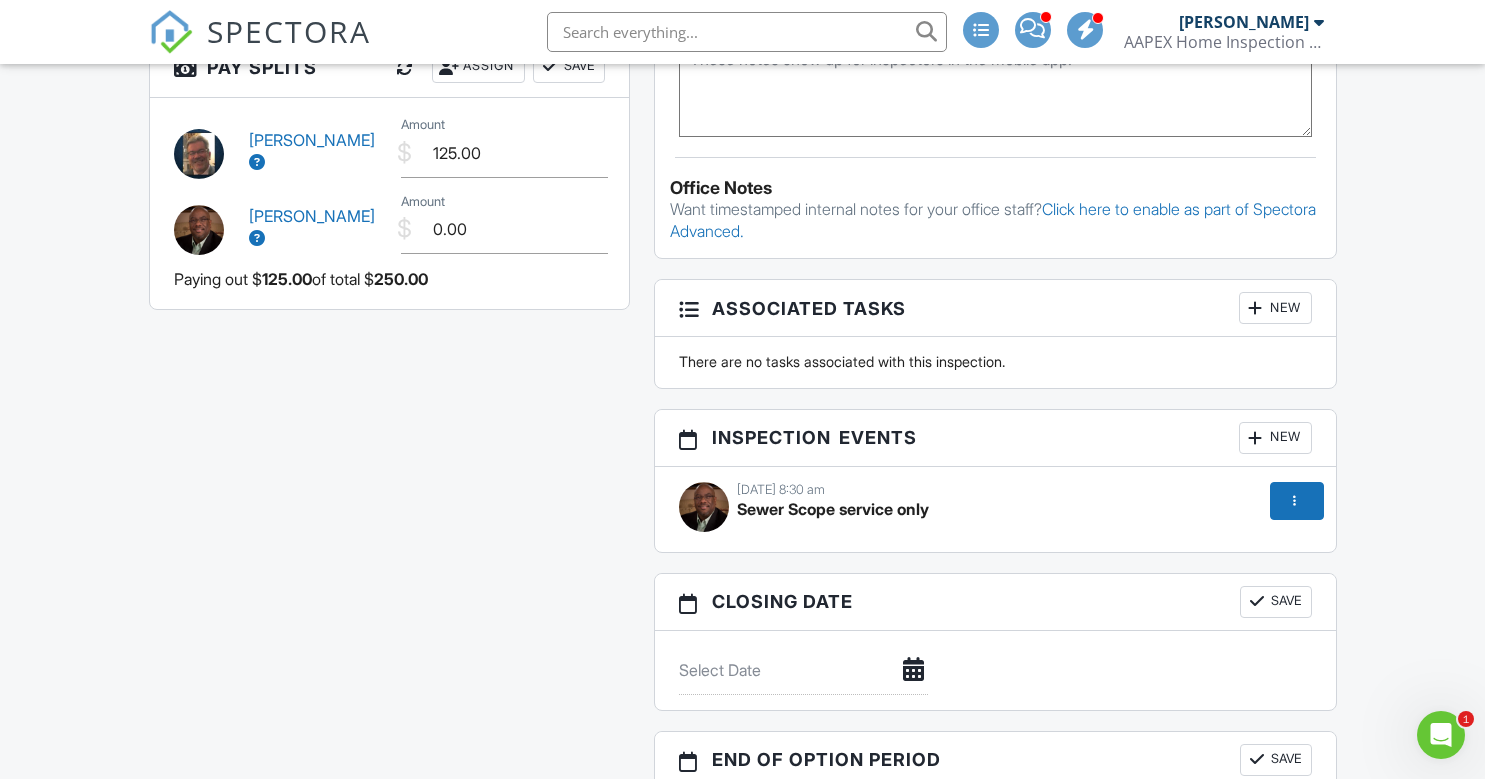 click on "[DATE]  8:30 am" at bounding box center [995, 490] 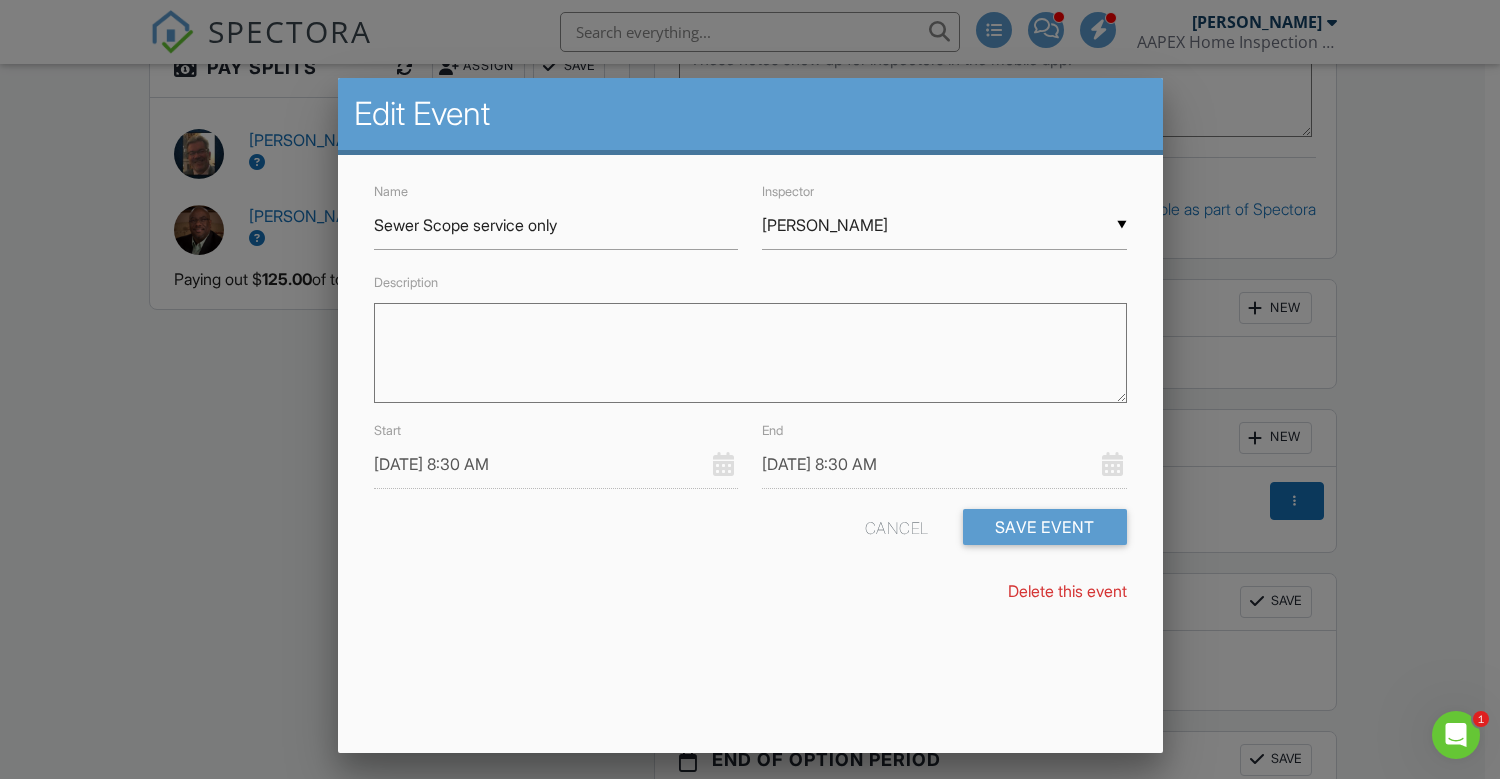 click on "▼ [PERSON_NAME] [PERSON_NAME] [PERSON_NAME] [PERSON_NAME] [PERSON_NAME] [PERSON_NAME]
[PERSON_NAME]
[PERSON_NAME]
[PERSON_NAME]" at bounding box center [944, 225] 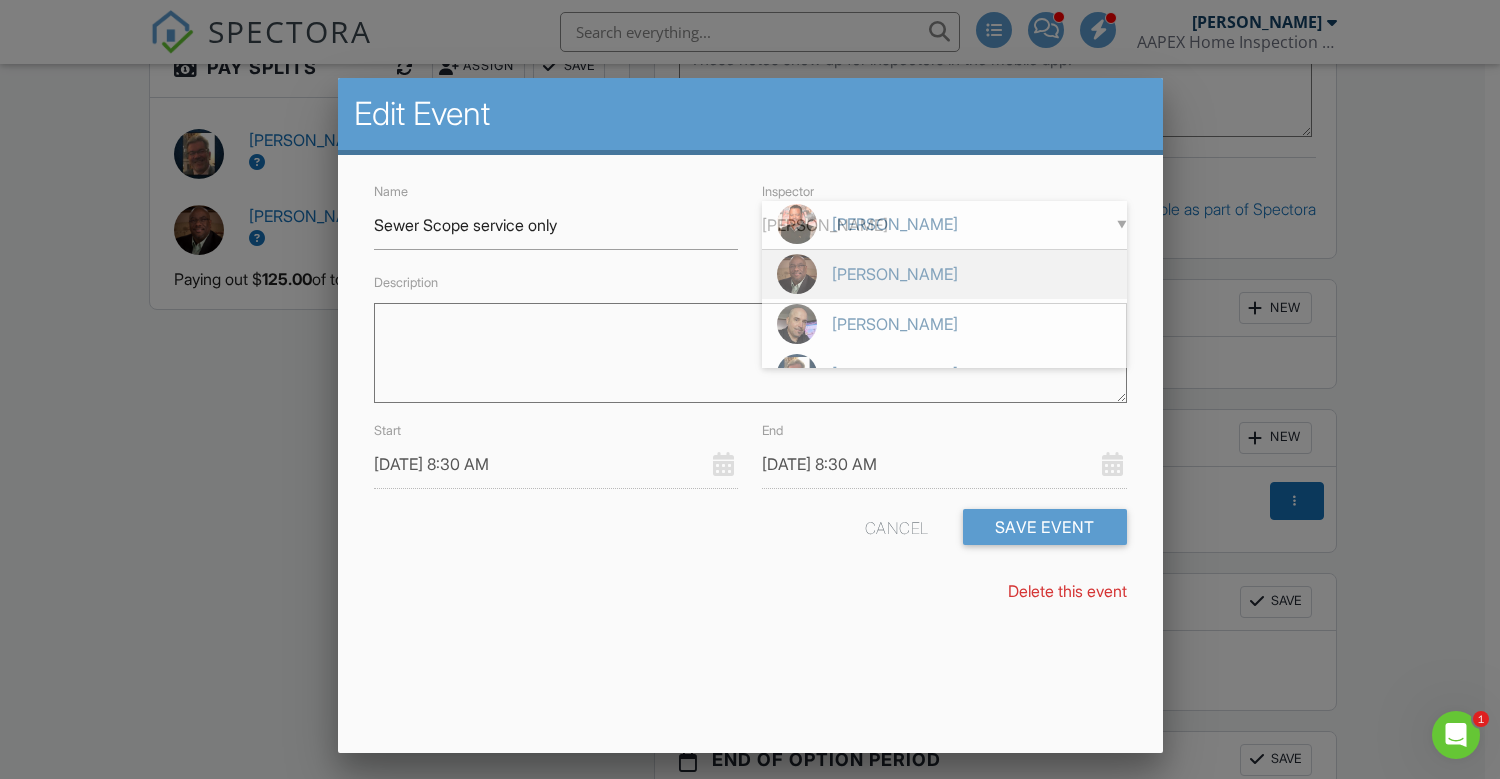 scroll, scrollTop: 0, scrollLeft: 0, axis: both 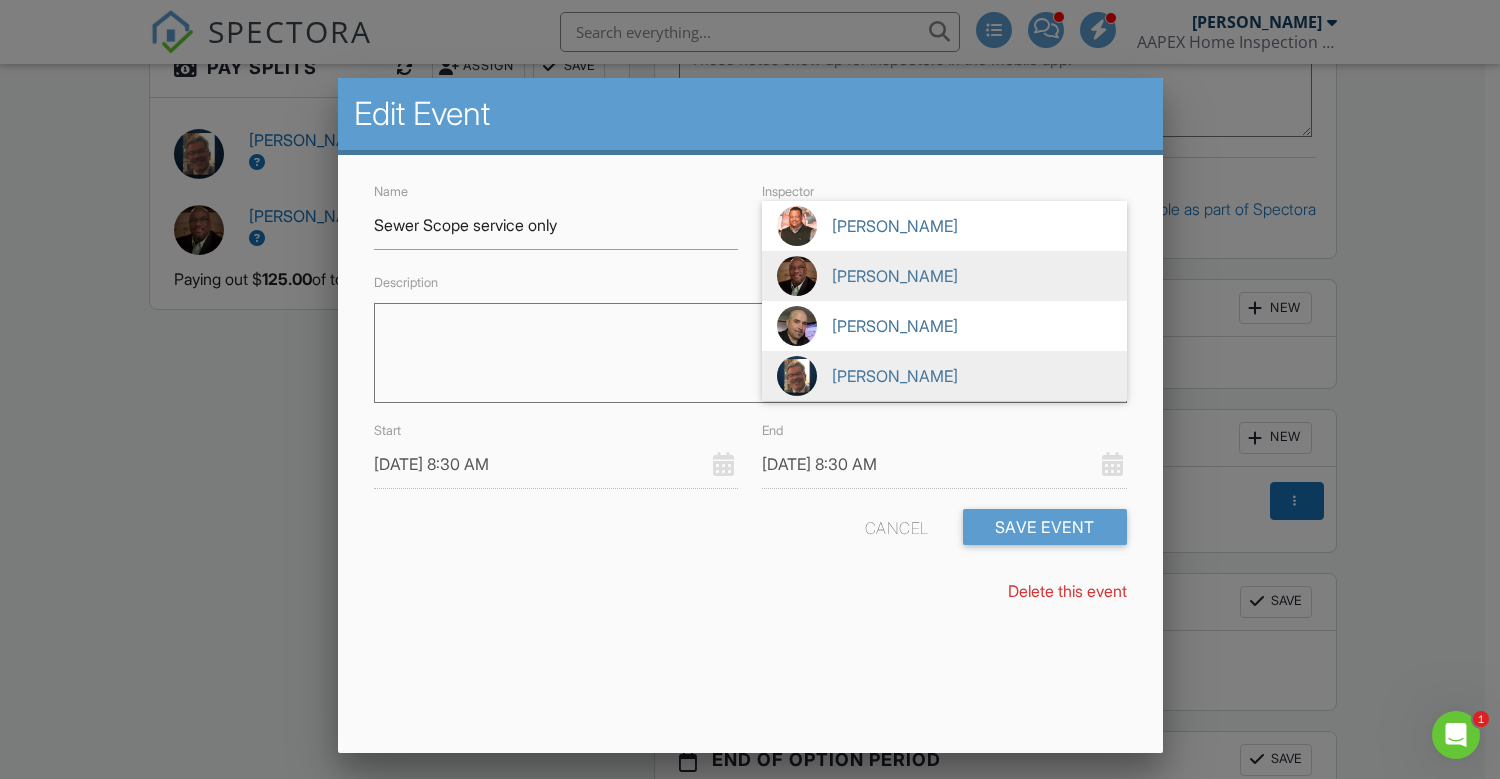 click on "[PERSON_NAME]" at bounding box center [944, 376] 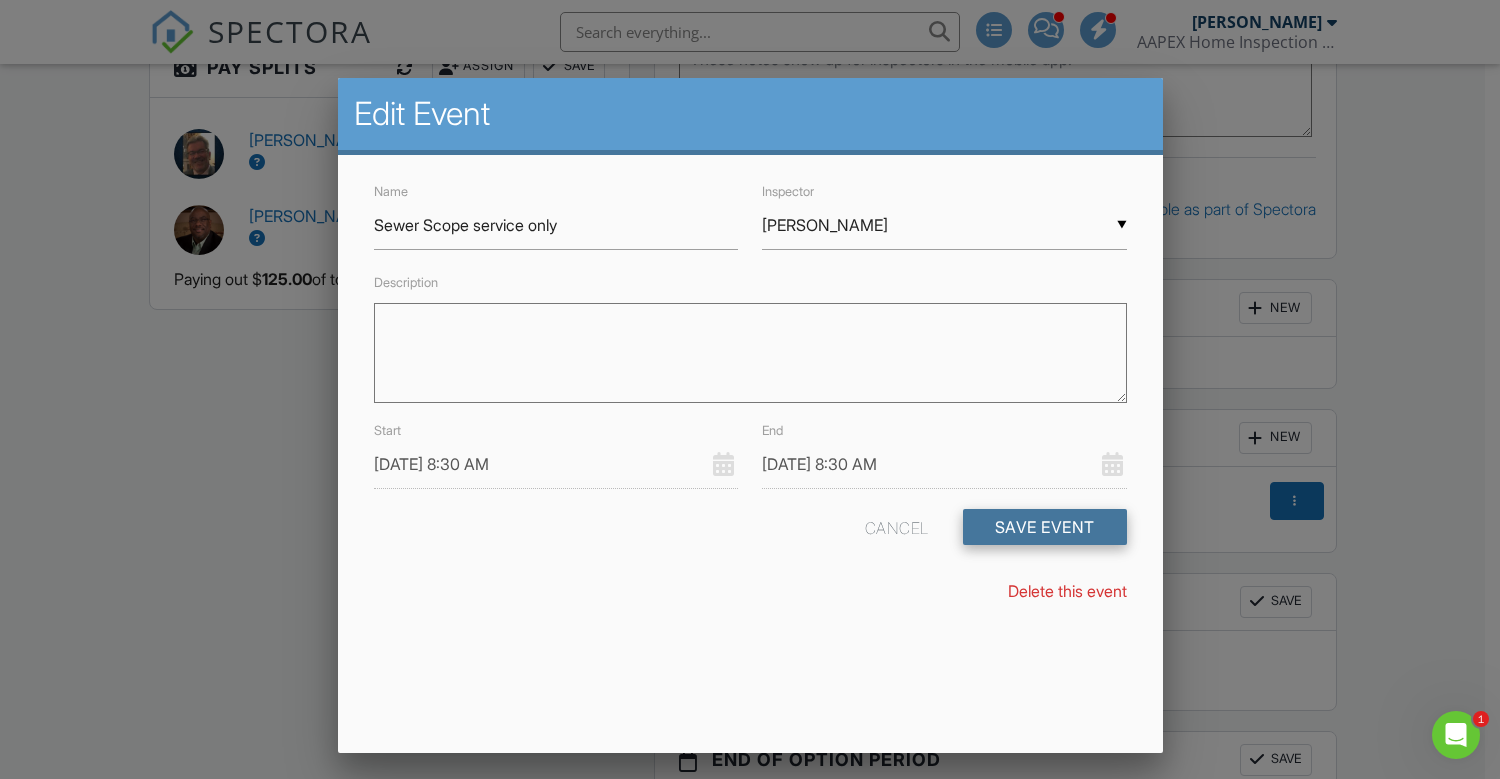 click on "Save Event" at bounding box center [1045, 527] 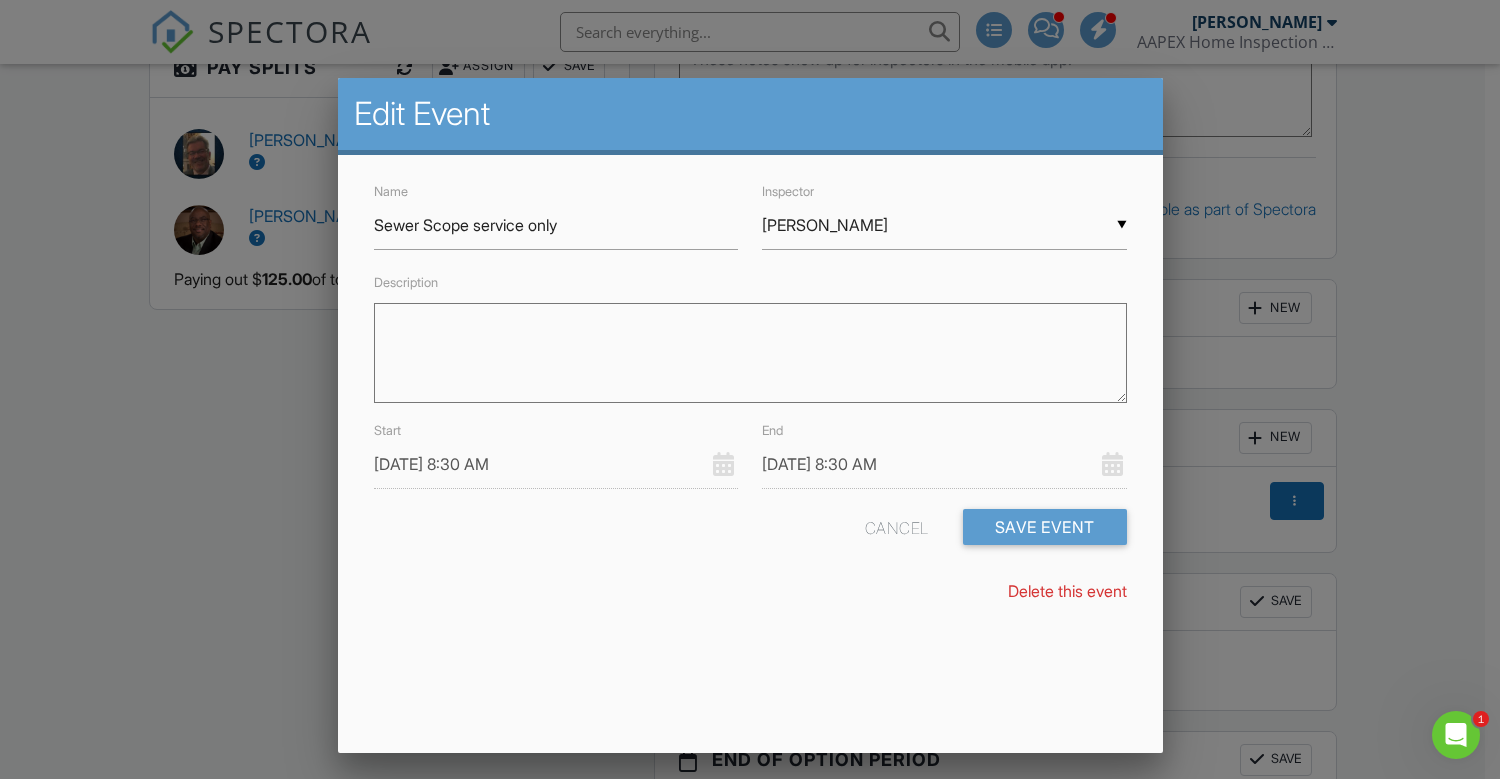 click on "[DATE] 8:30 AM" at bounding box center [944, 464] 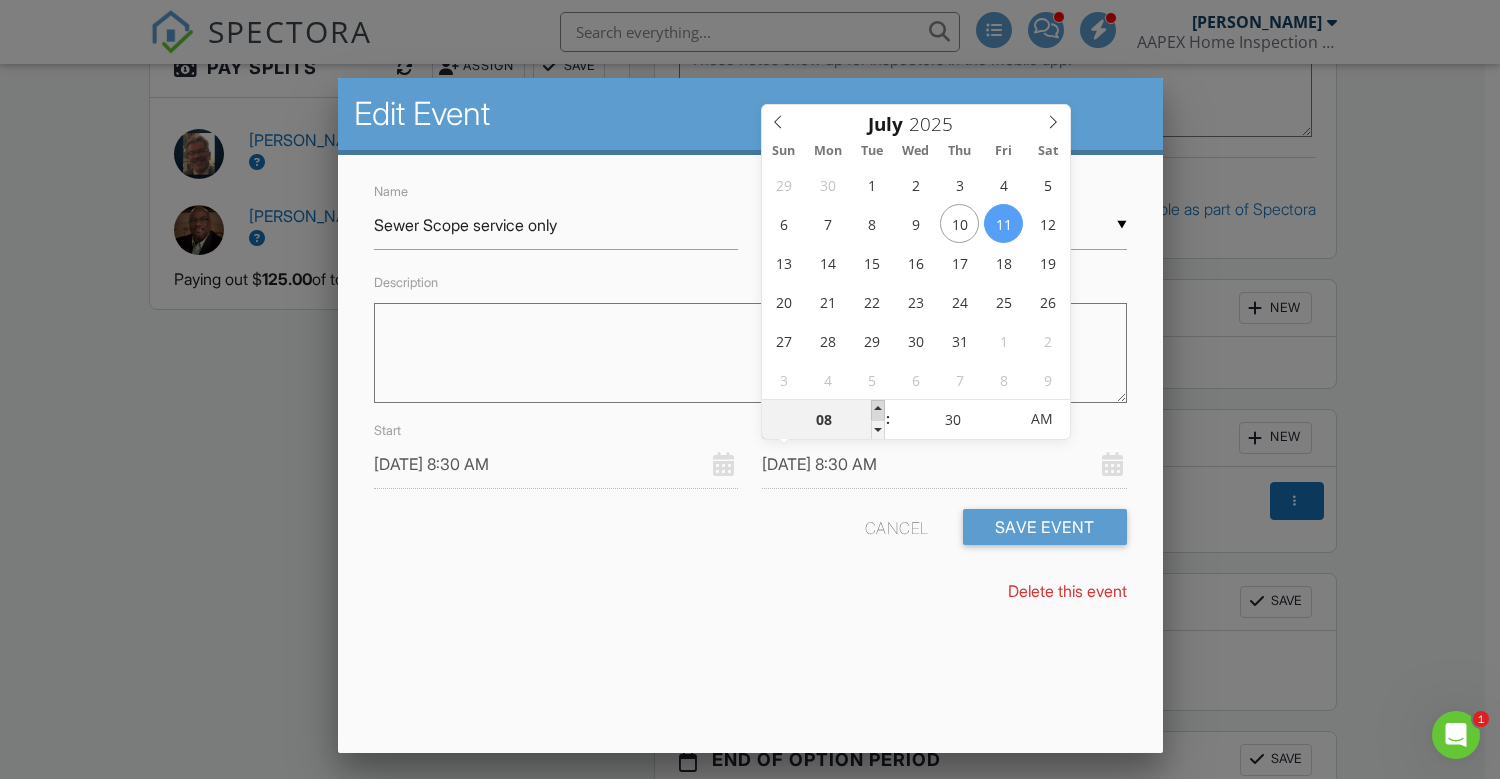 type on "09" 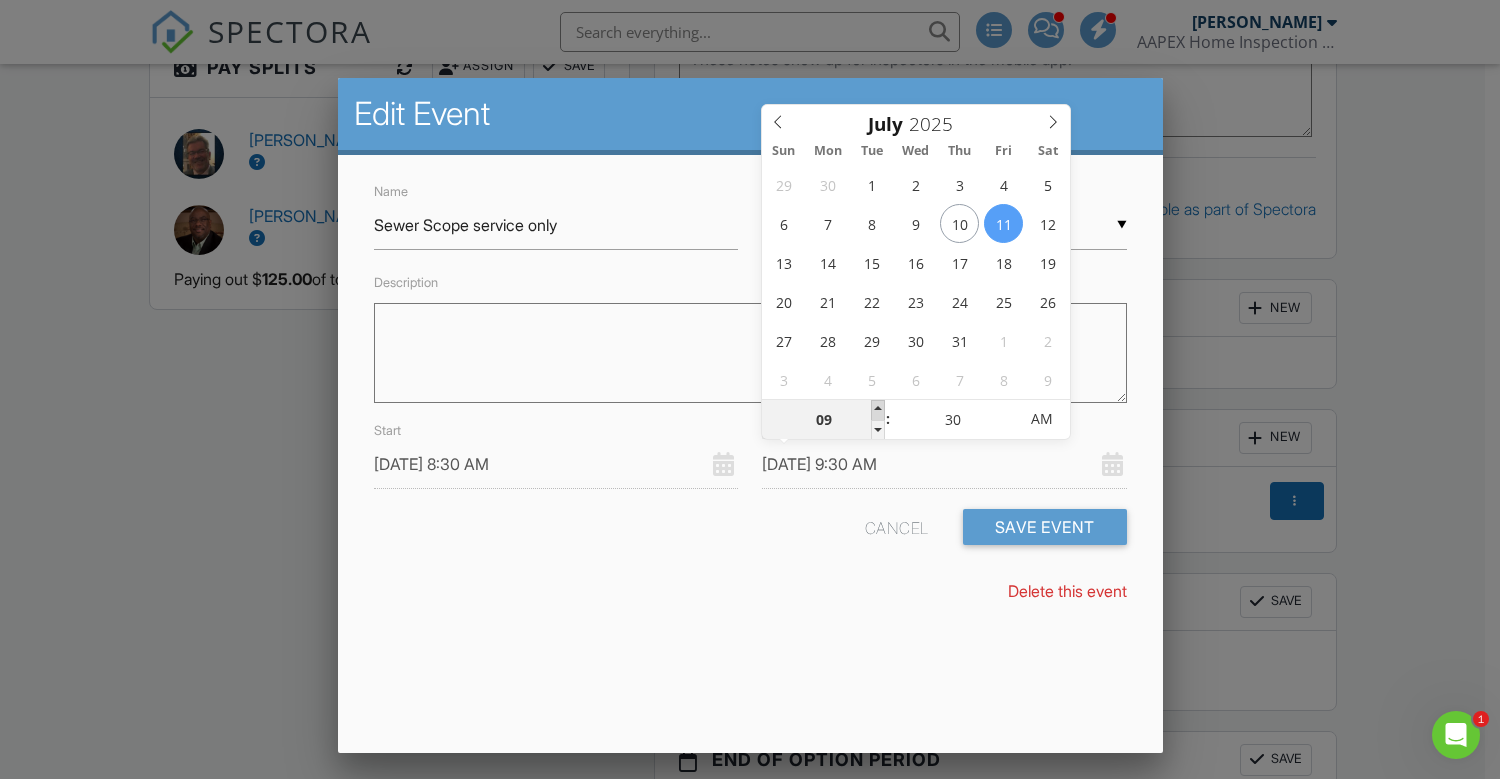 click at bounding box center [878, 410] 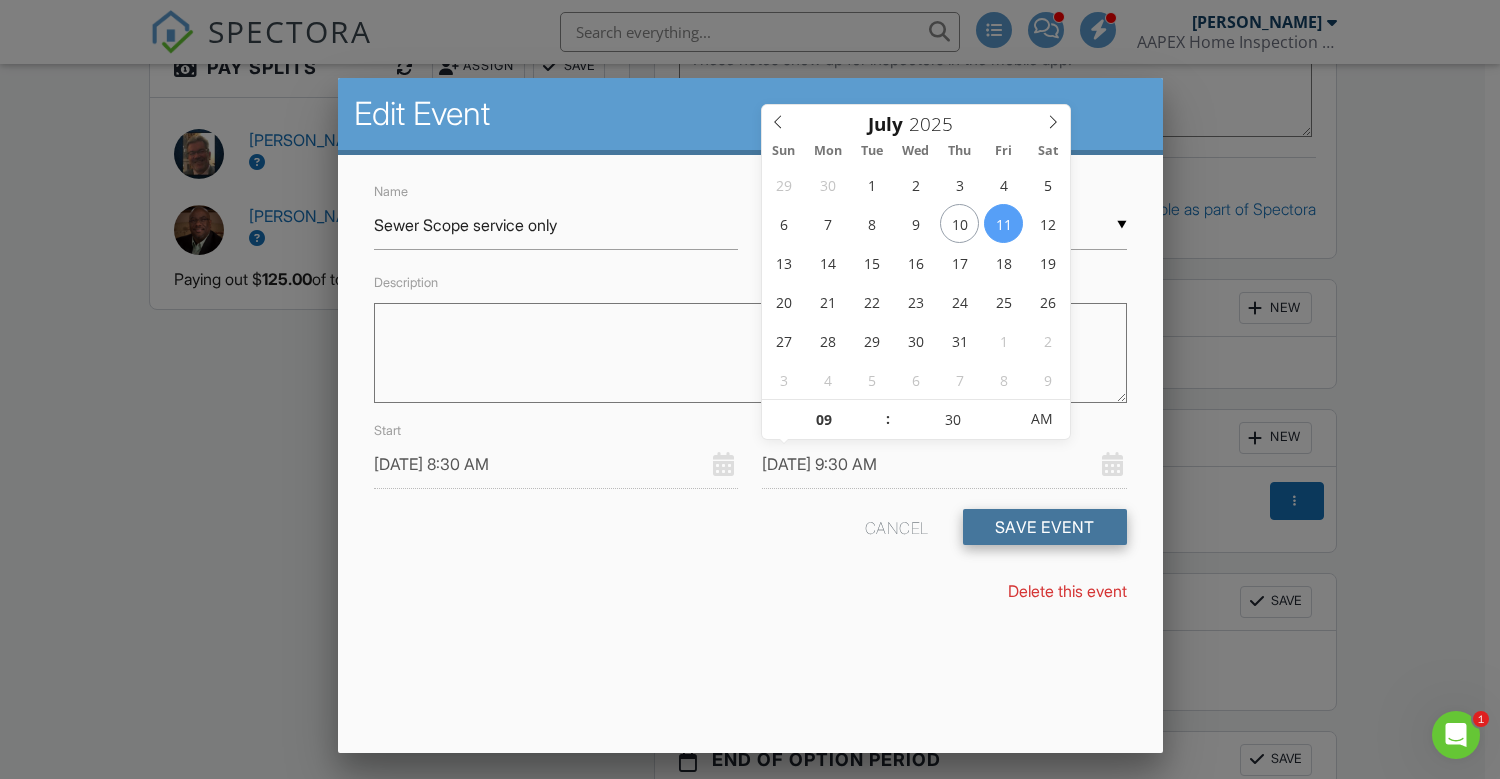 click on "Save Event" at bounding box center (1045, 527) 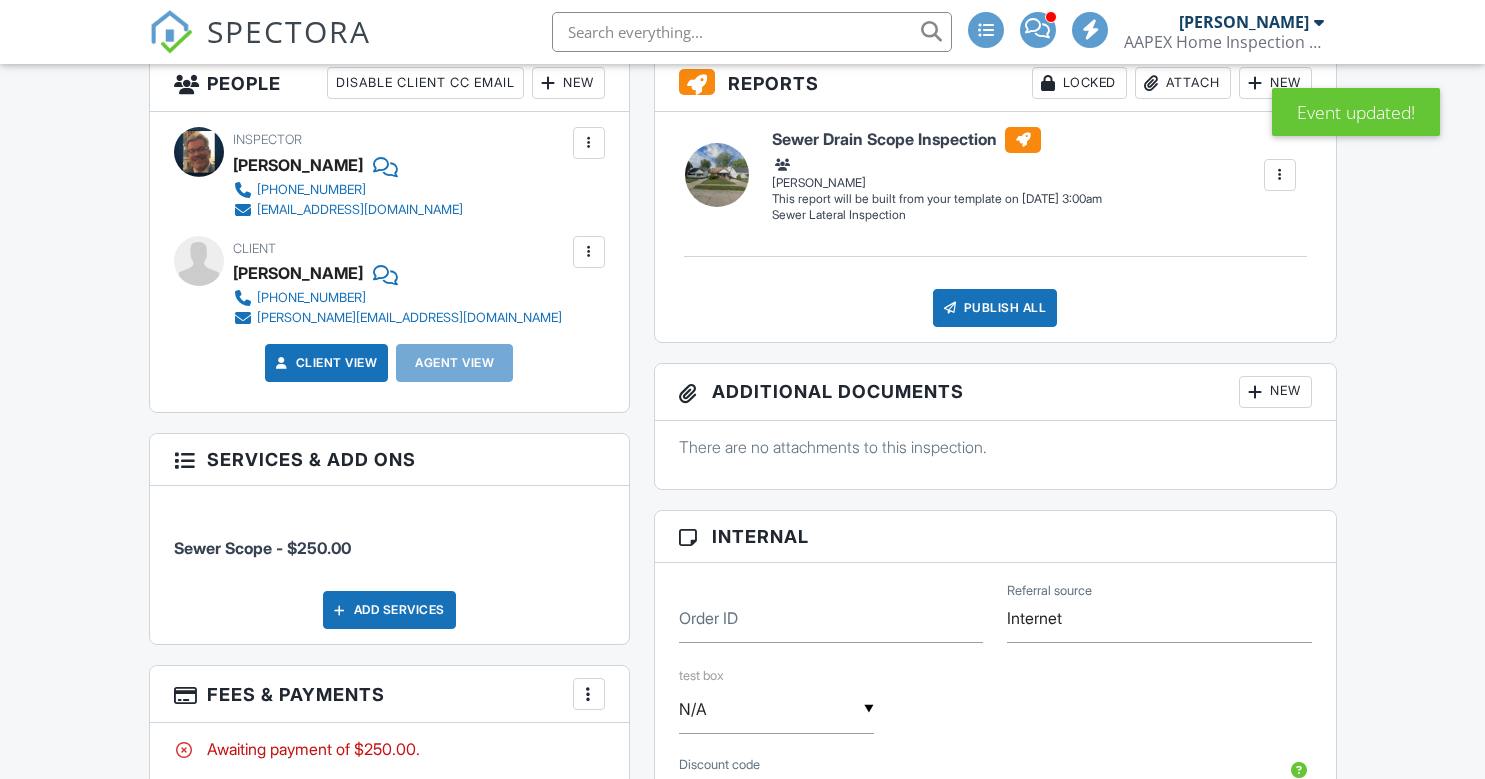 scroll, scrollTop: 959, scrollLeft: 0, axis: vertical 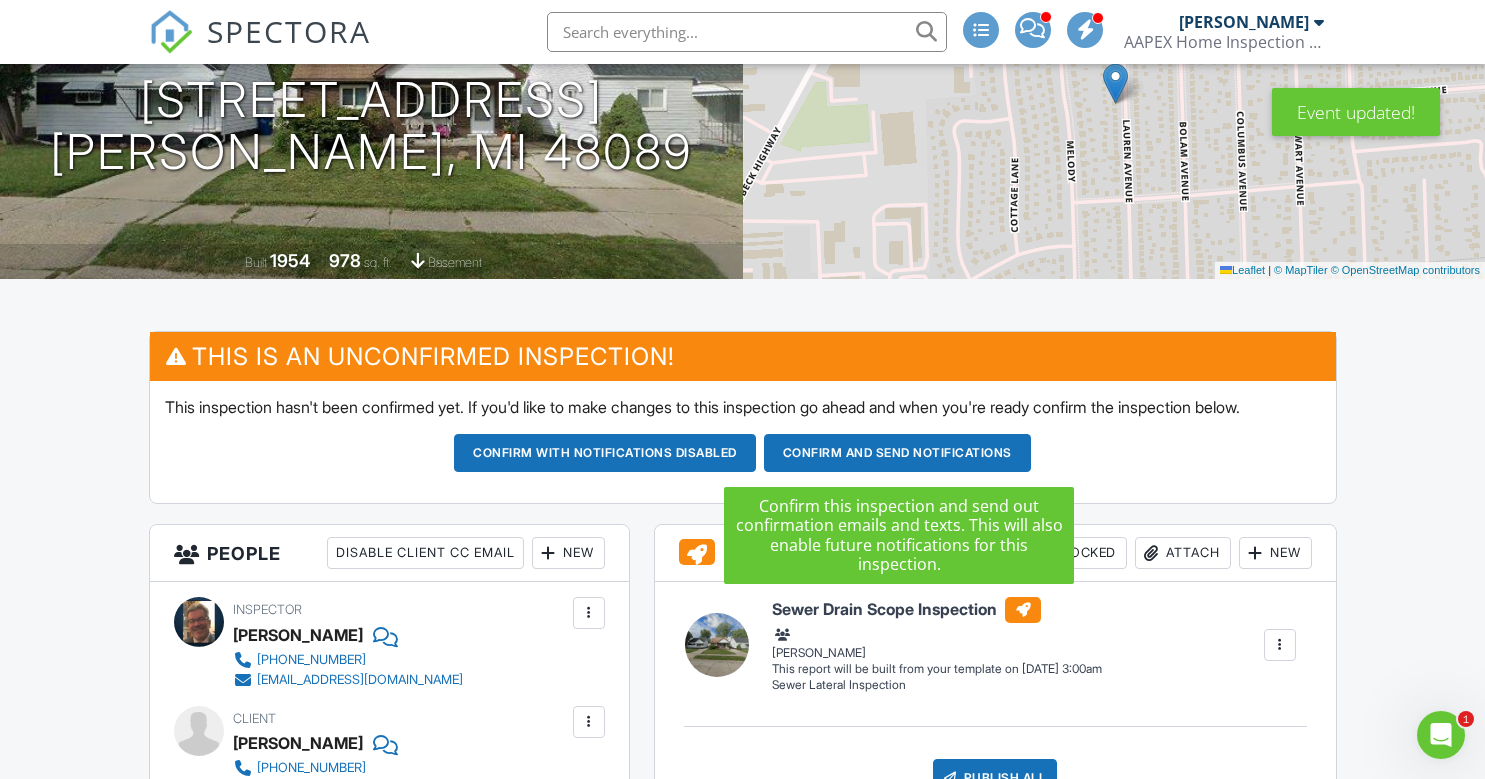 click on "Confirm and send notifications" at bounding box center (605, 453) 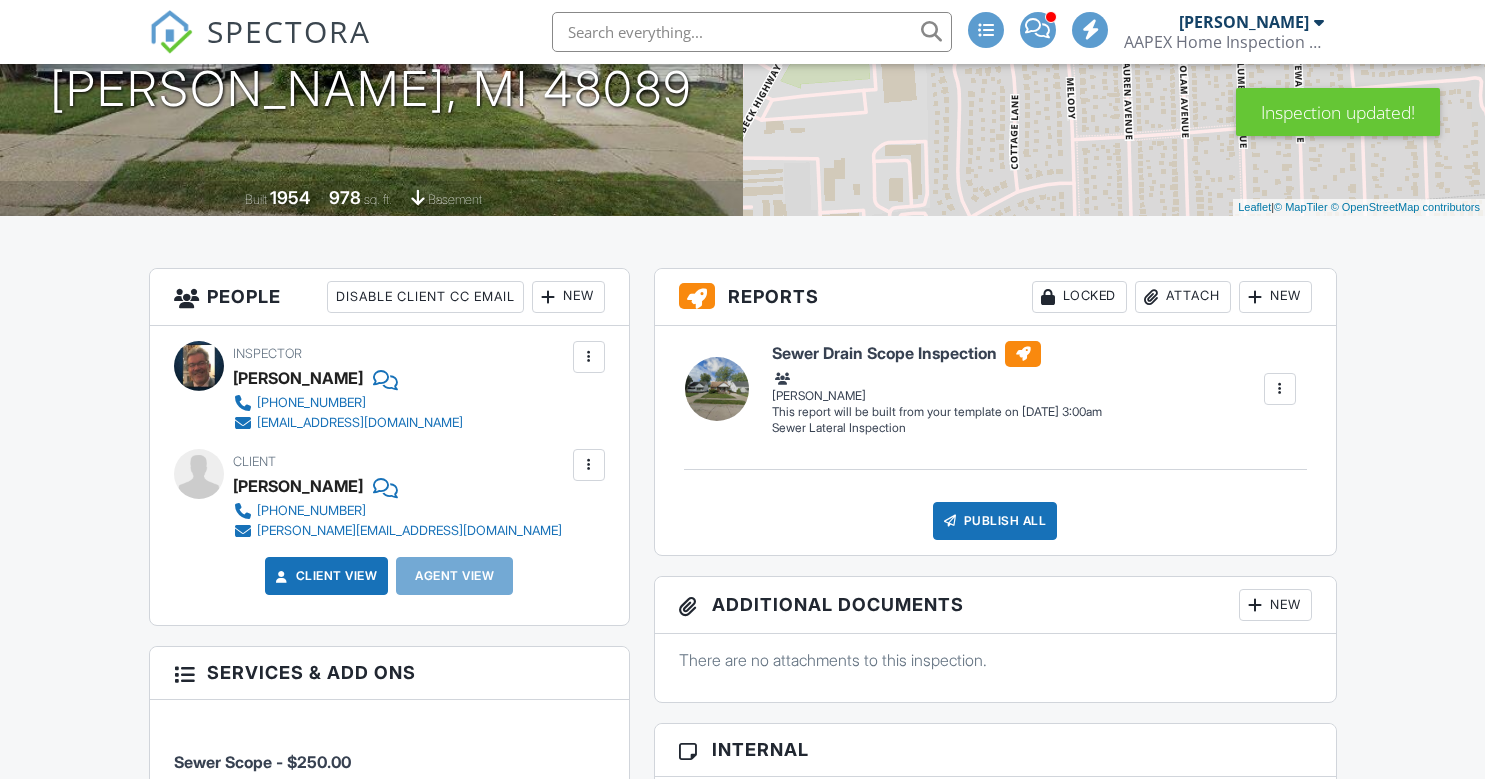 scroll, scrollTop: 380, scrollLeft: 0, axis: vertical 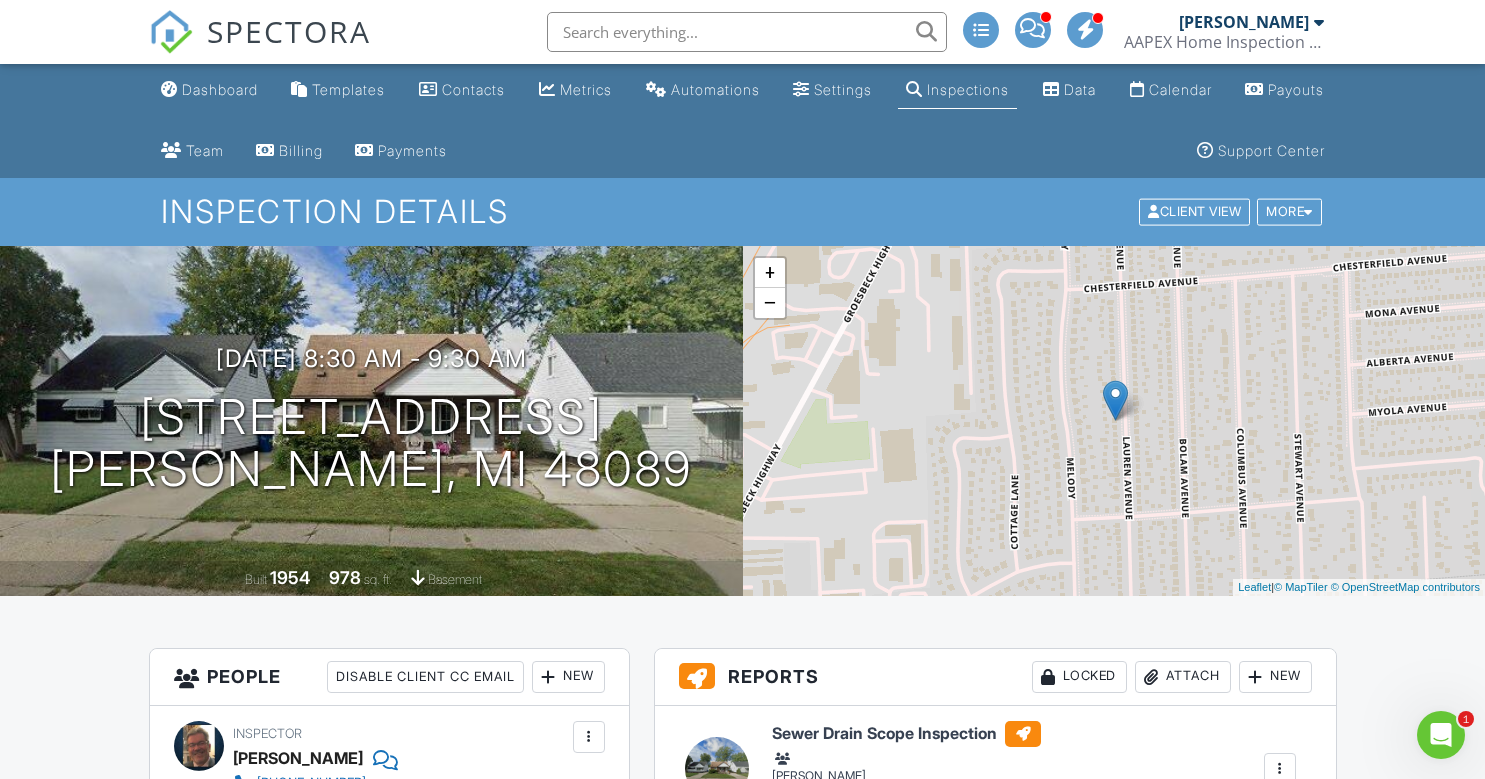 click on "SPECTORA" at bounding box center (289, 31) 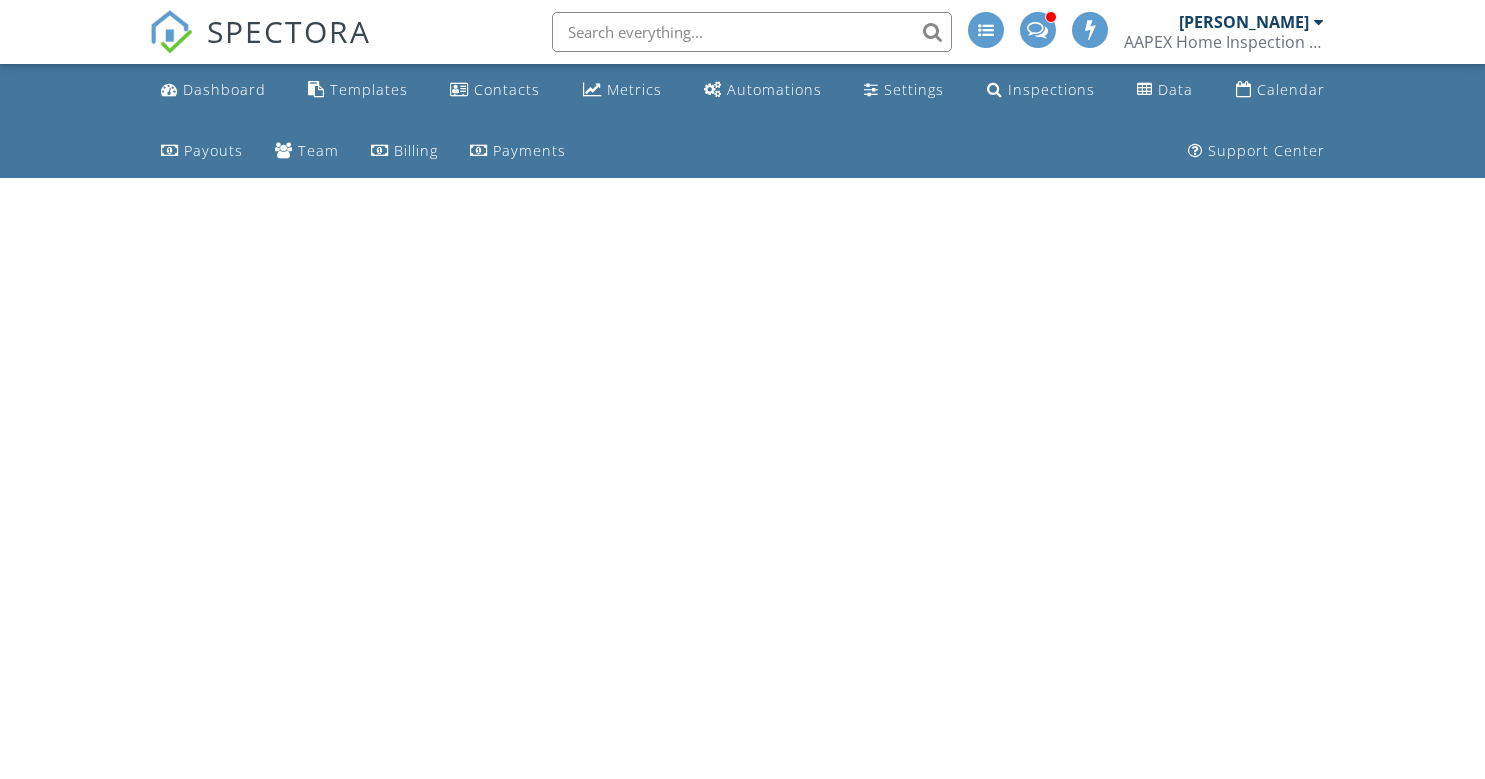 scroll, scrollTop: 0, scrollLeft: 0, axis: both 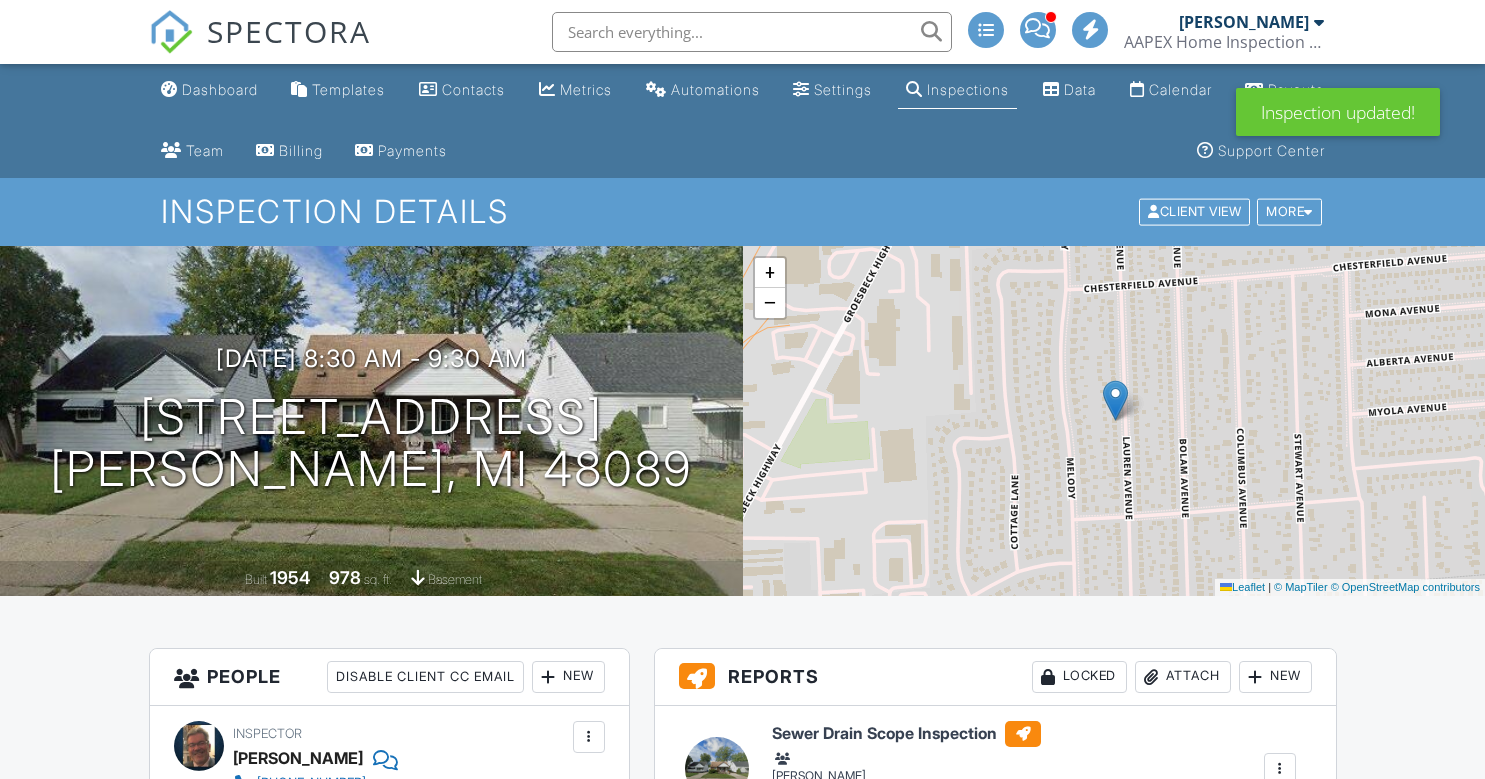 click on "SPECTORA" at bounding box center [289, 31] 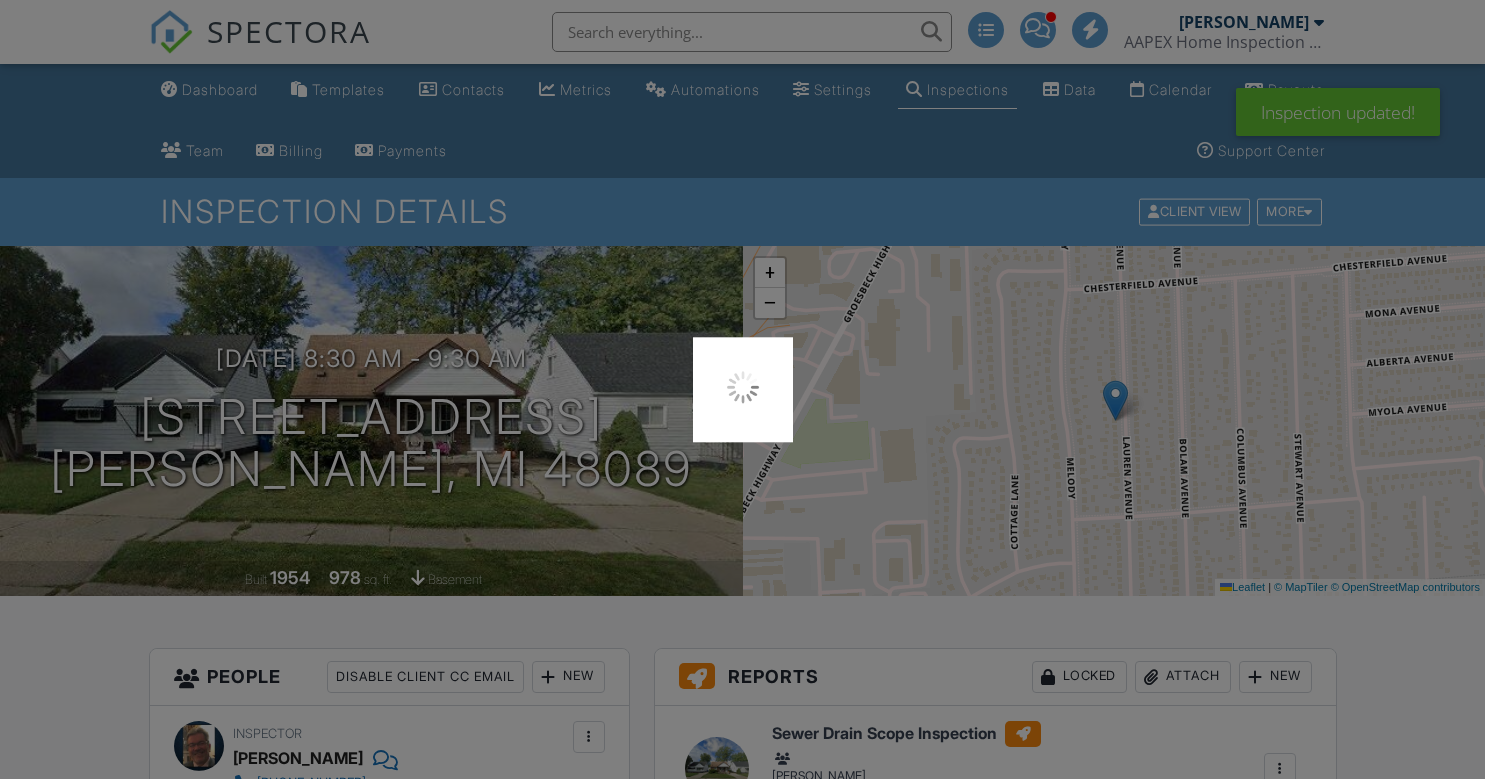 scroll, scrollTop: 0, scrollLeft: 0, axis: both 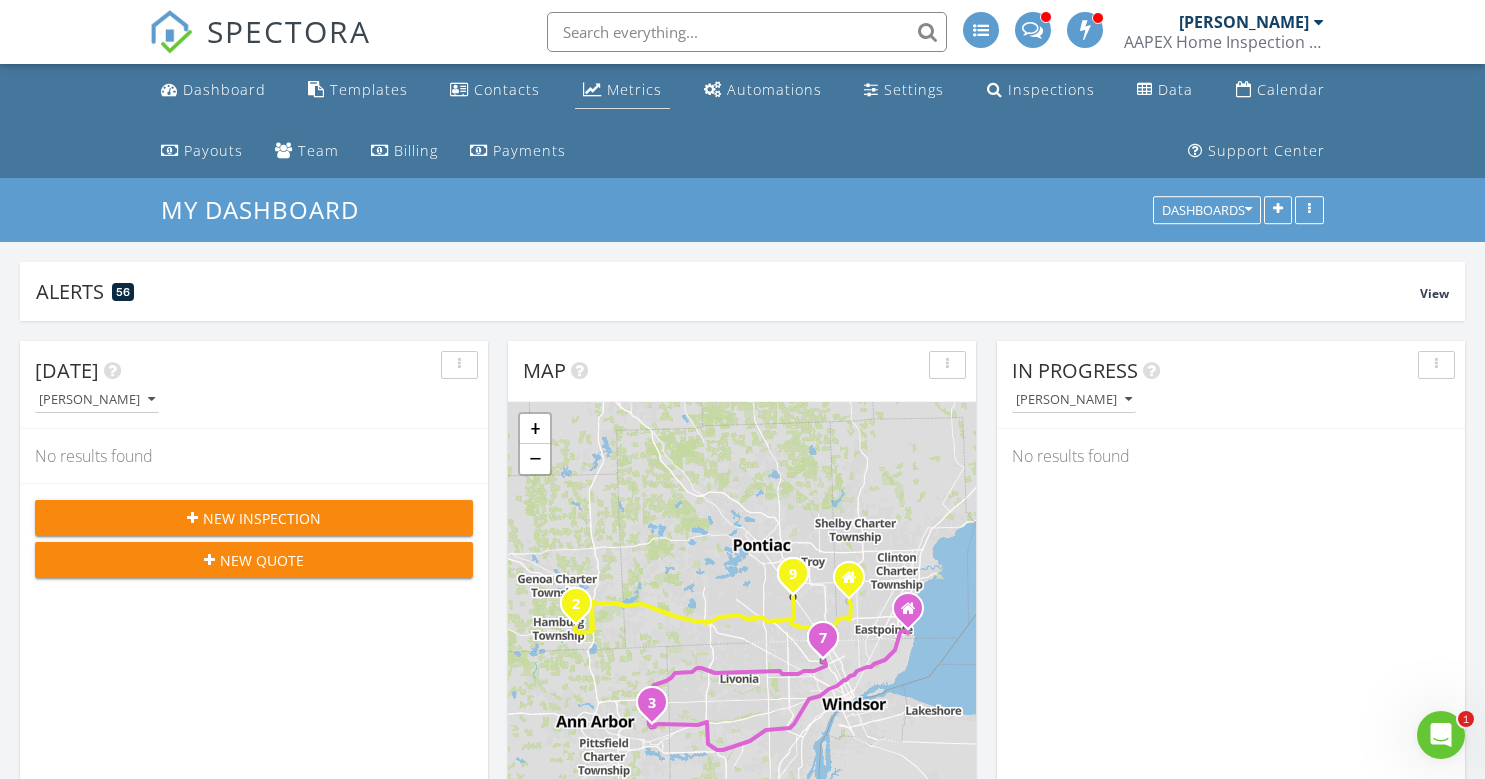 click on "Metrics" at bounding box center (622, 90) 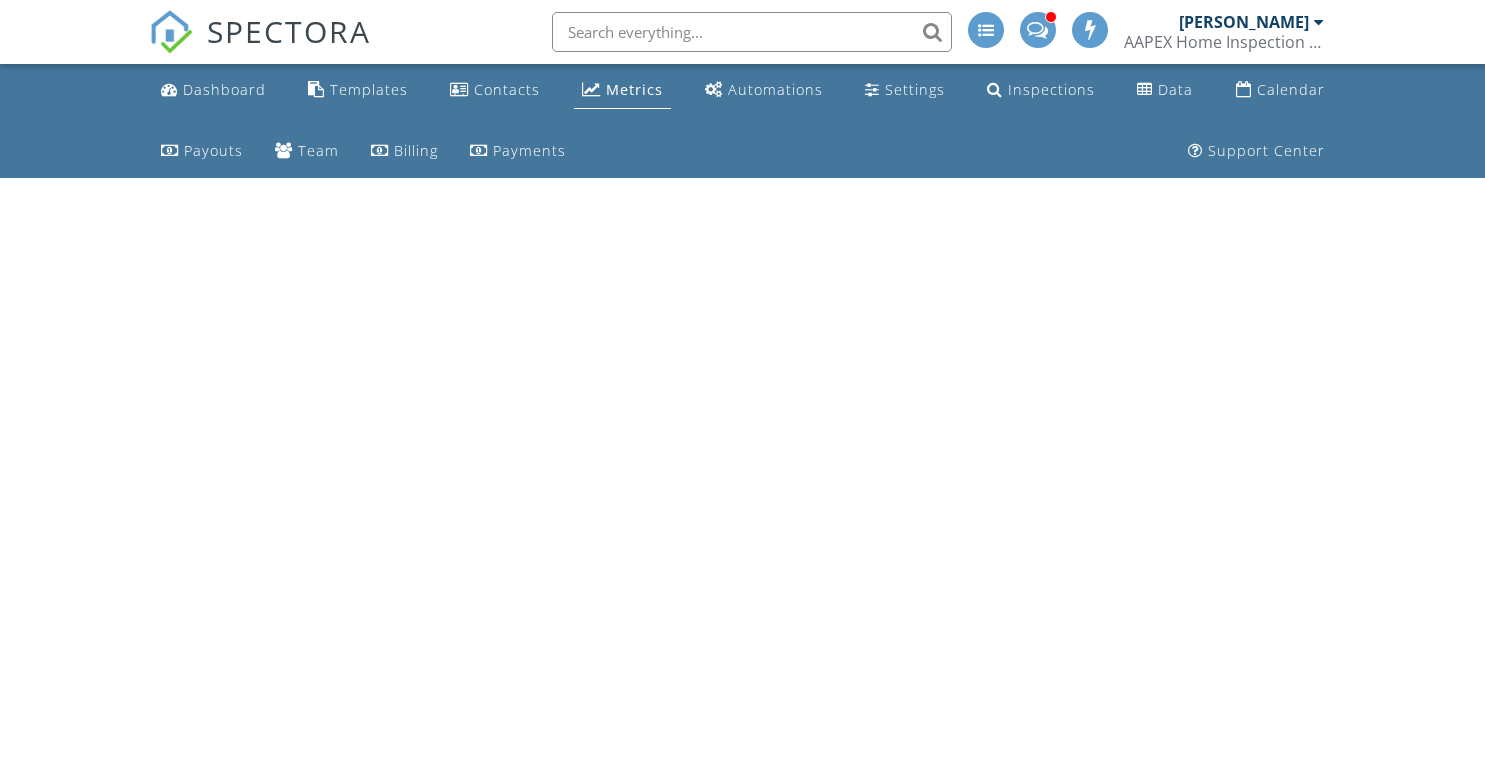 scroll, scrollTop: 0, scrollLeft: 0, axis: both 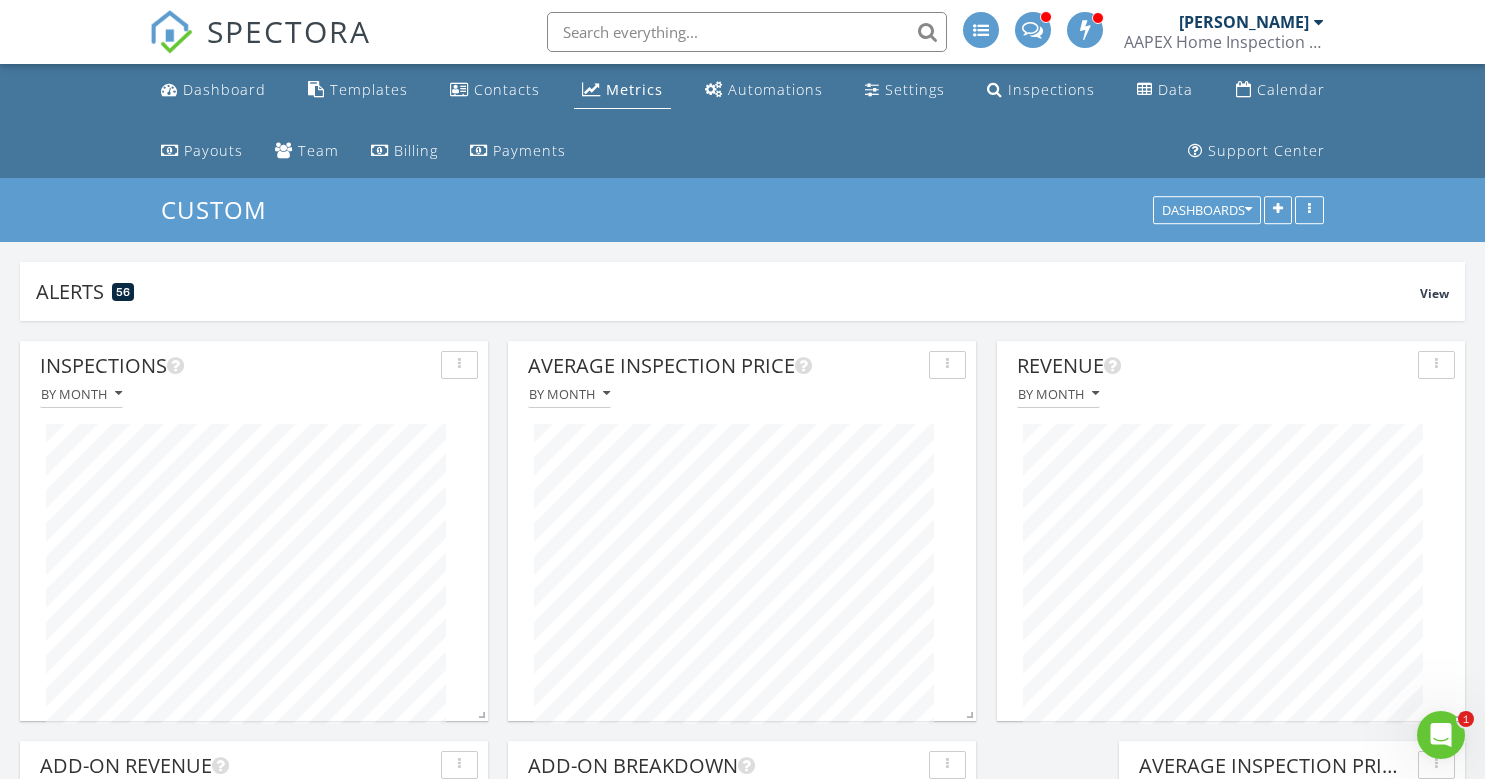click on "SPECTORA" at bounding box center (289, 31) 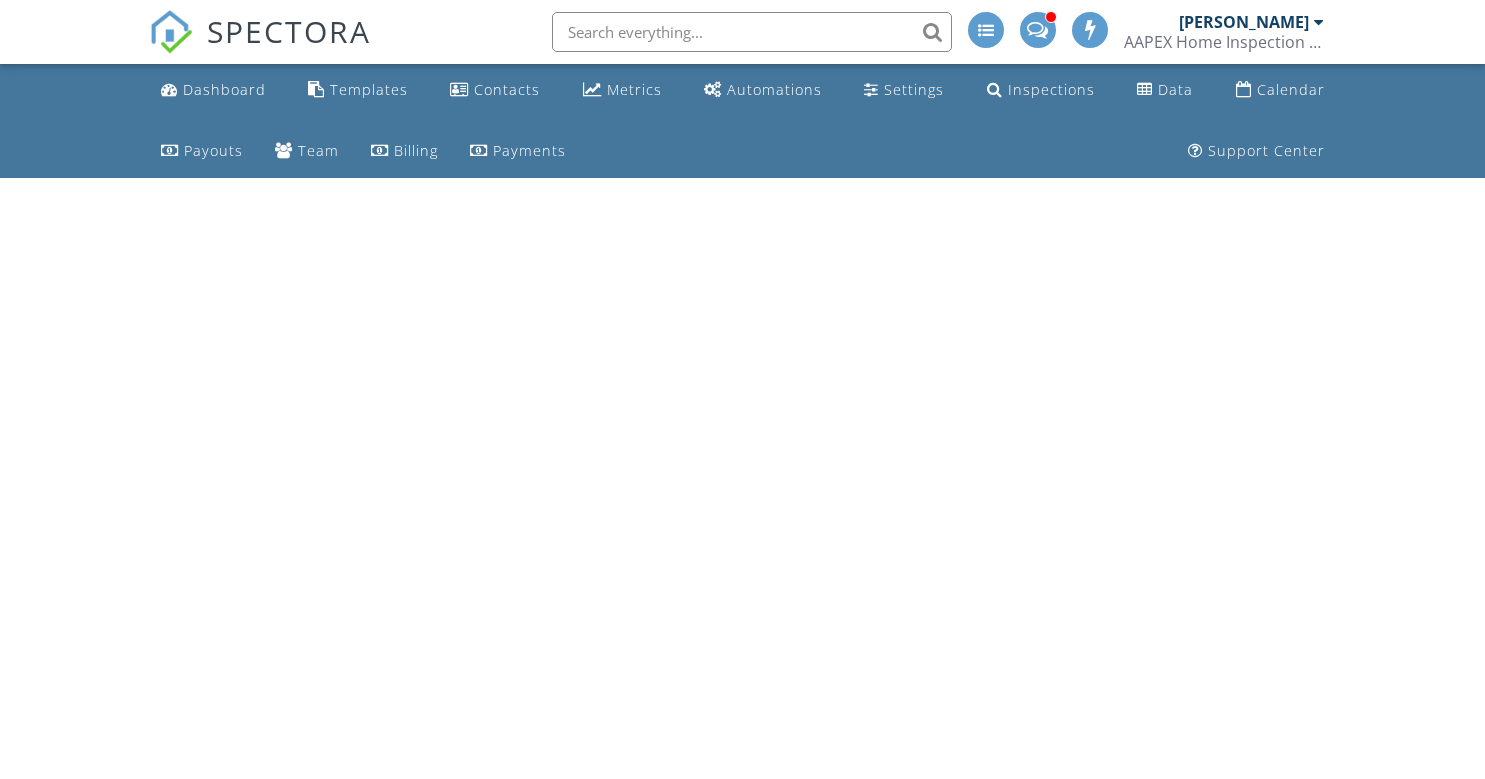 scroll, scrollTop: 0, scrollLeft: 0, axis: both 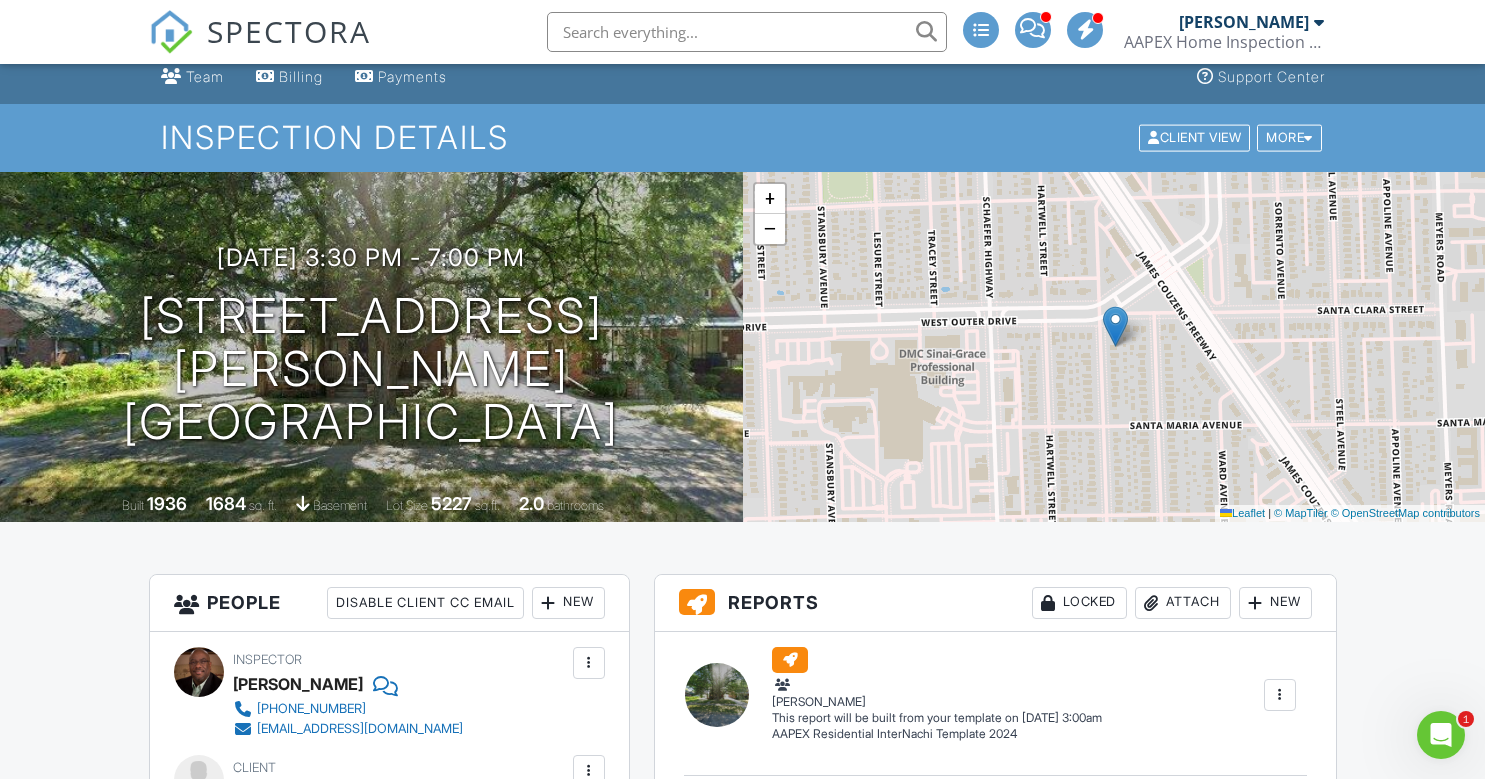 click on "SPECTORA" at bounding box center [289, 31] 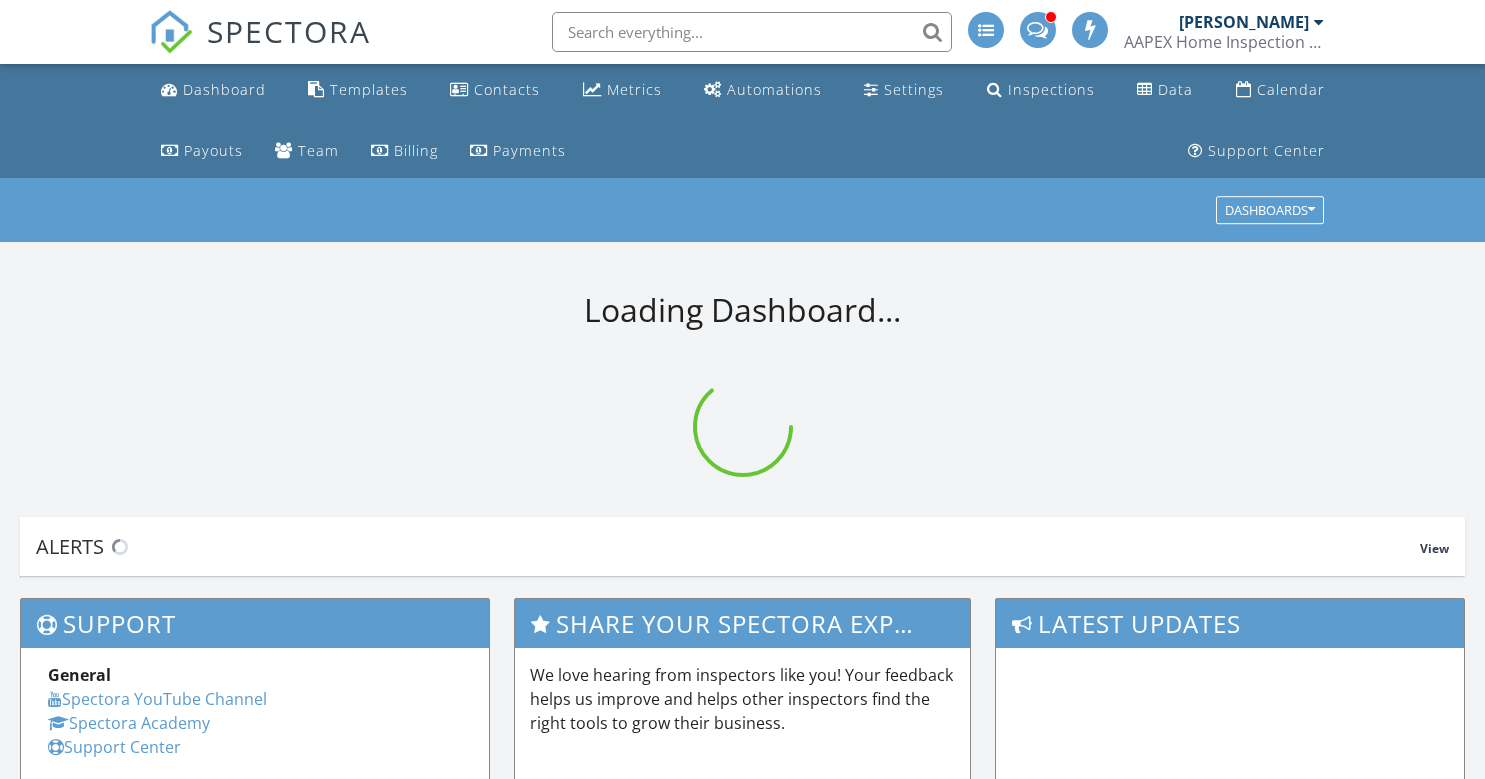 scroll, scrollTop: 0, scrollLeft: 0, axis: both 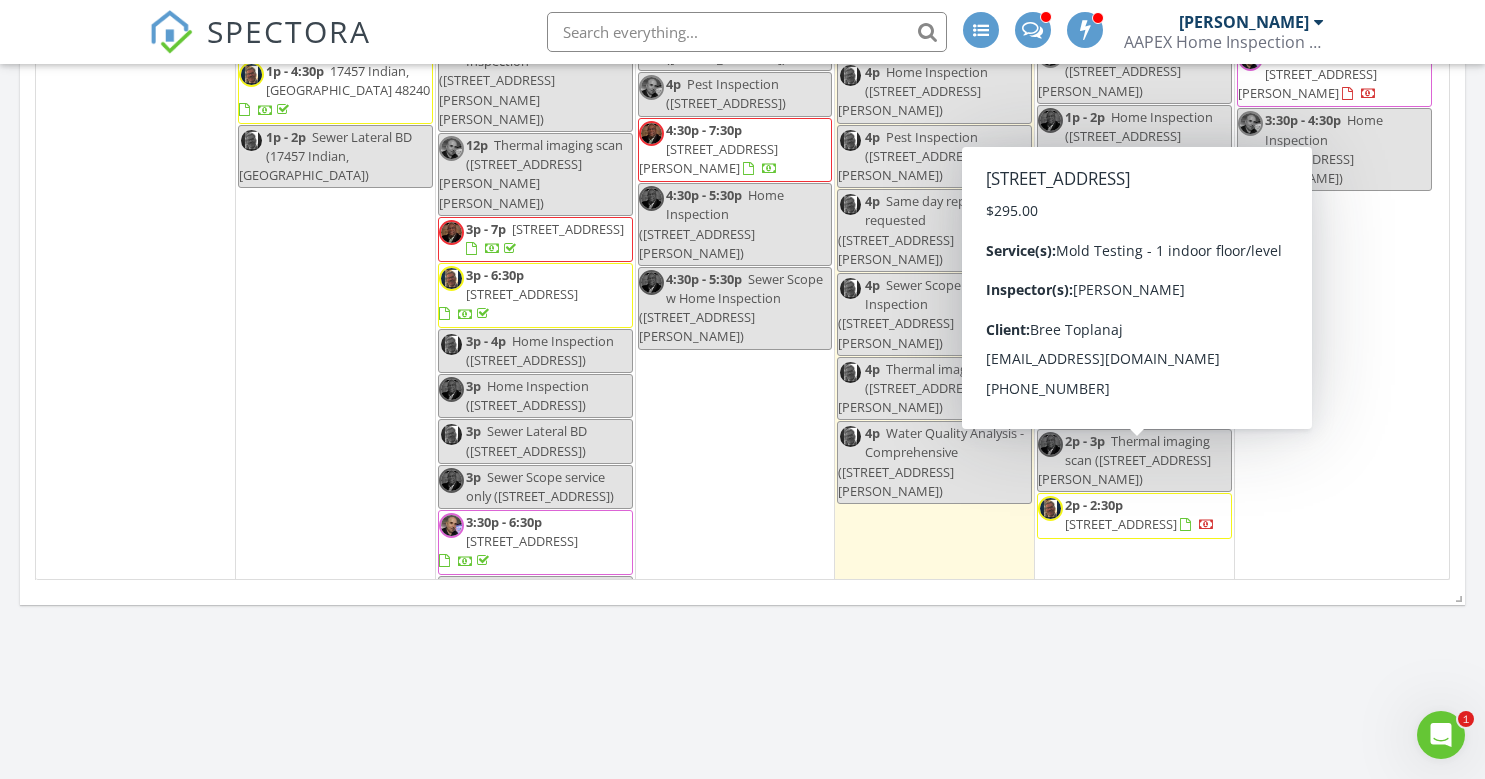 click on "2p - 2:30p
52362 Beaver Trail Dr, Macomb 48042" at bounding box center (1134, 515) 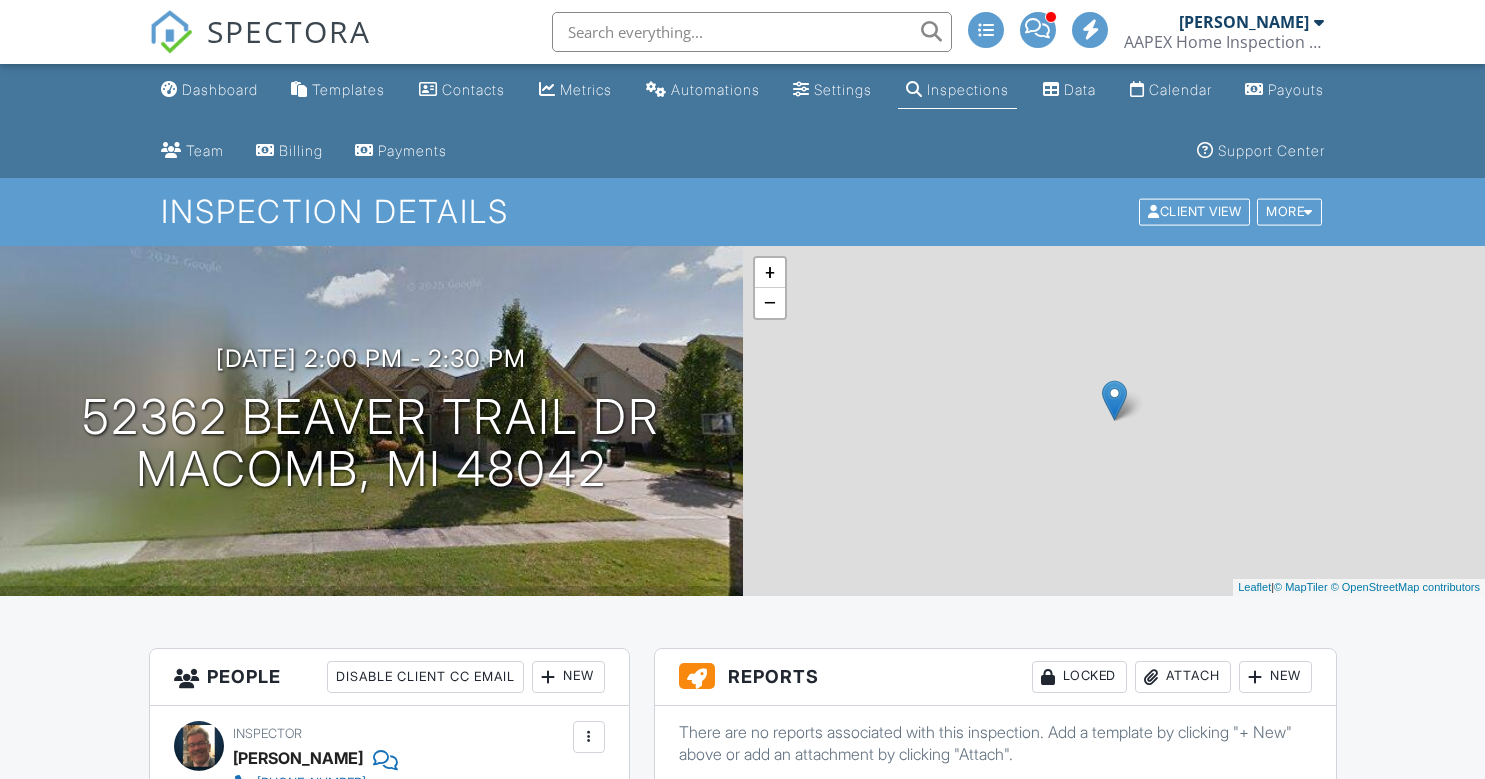 scroll, scrollTop: 0, scrollLeft: 0, axis: both 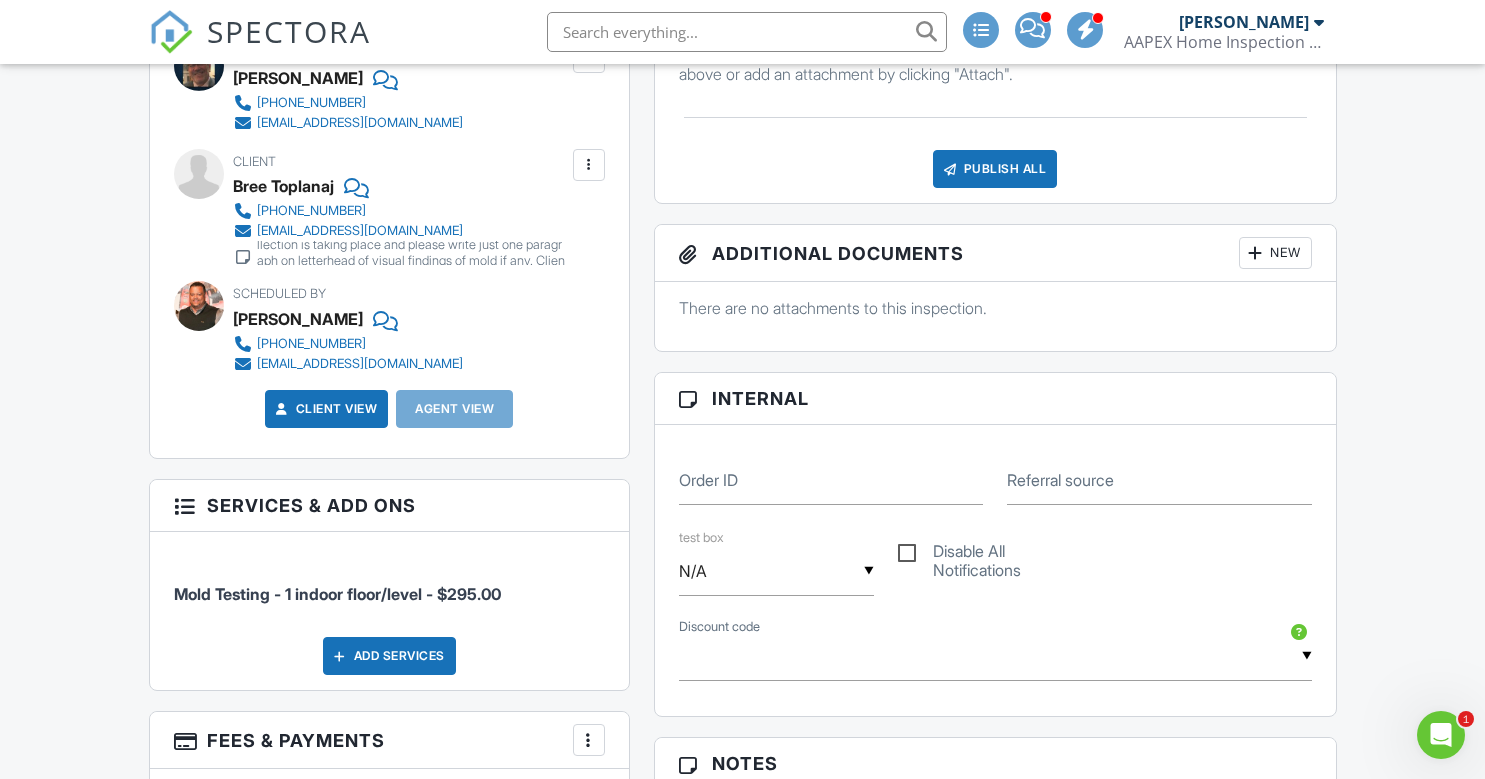click on "Add Services" at bounding box center [389, 656] 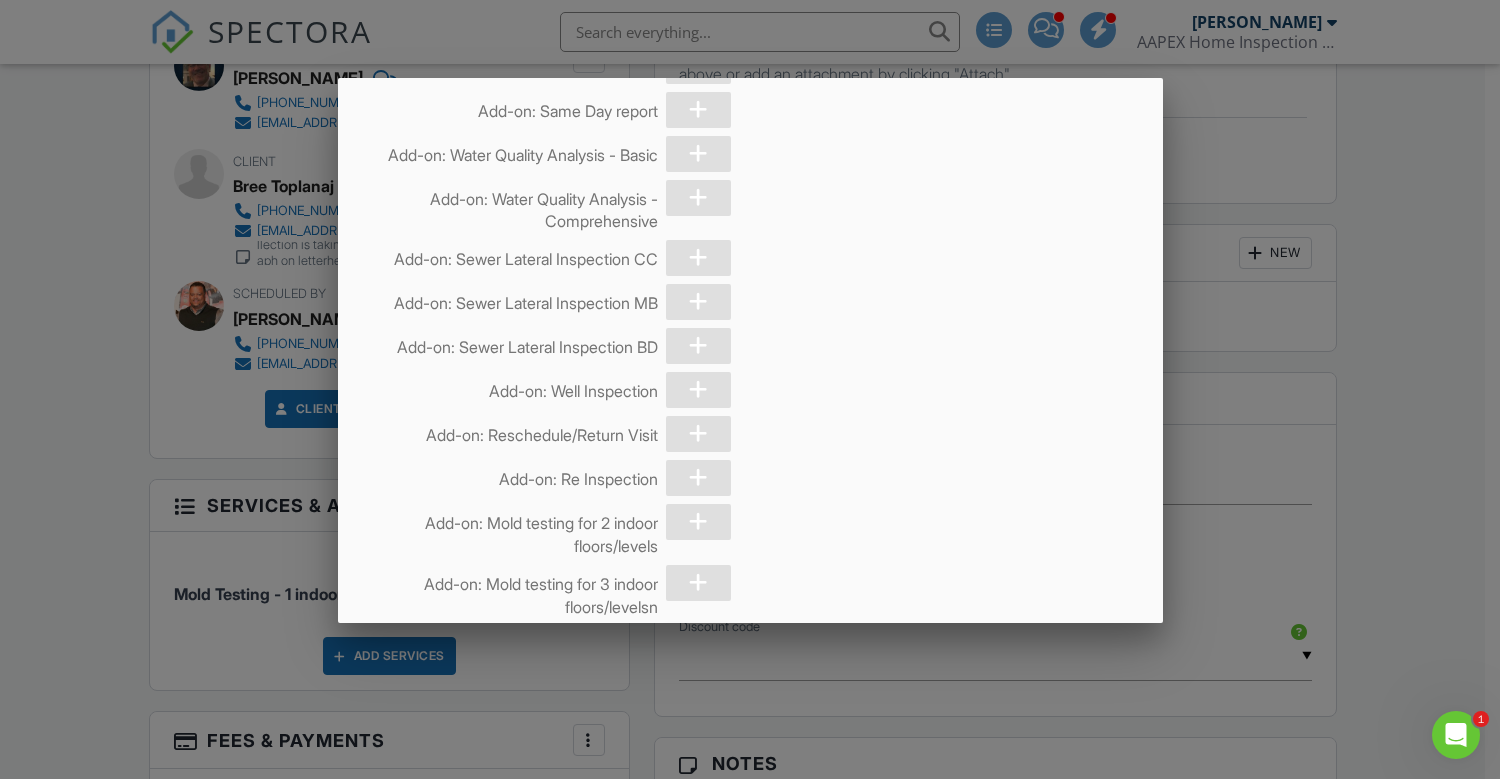scroll, scrollTop: 480, scrollLeft: 0, axis: vertical 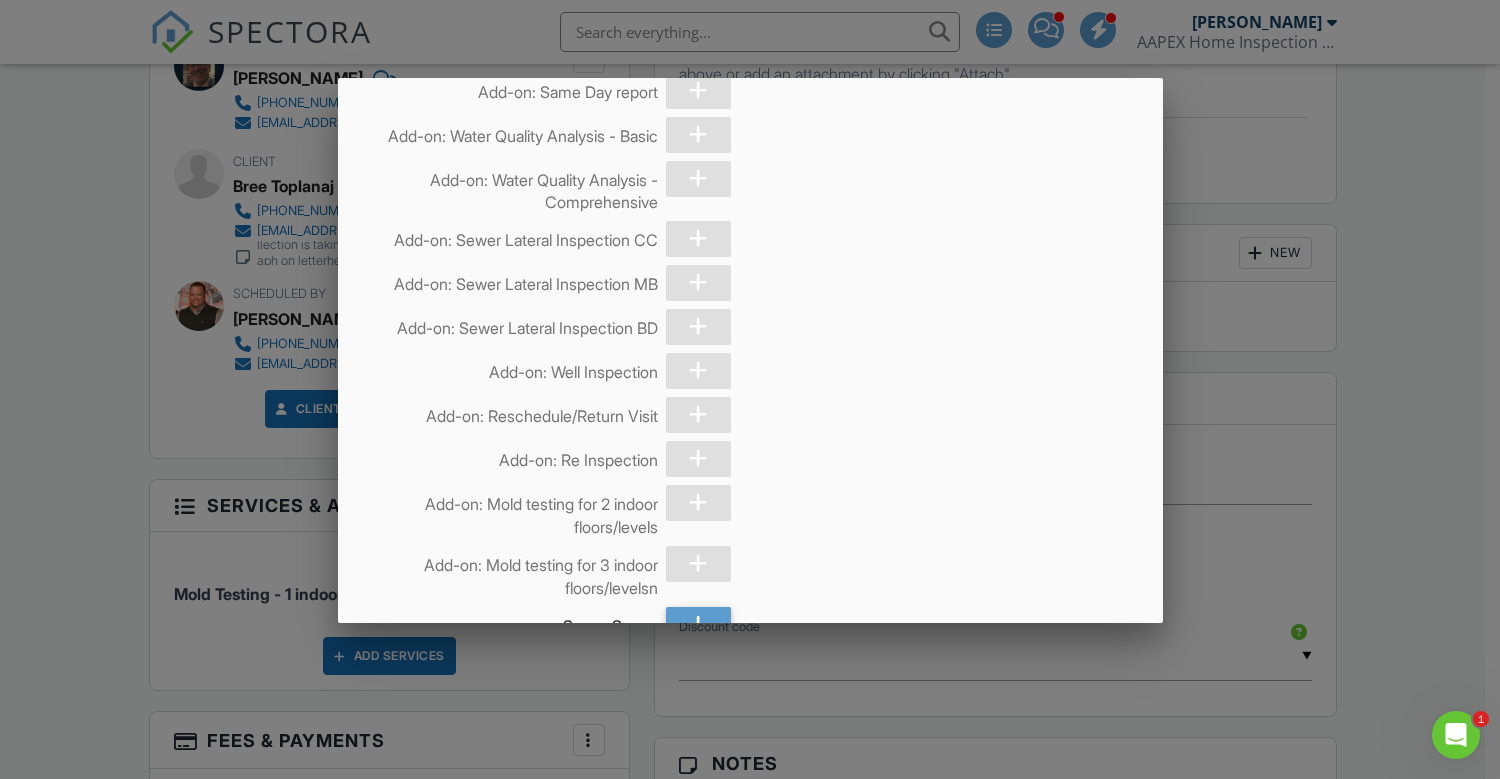 click at bounding box center (698, 503) 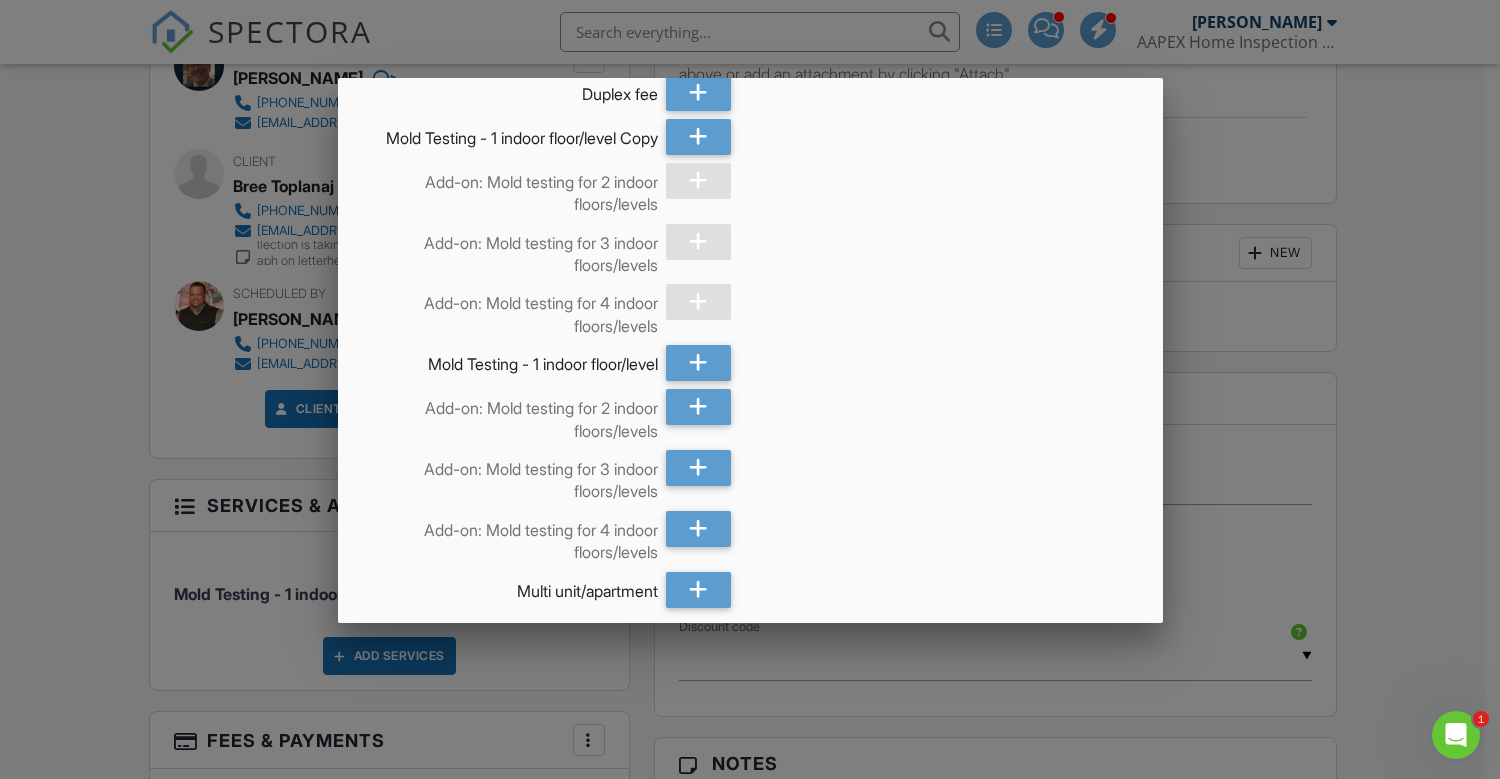 scroll, scrollTop: 1240, scrollLeft: 0, axis: vertical 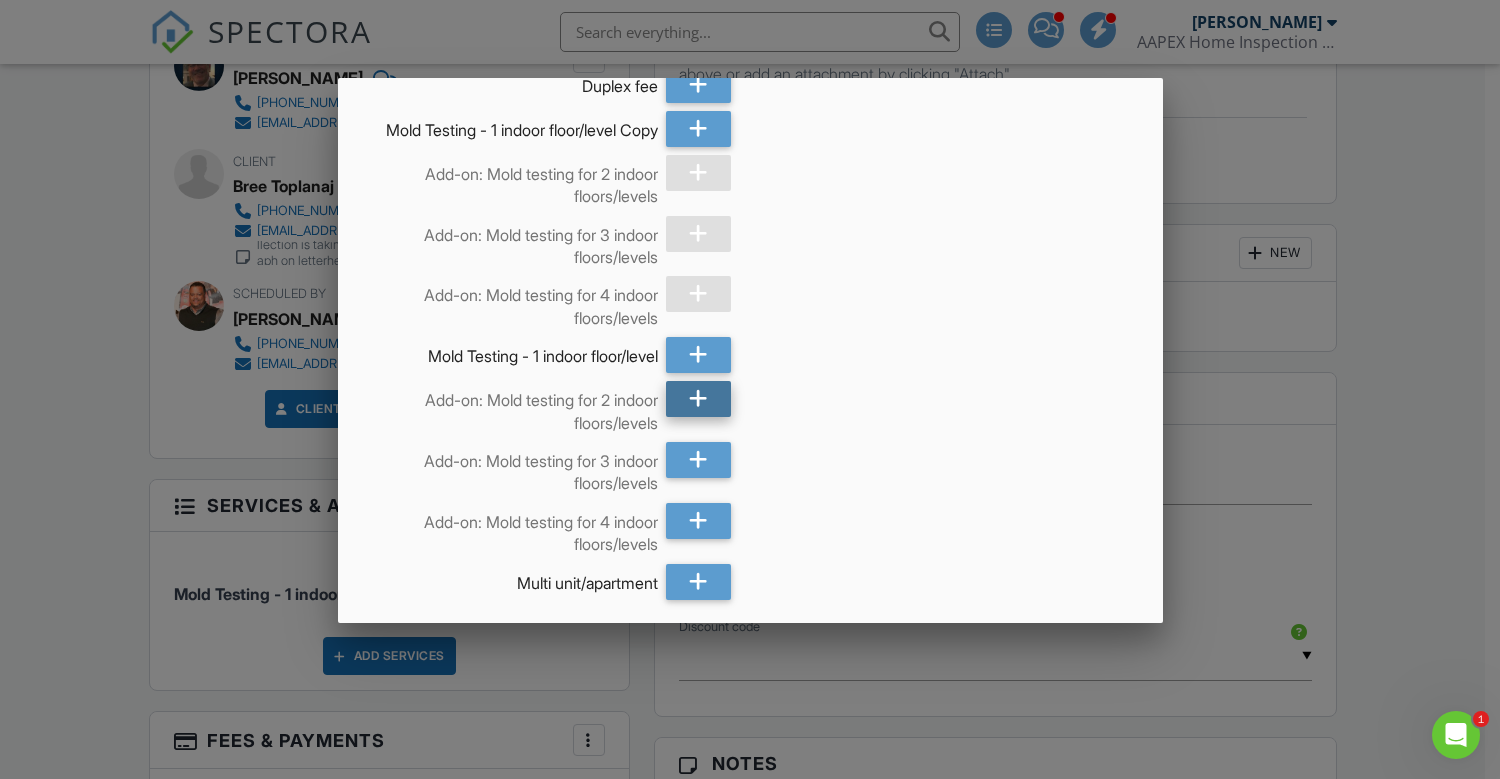 click at bounding box center [698, 399] 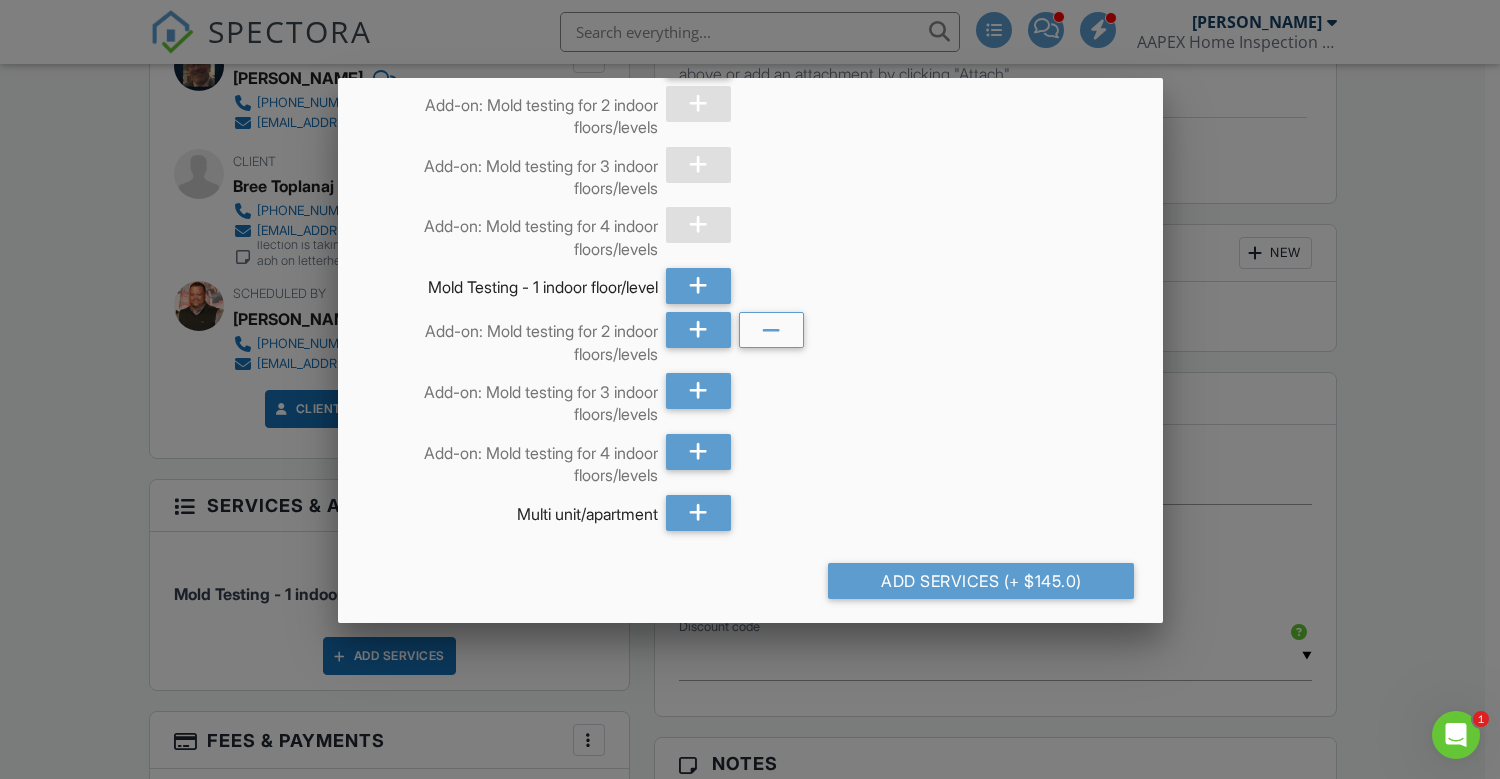 scroll, scrollTop: 1413, scrollLeft: 0, axis: vertical 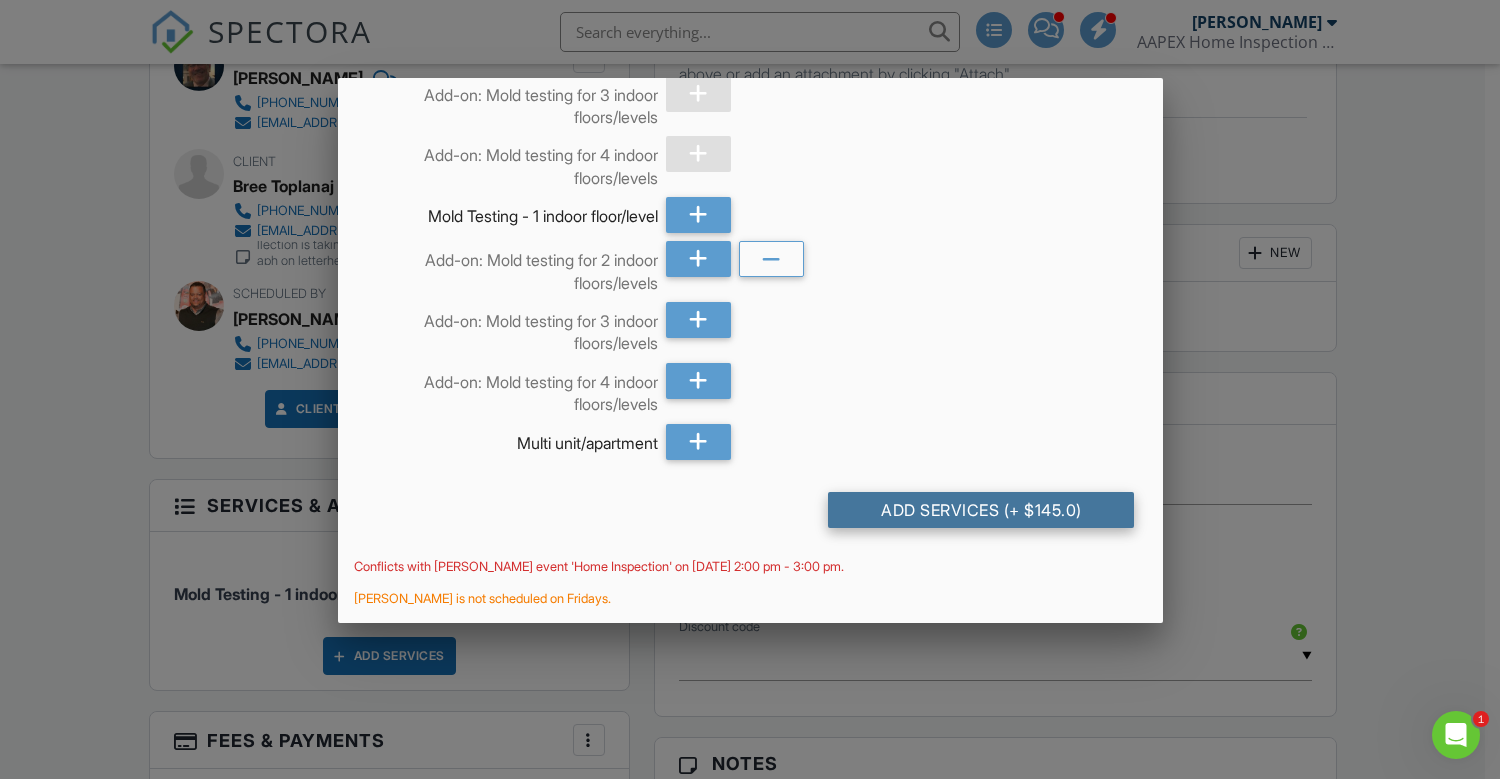 click on "Add Services
(+ $145.0)" at bounding box center [981, 510] 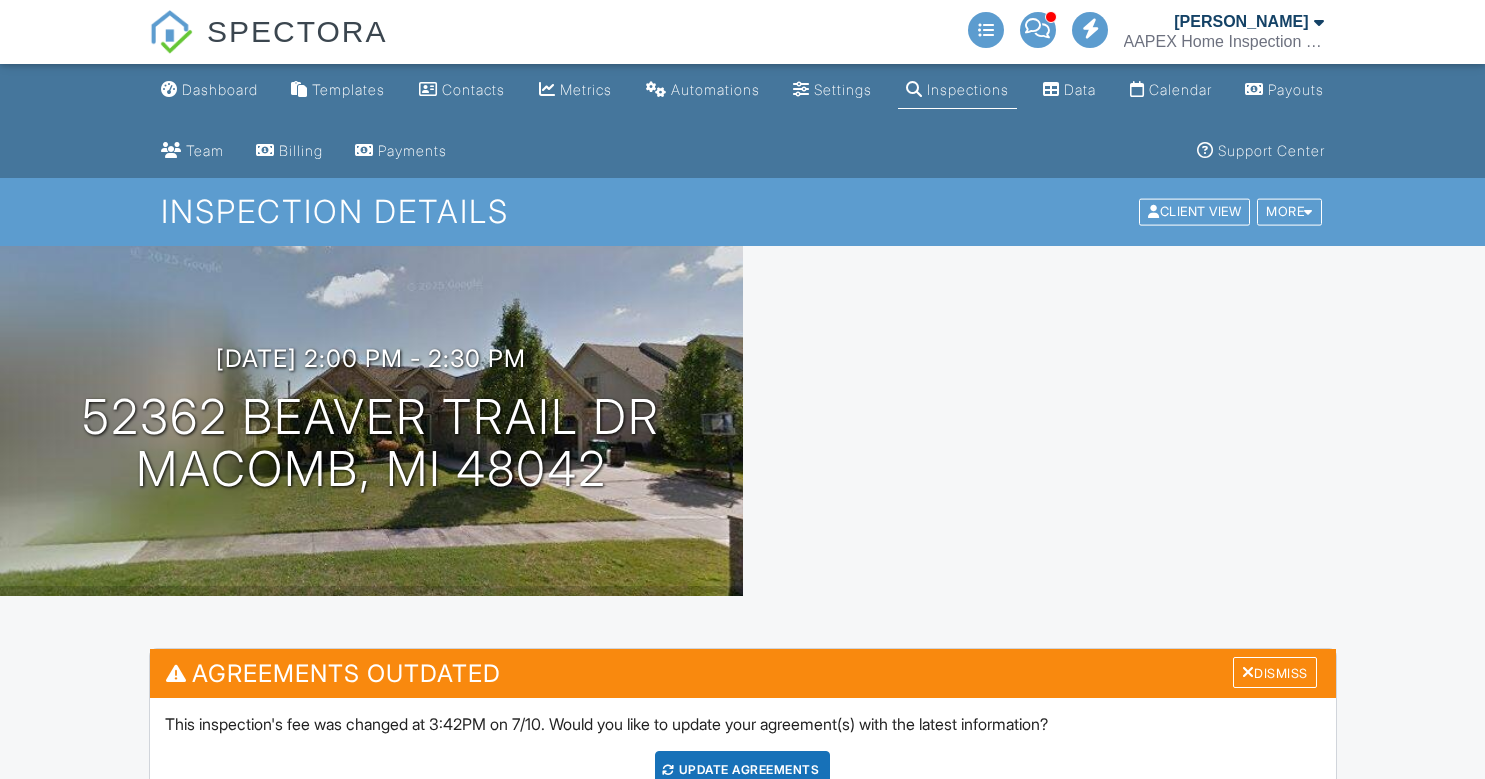 scroll, scrollTop: 0, scrollLeft: 0, axis: both 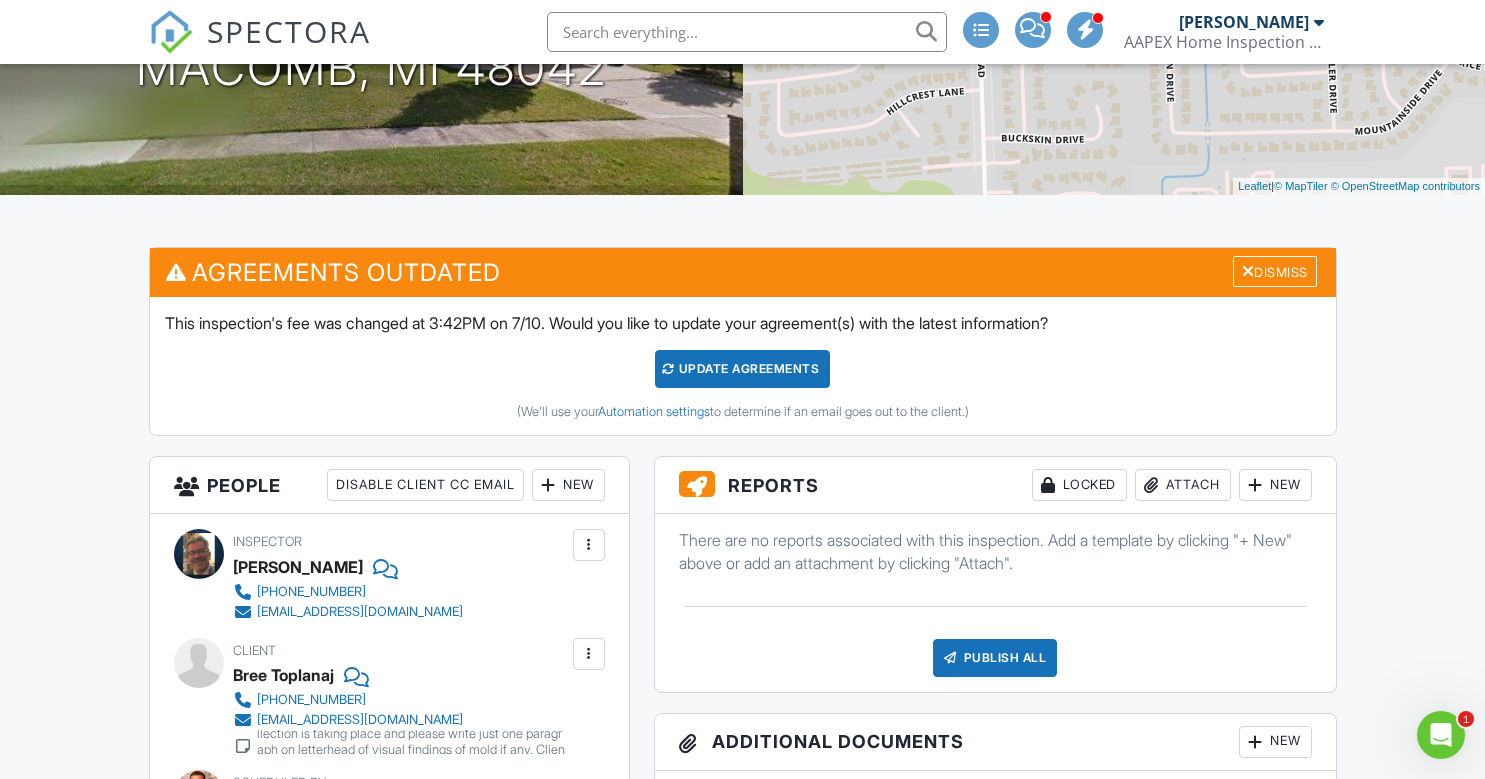 click on "Update Agreements" at bounding box center [742, 369] 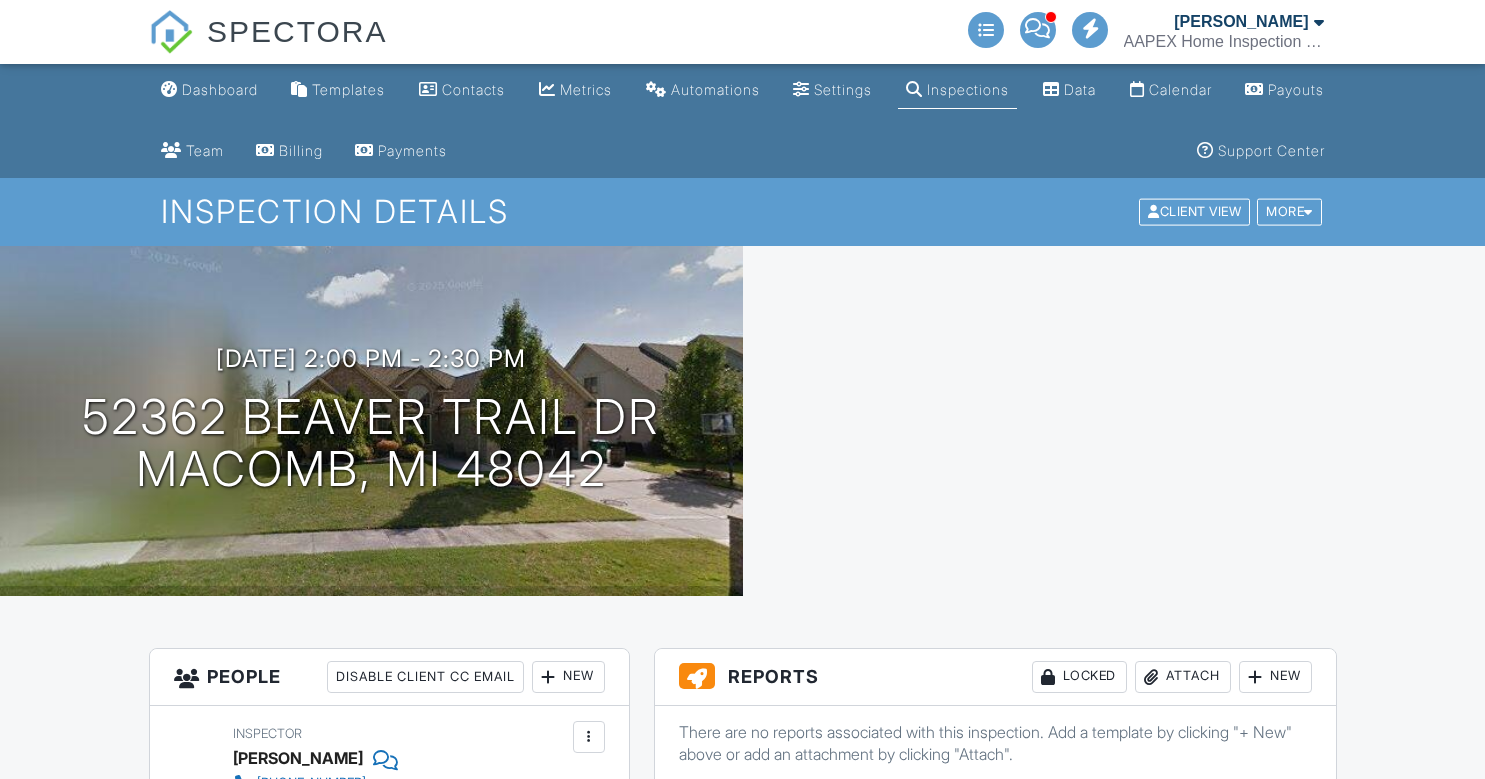 scroll, scrollTop: 0, scrollLeft: 0, axis: both 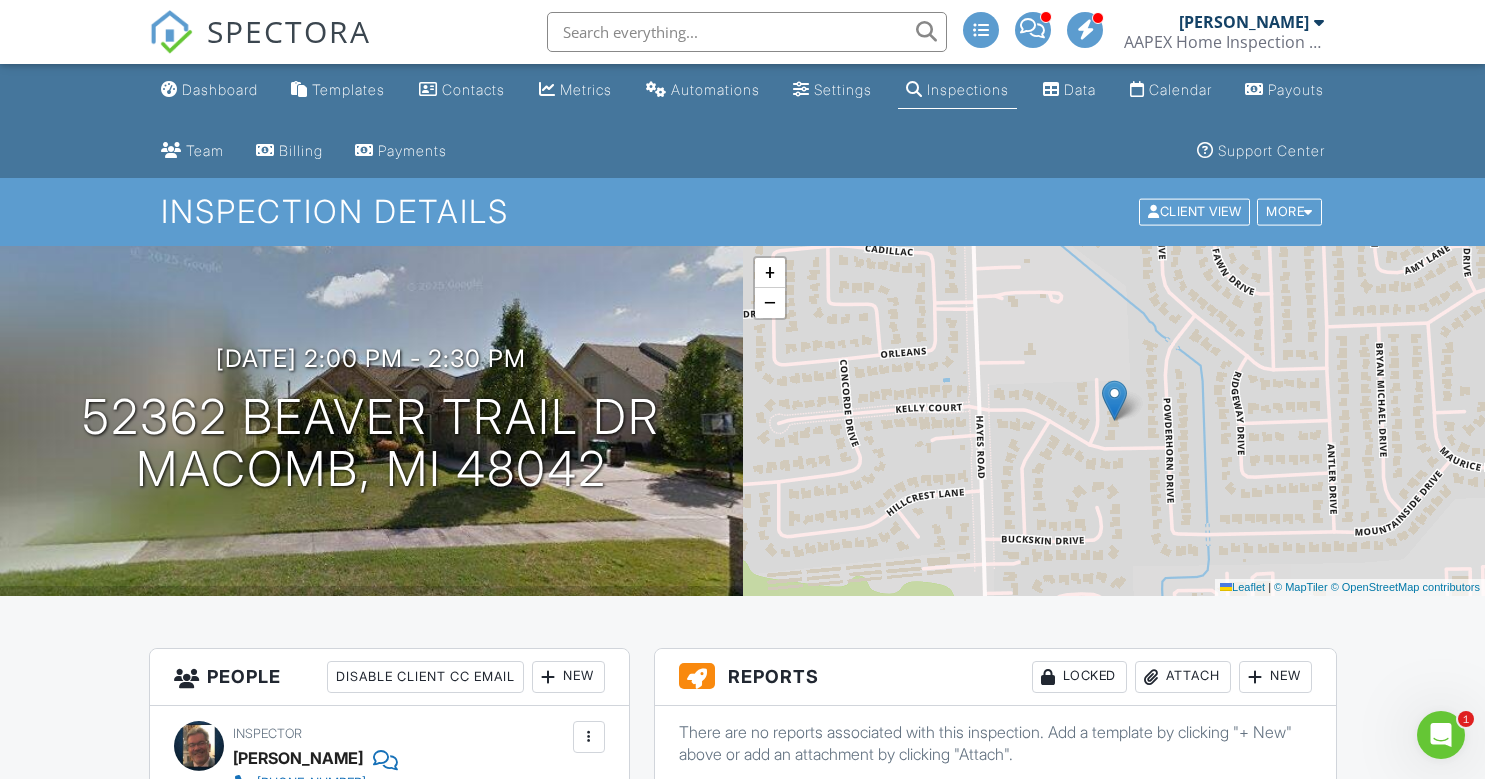 click on "SPECTORA" at bounding box center (289, 31) 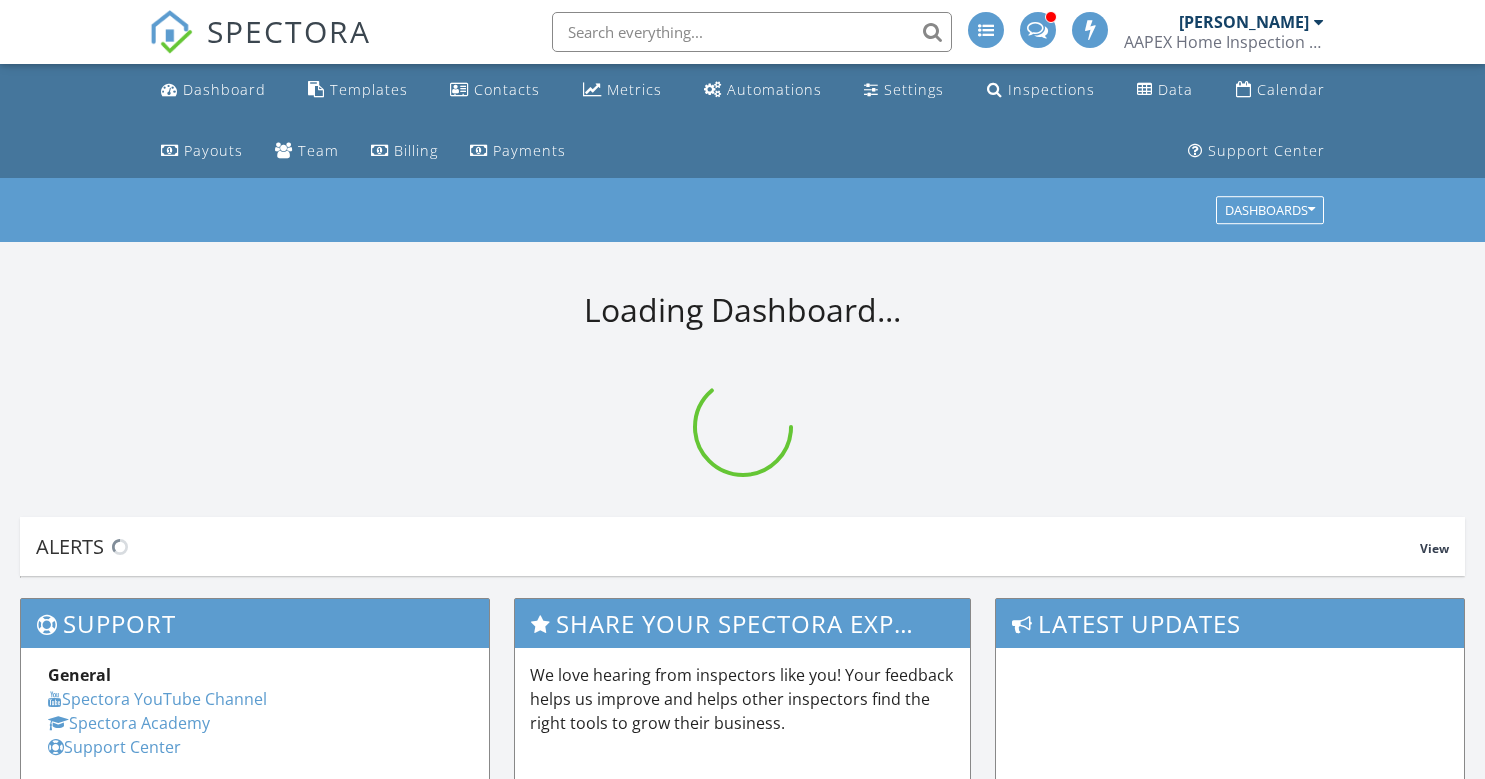 scroll, scrollTop: 0, scrollLeft: 0, axis: both 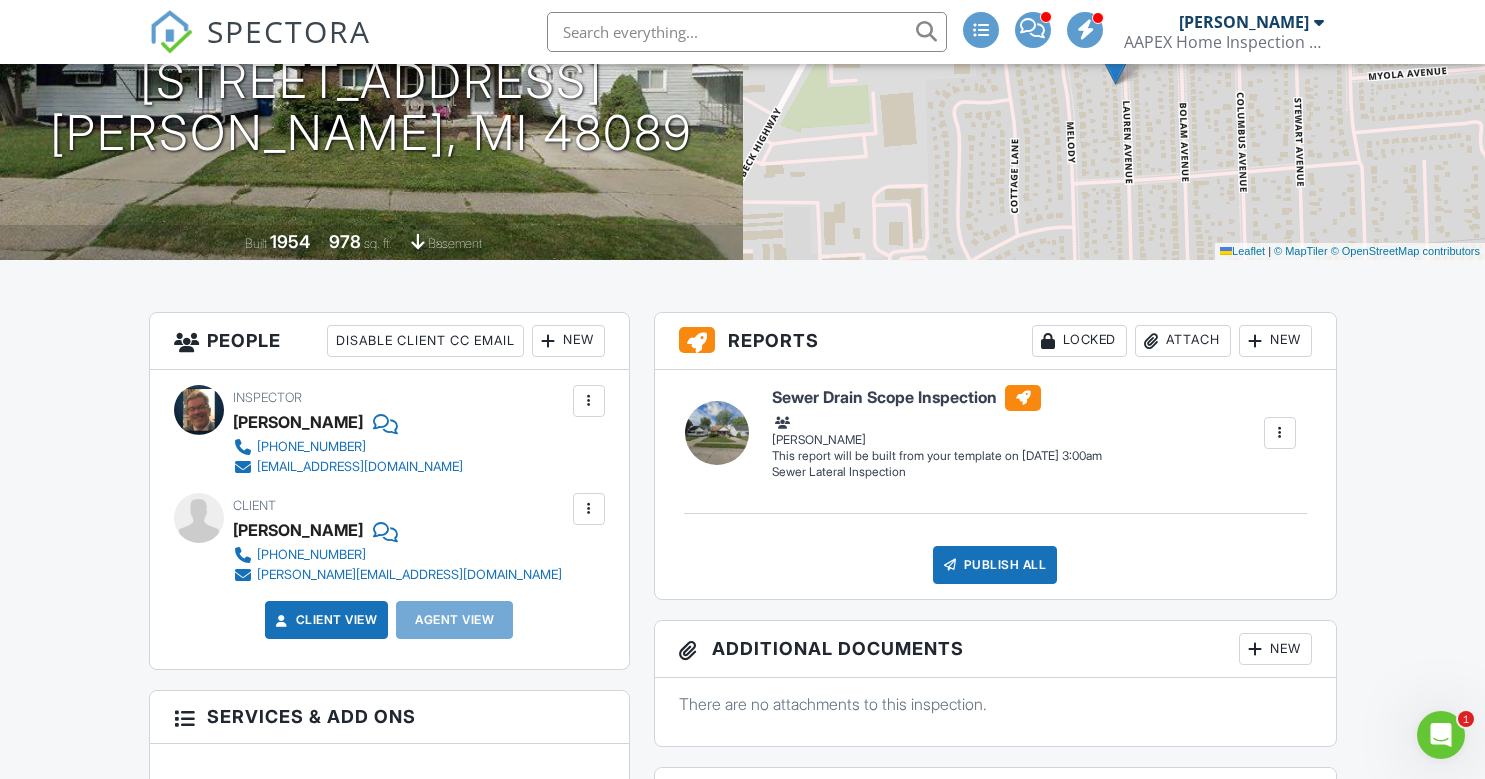 click at bounding box center [589, 401] 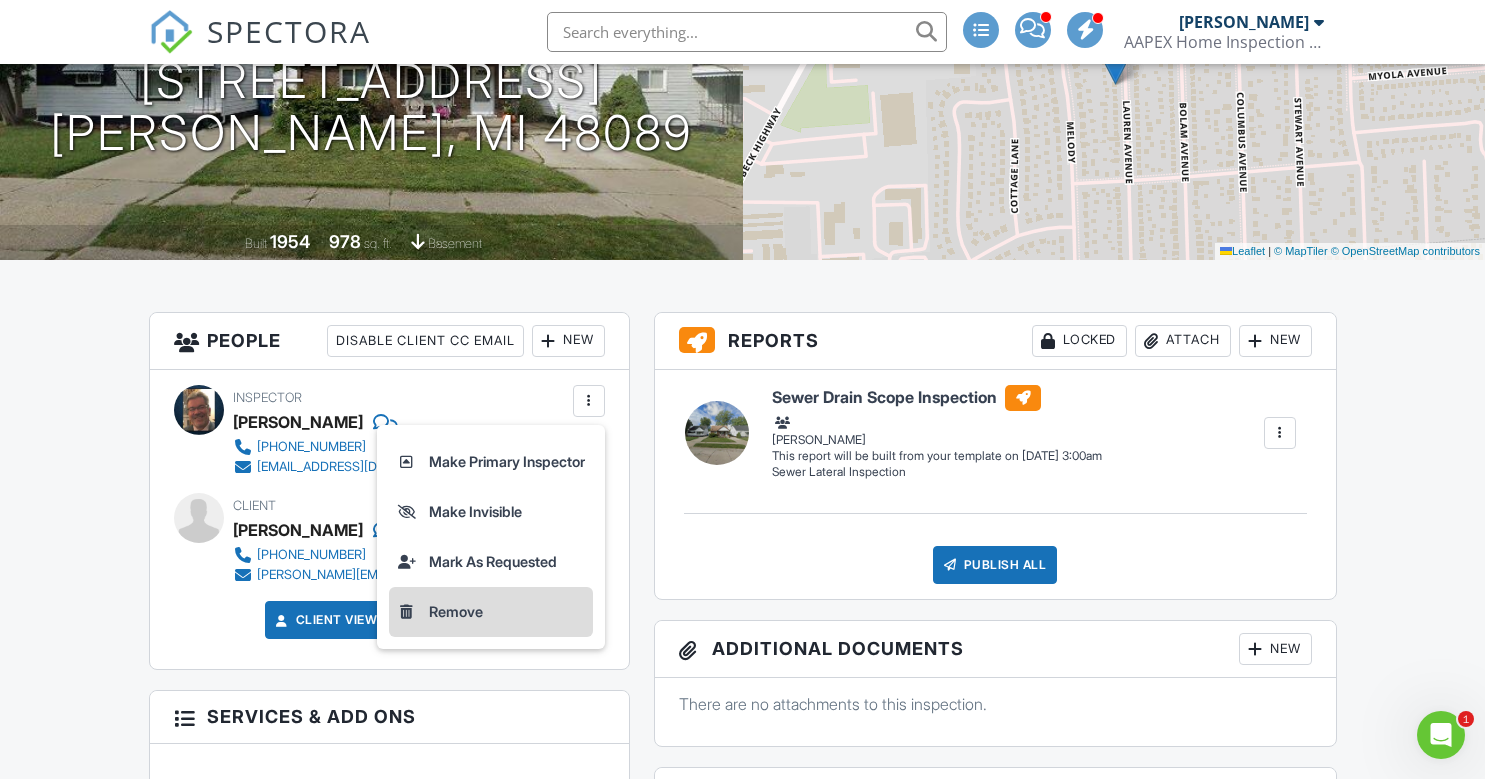 click on "Remove" at bounding box center [491, 612] 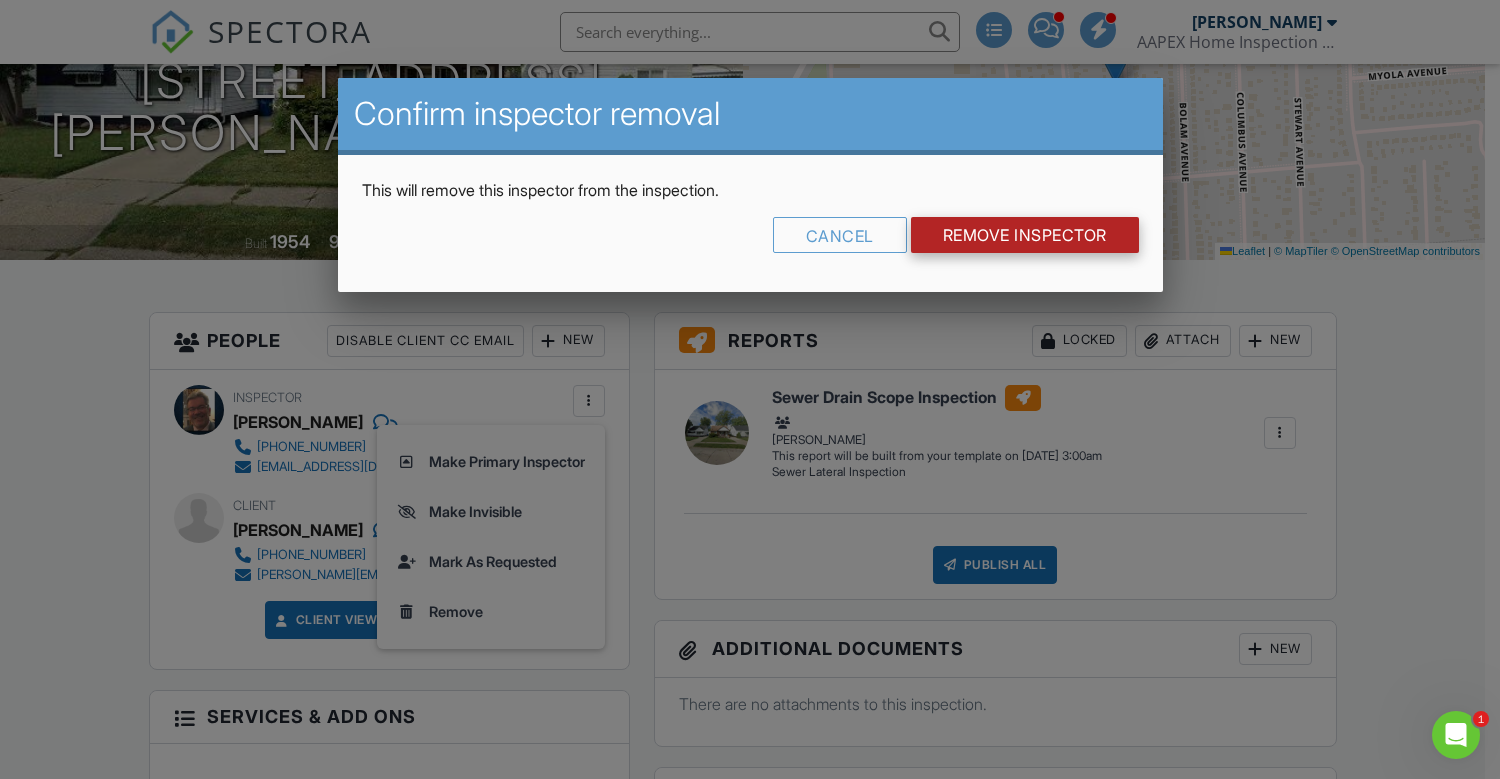 click on "Remove Inspector" at bounding box center (1025, 235) 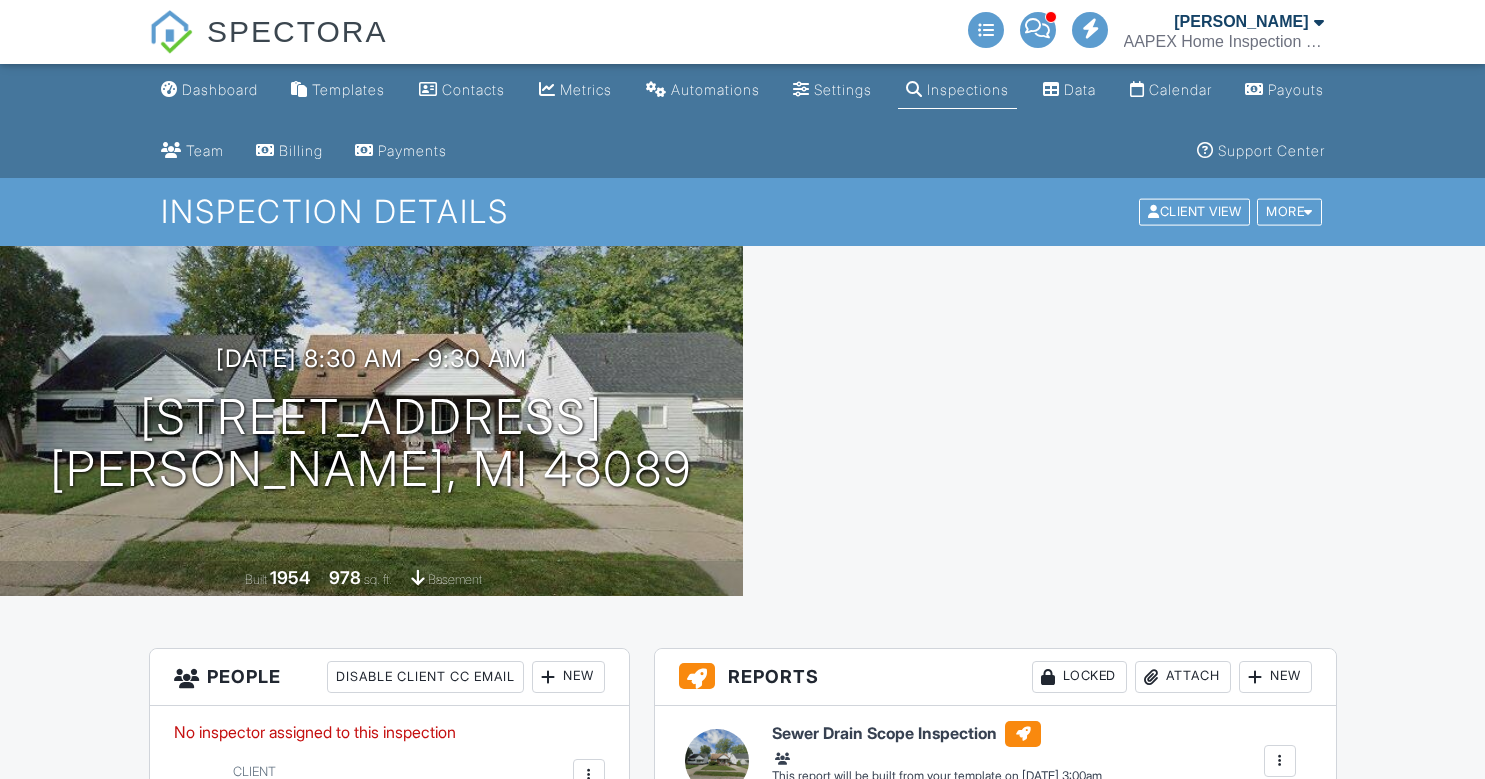 scroll, scrollTop: 0, scrollLeft: 0, axis: both 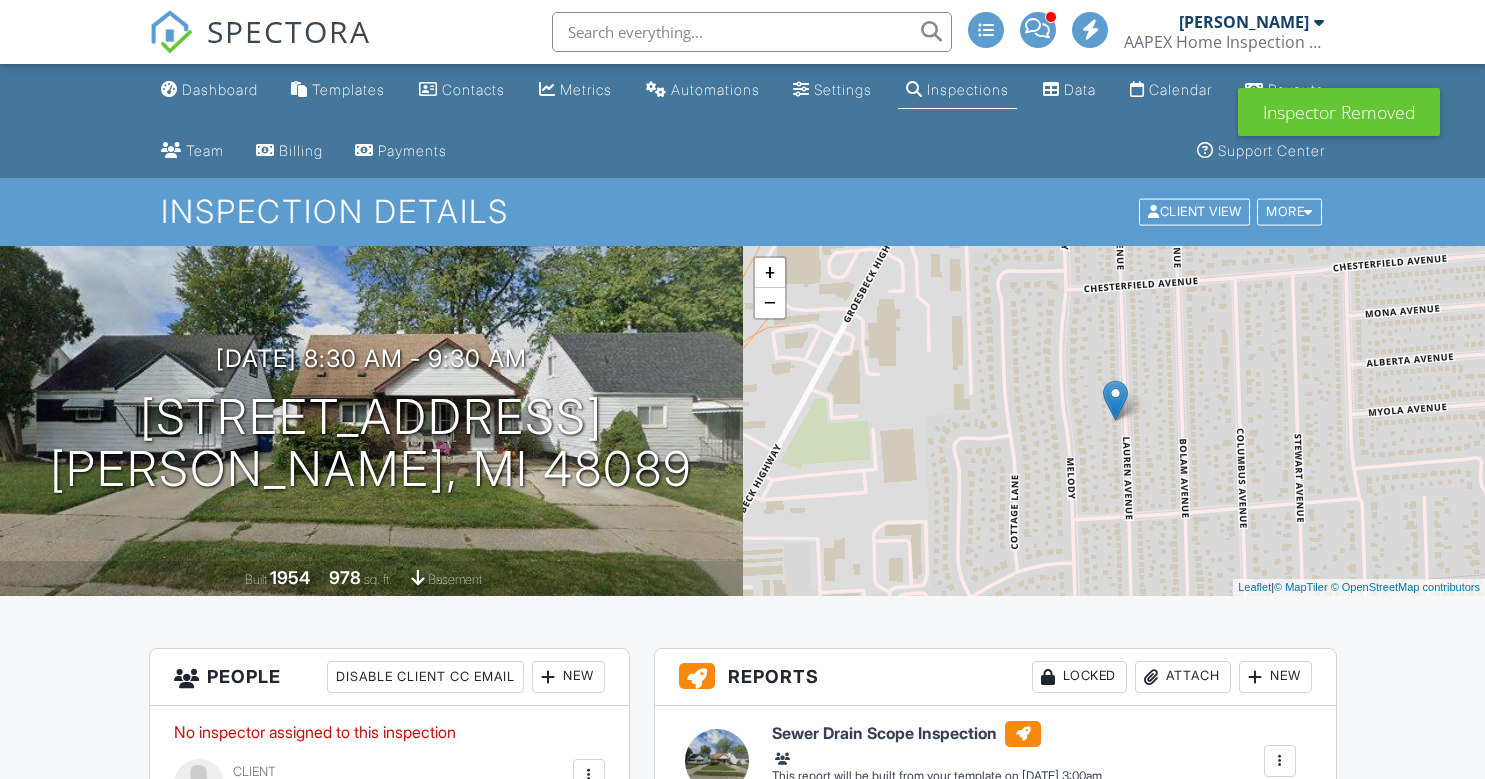 click on "New" at bounding box center (568, 677) 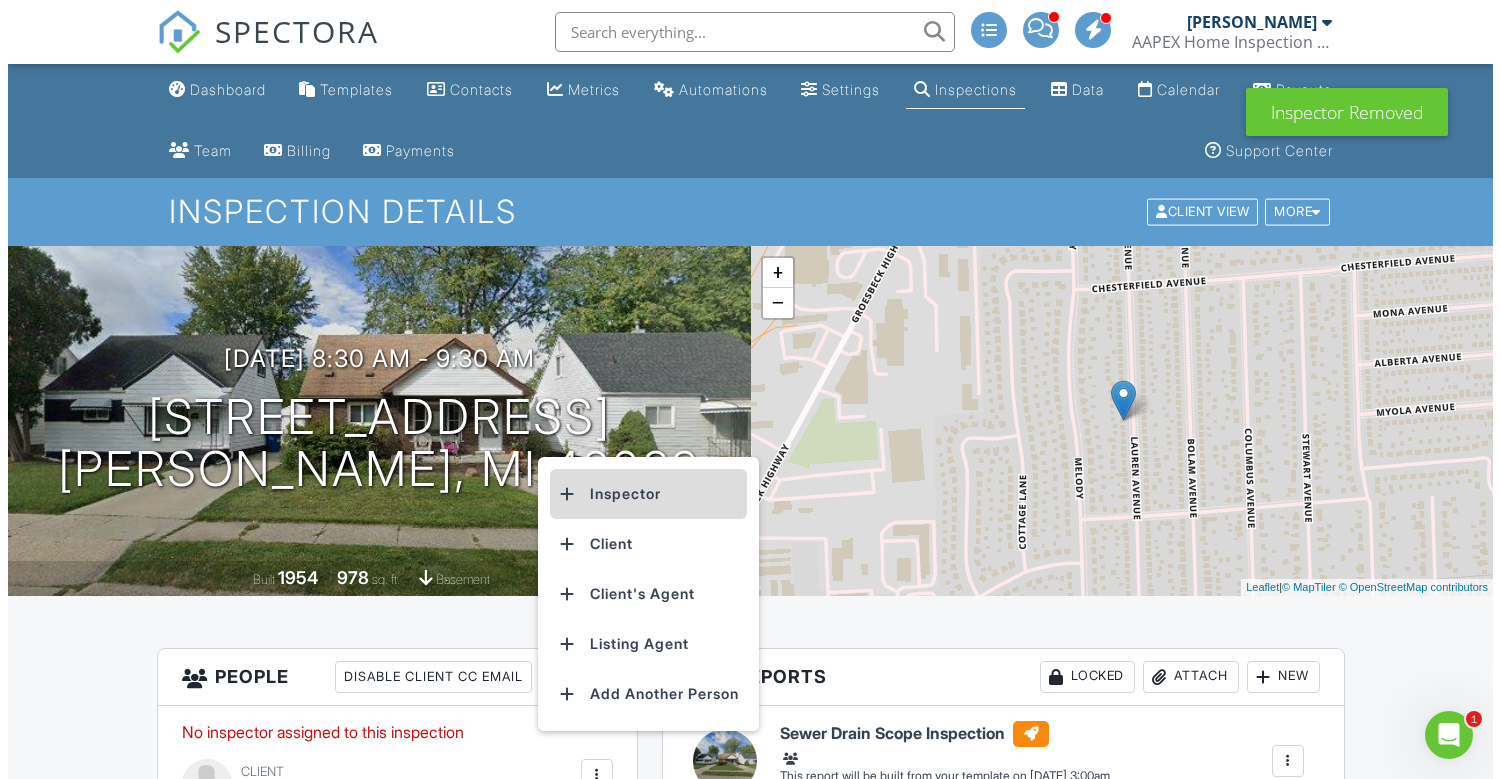 scroll, scrollTop: 0, scrollLeft: 0, axis: both 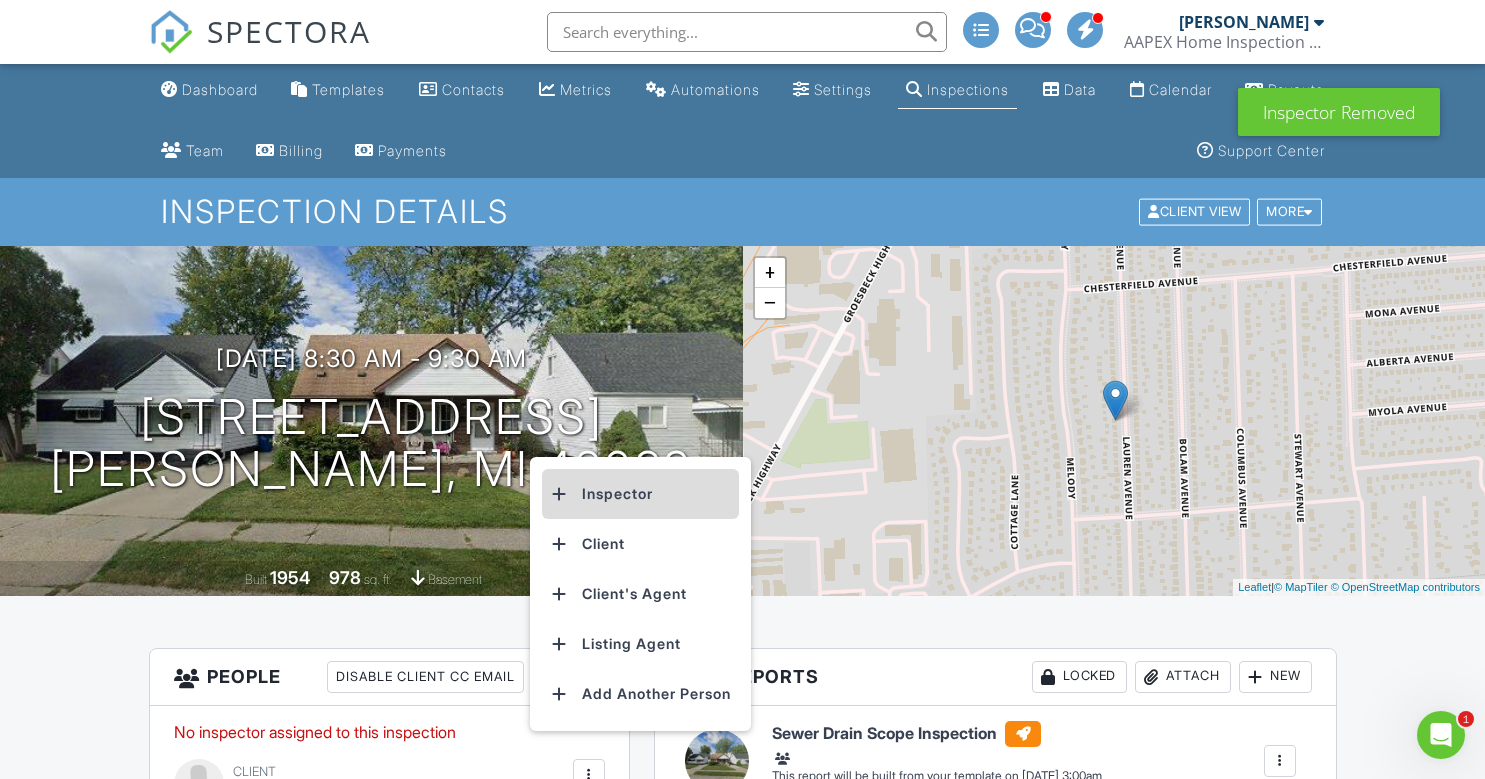click on "Inspector" at bounding box center (640, 494) 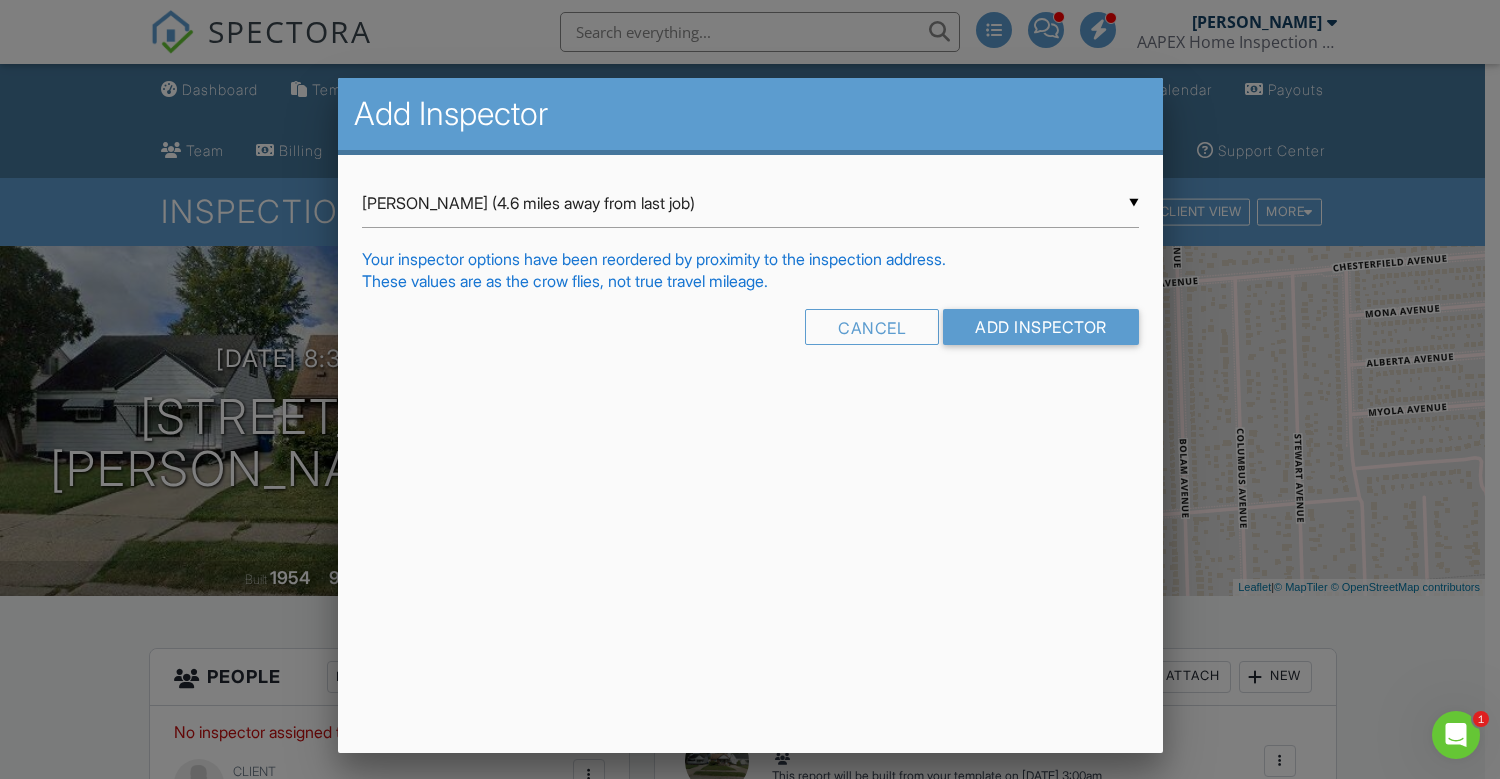 click on "▼ Maceo Banks (4.6 miles away from last job) Maceo Banks (4.6 miles away from last job) Bob Douglas (6.5 miles away from last job) Chris Charow (25.8 miles away from last job) Steve Johnson (42.1 miles away from home) Maceo Banks (4.6 miles away from last job) Bob Douglas (6.5 miles away from last job) Chris Charow (25.8 miles away from last job) Steve Johnson (42.1 miles away from home)" at bounding box center (750, 203) 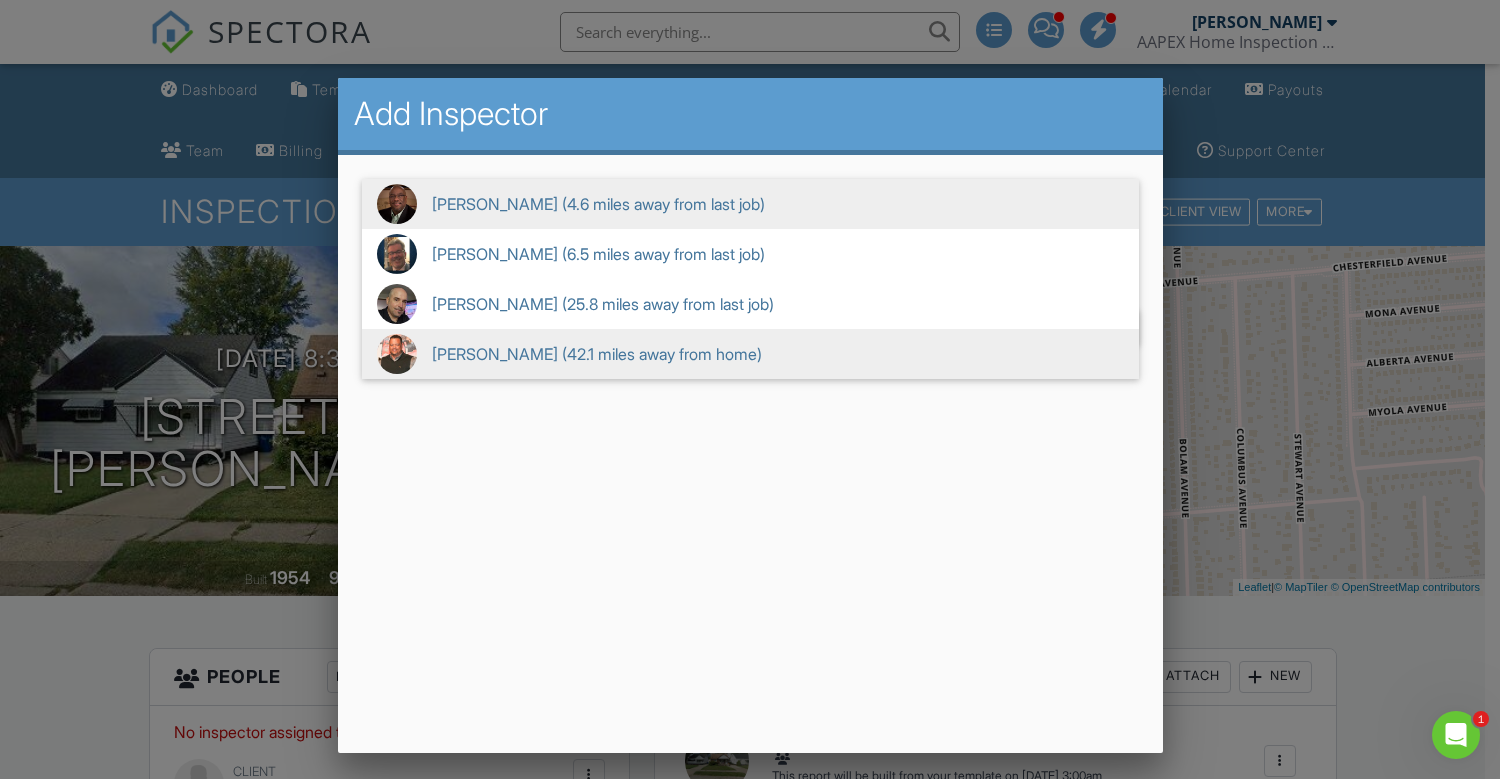 click on "Steve Johnson (42.1 miles away from home)" at bounding box center [750, 354] 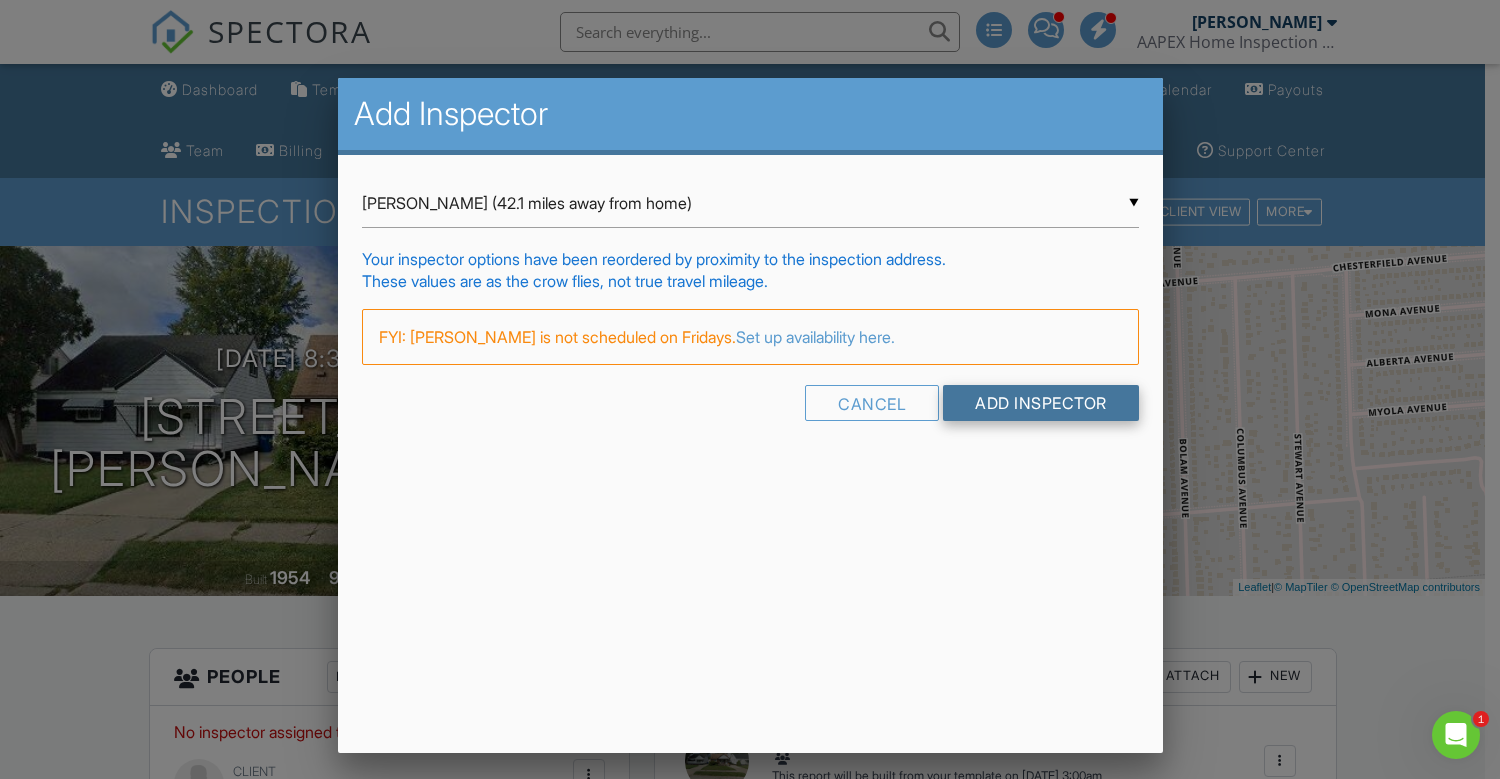 click on "Add Inspector" at bounding box center (1041, 403) 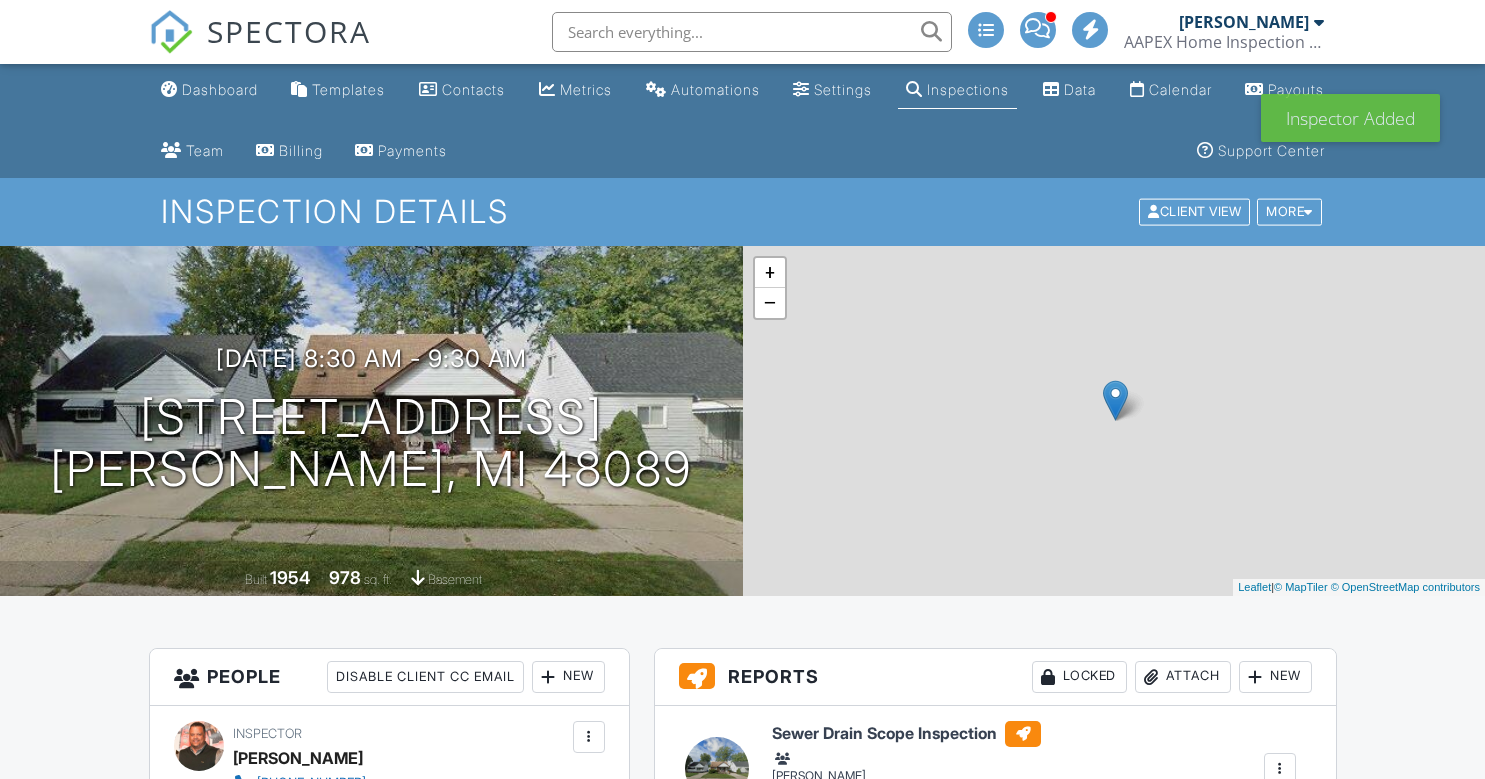 scroll, scrollTop: 0, scrollLeft: 0, axis: both 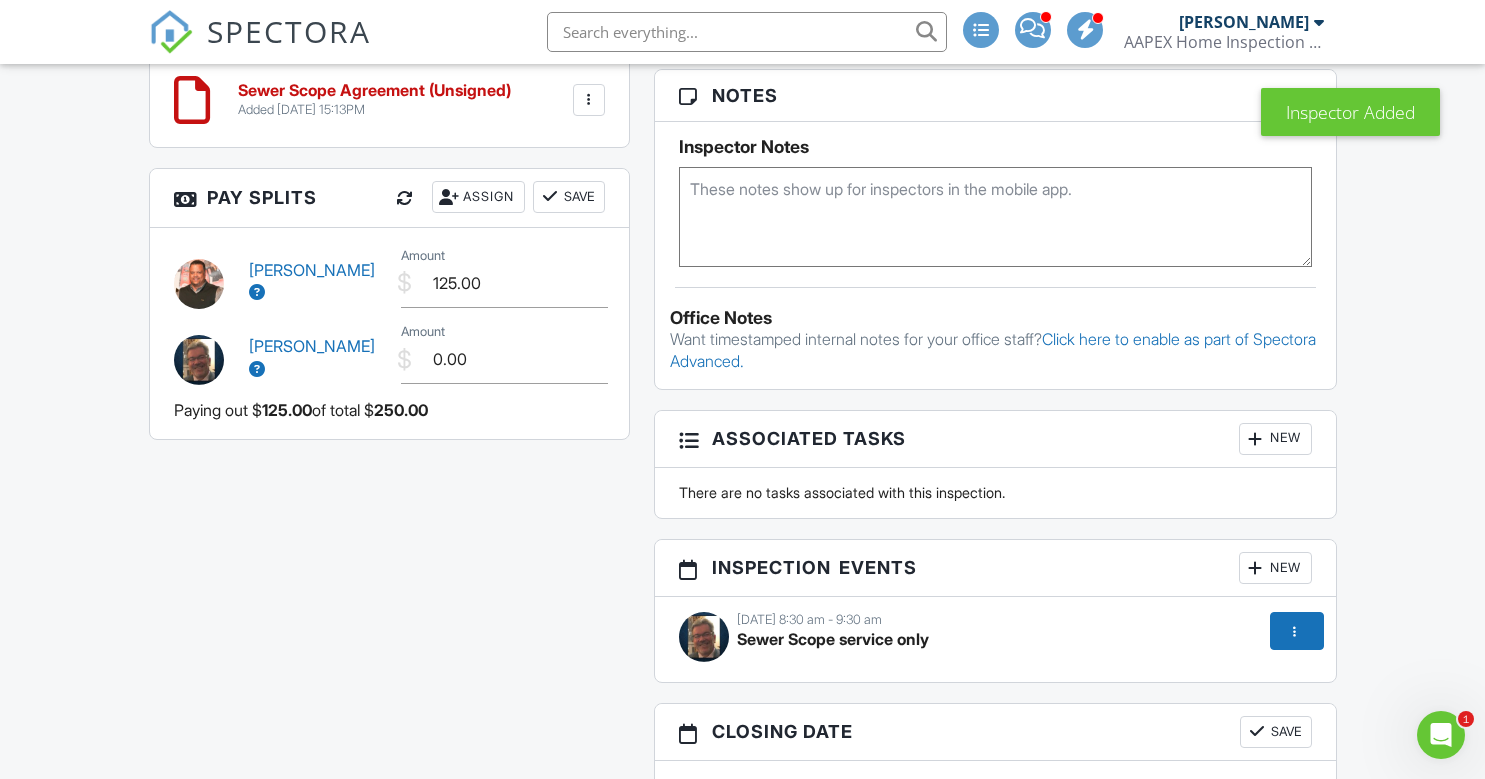 click on "Sewer Scope service only" at bounding box center (833, 639) 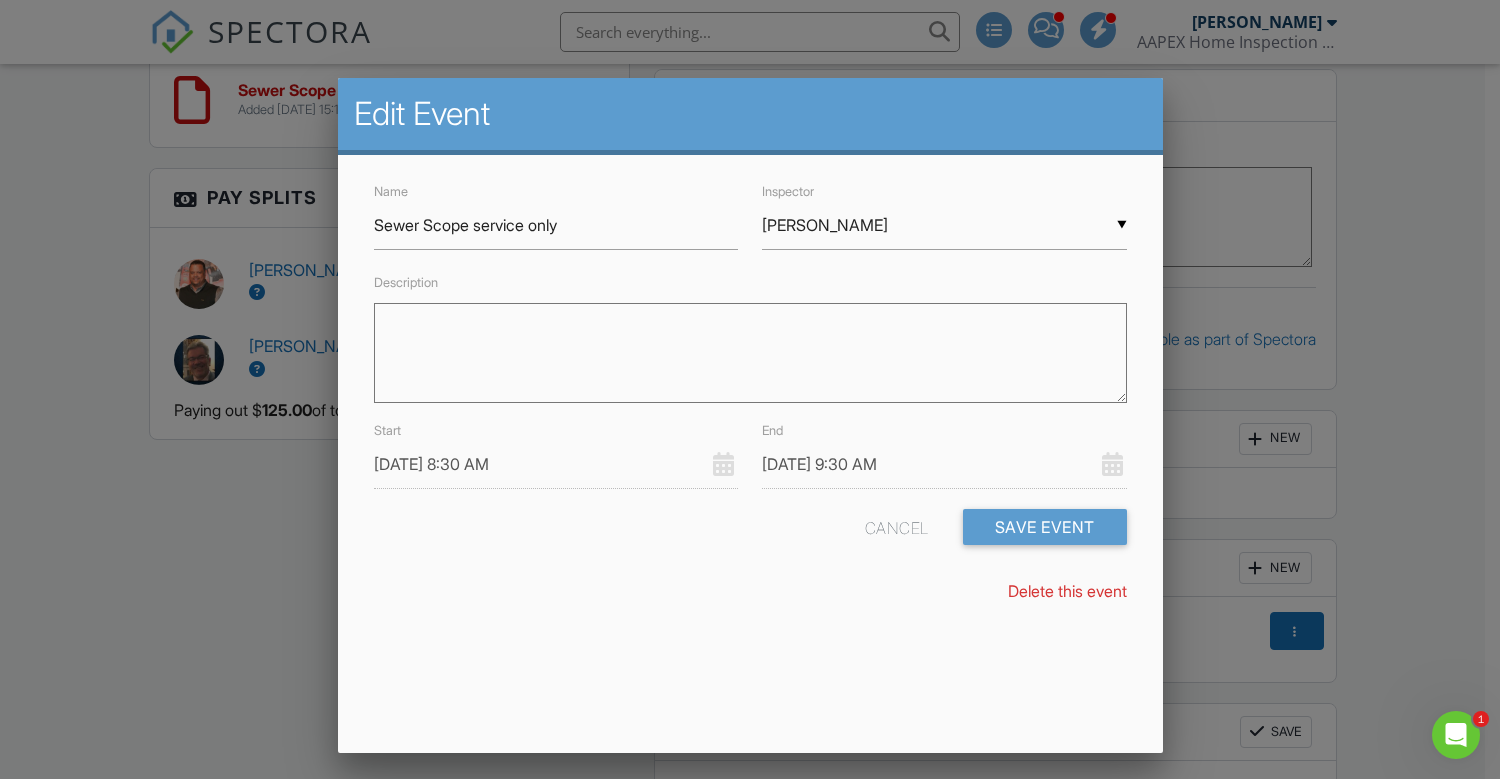 click on "[PERSON_NAME]" at bounding box center (944, 225) 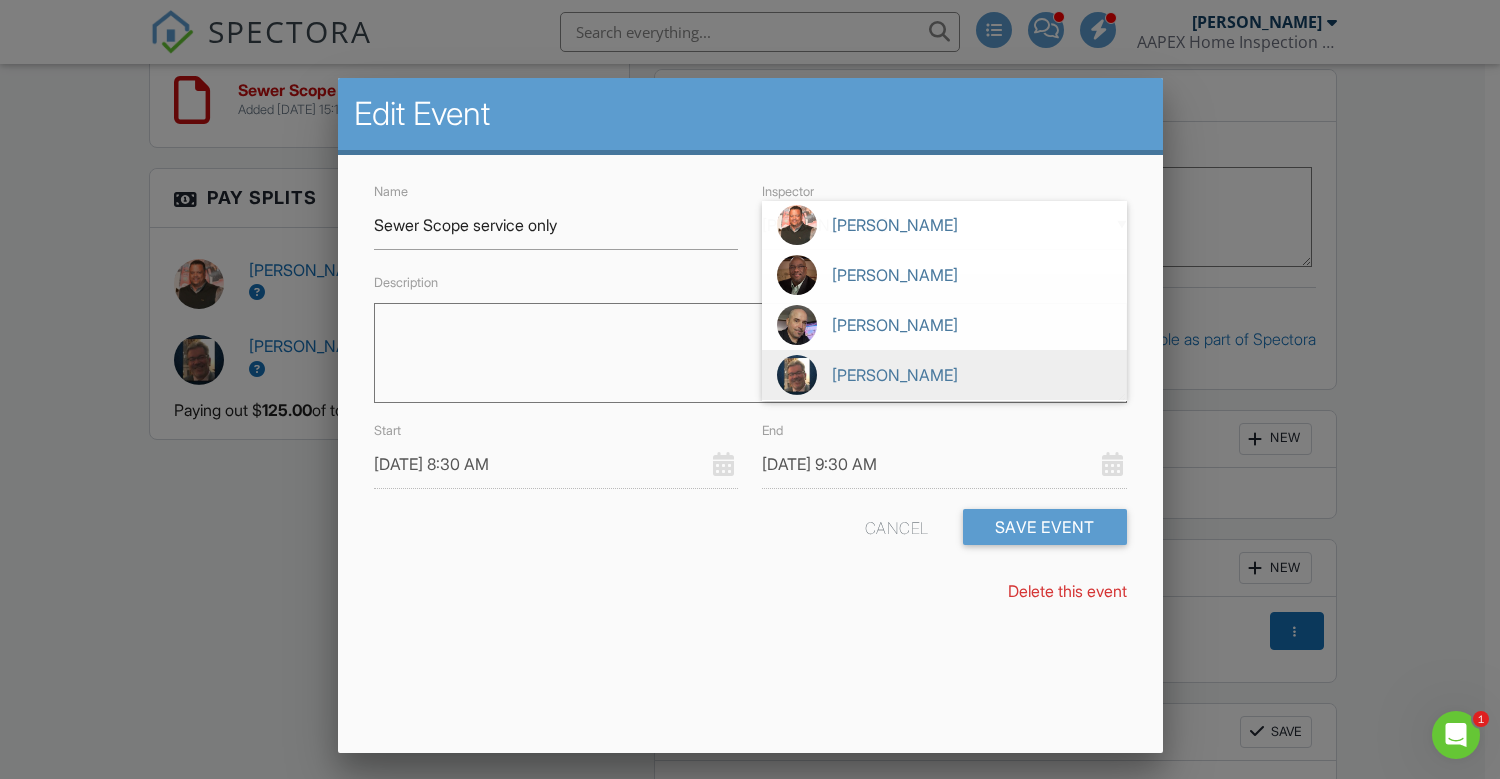 scroll, scrollTop: 0, scrollLeft: 0, axis: both 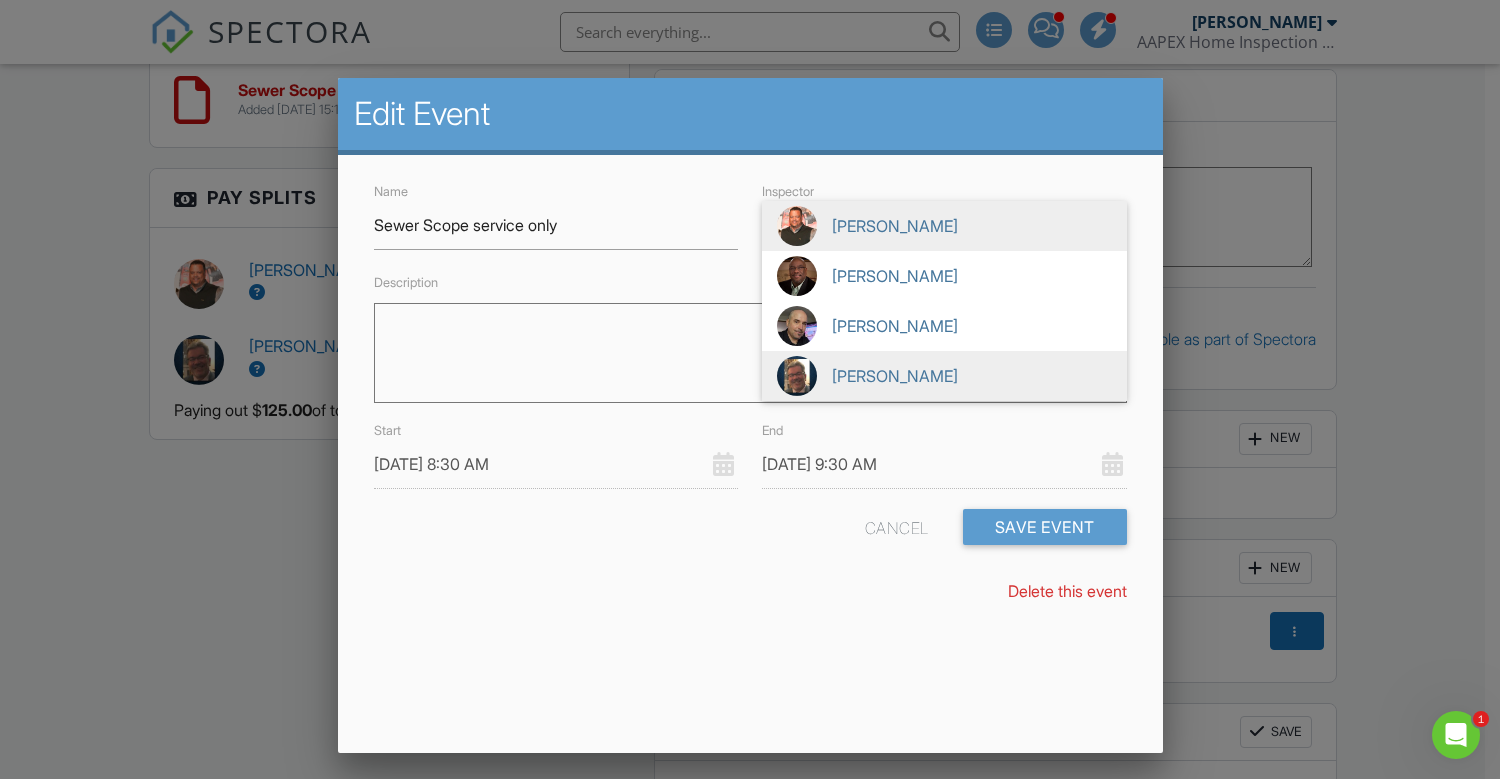 click on "[PERSON_NAME]" at bounding box center (944, 226) 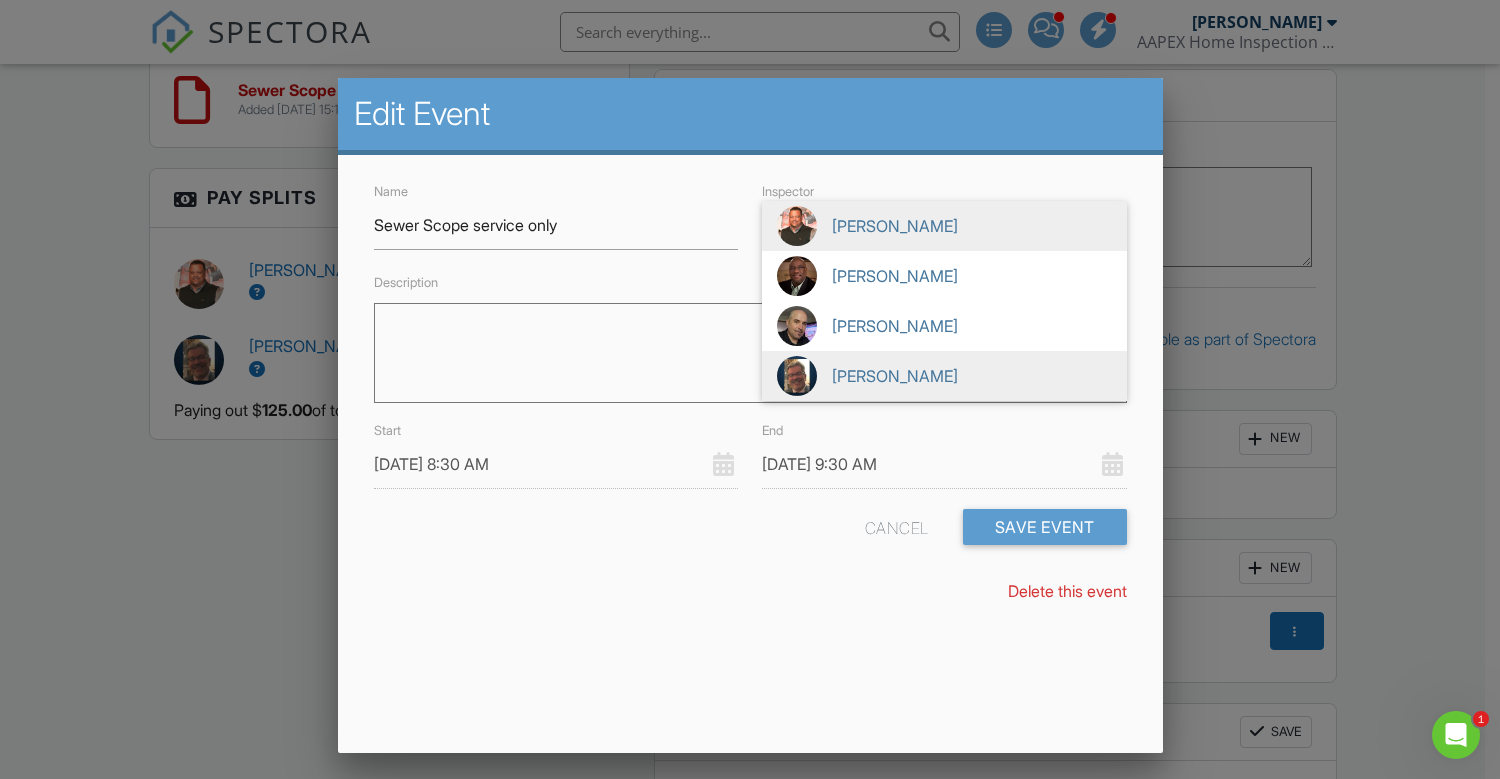 type on "[PERSON_NAME]" 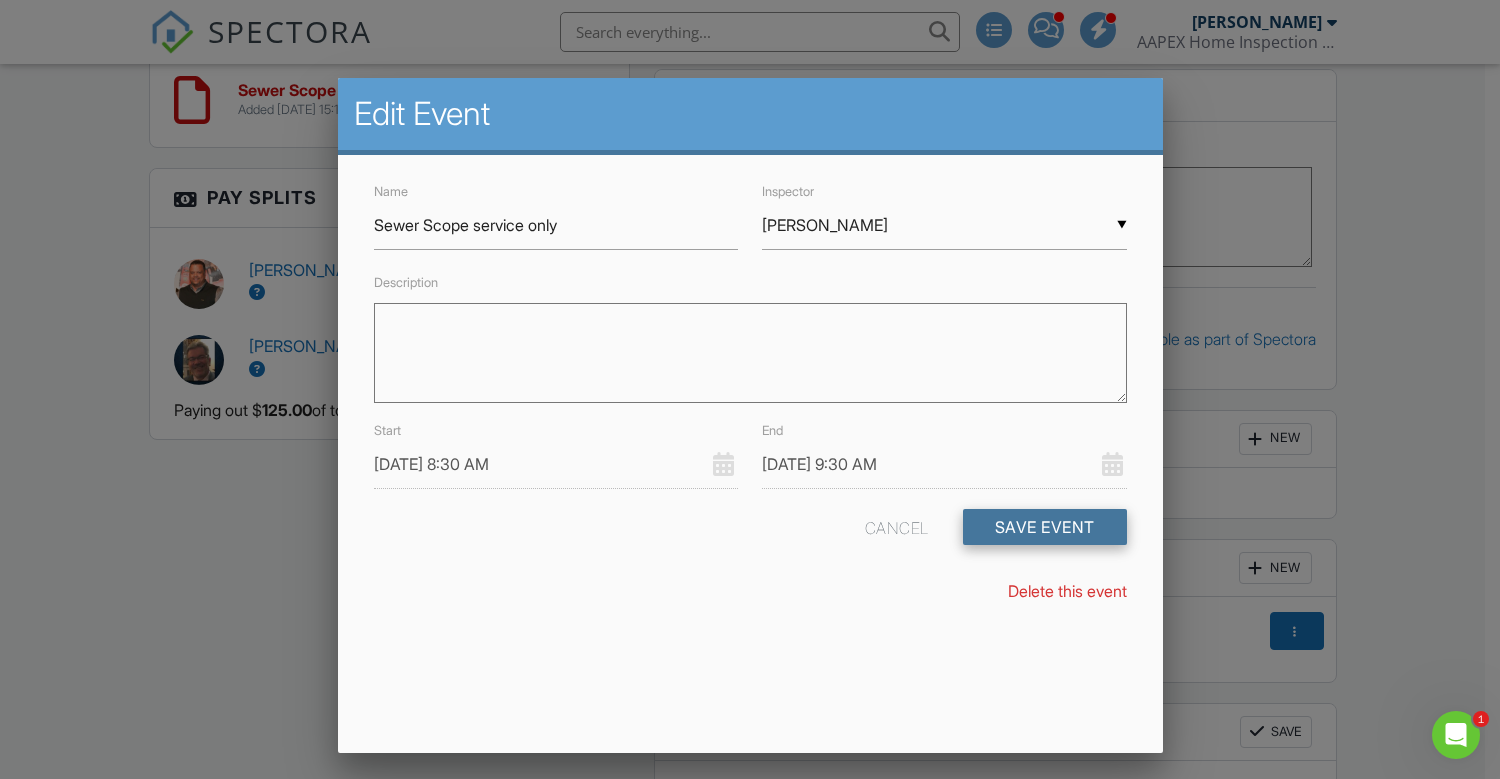 click on "Save Event" at bounding box center (1045, 527) 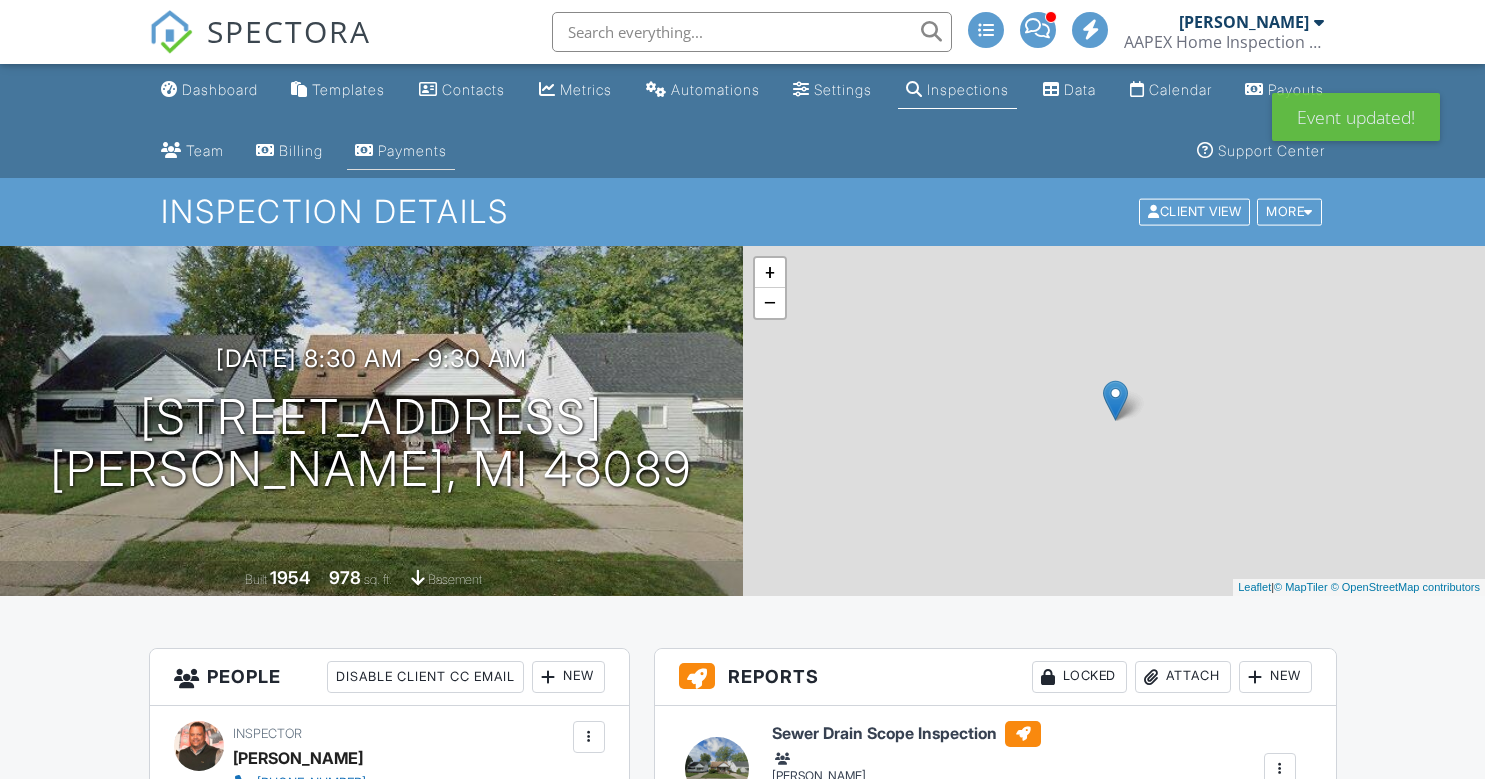 scroll, scrollTop: 0, scrollLeft: 0, axis: both 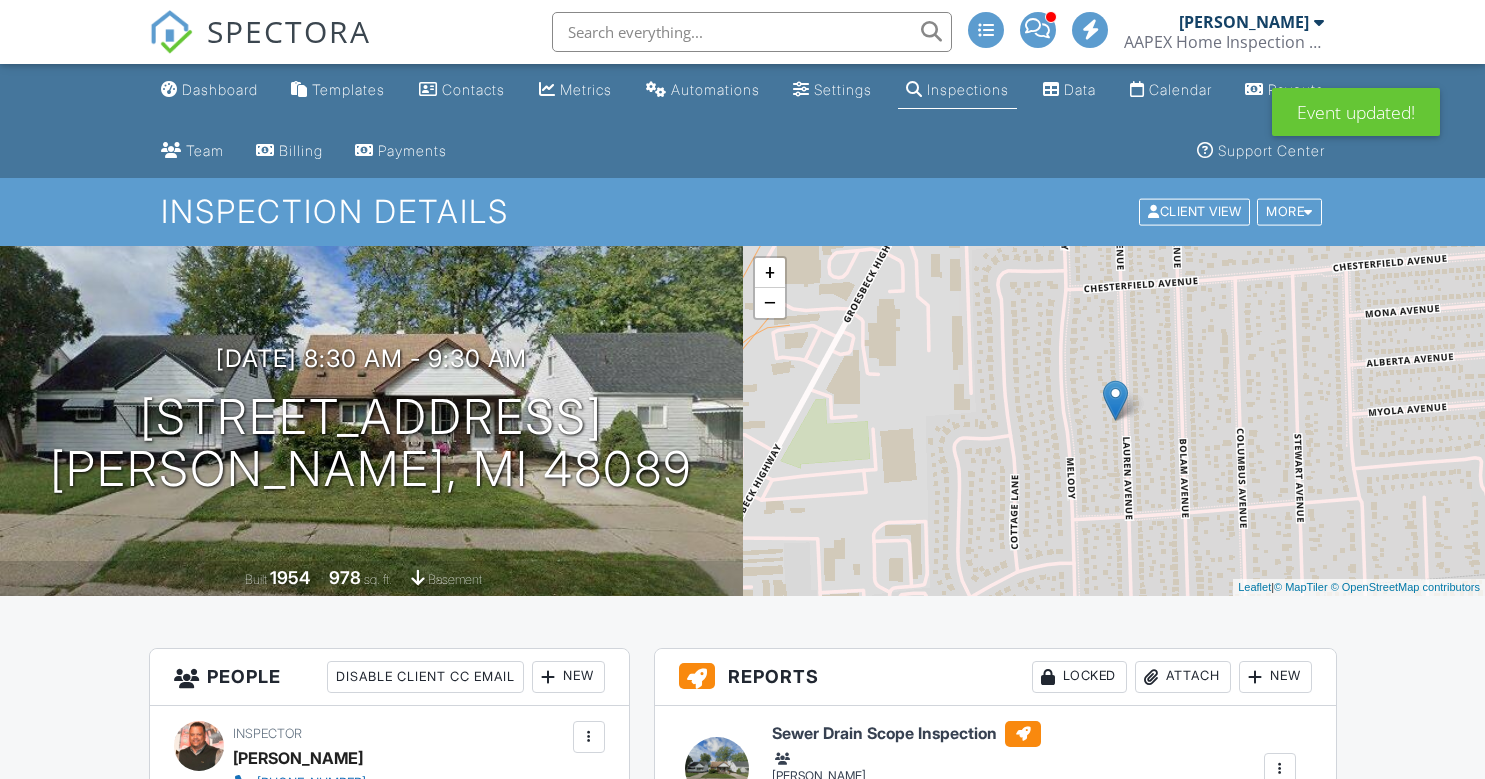 click on "SPECTORA" at bounding box center (289, 31) 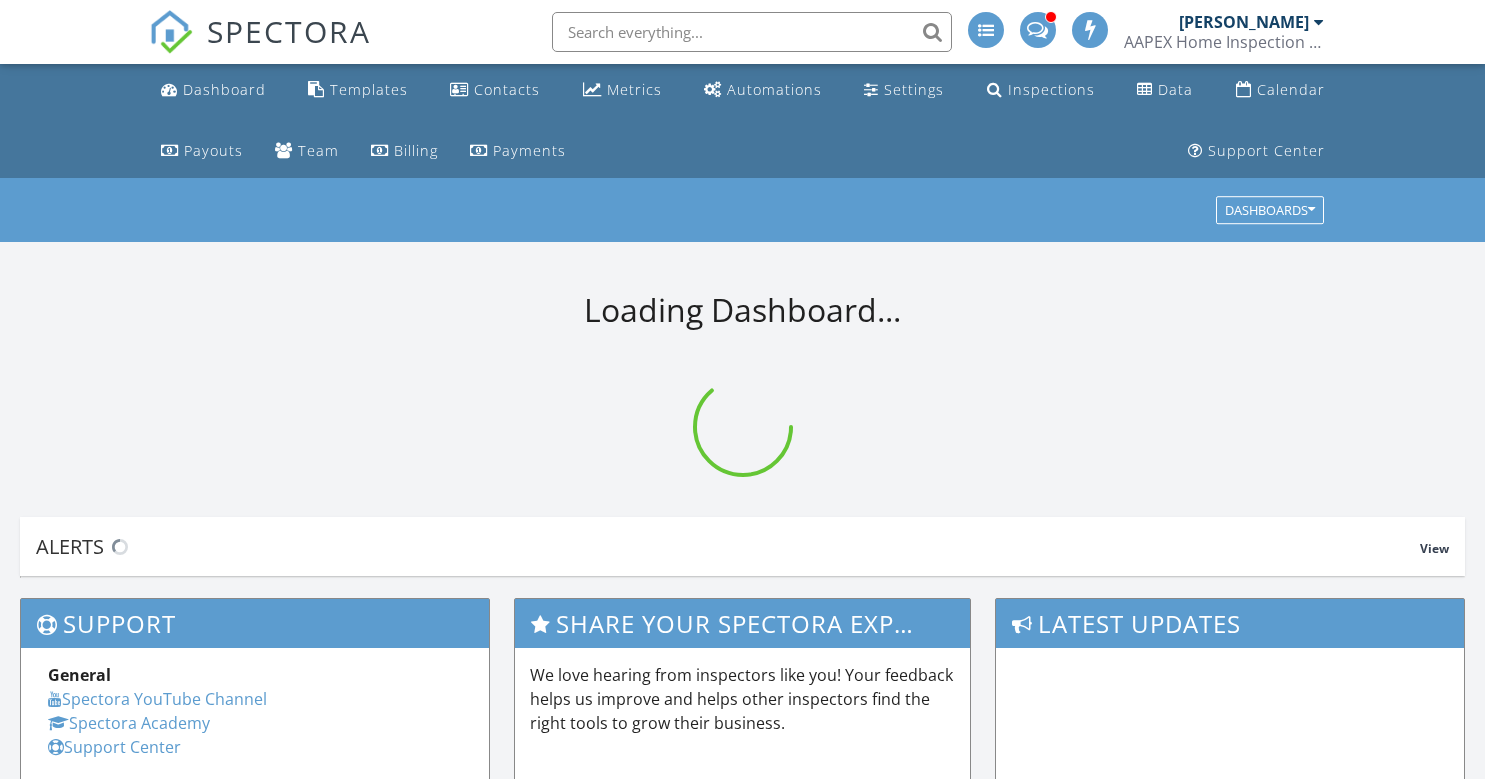 scroll, scrollTop: 0, scrollLeft: 0, axis: both 